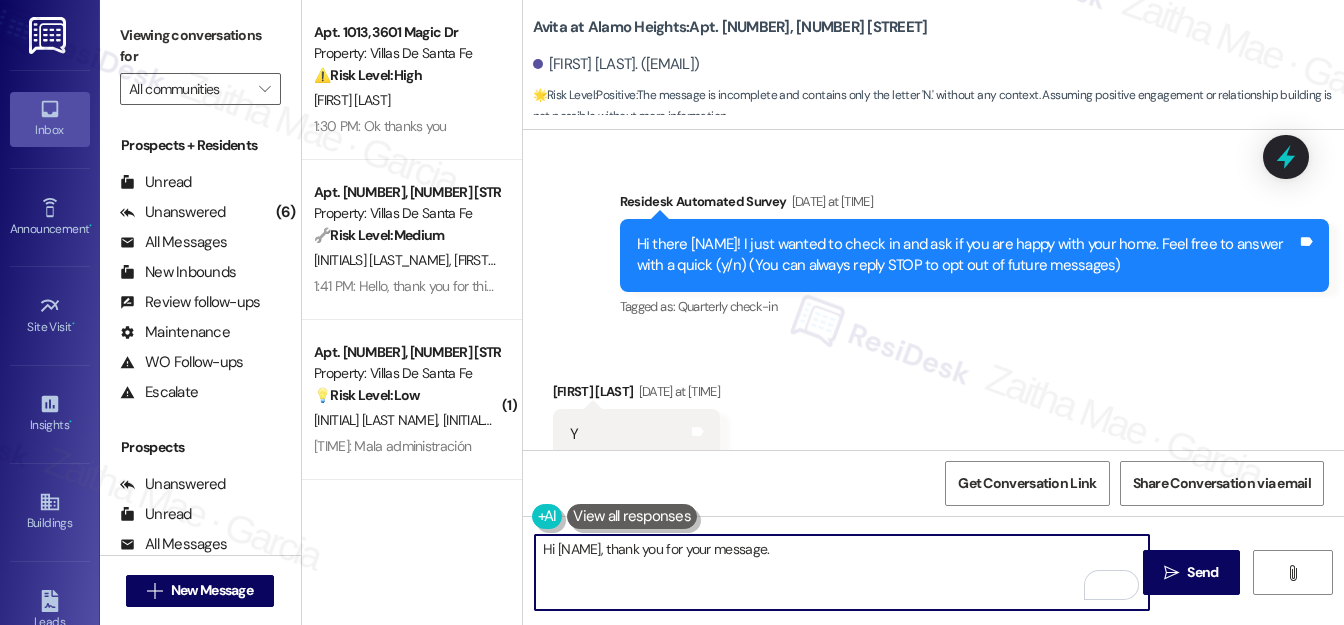 scroll, scrollTop: 0, scrollLeft: 0, axis: both 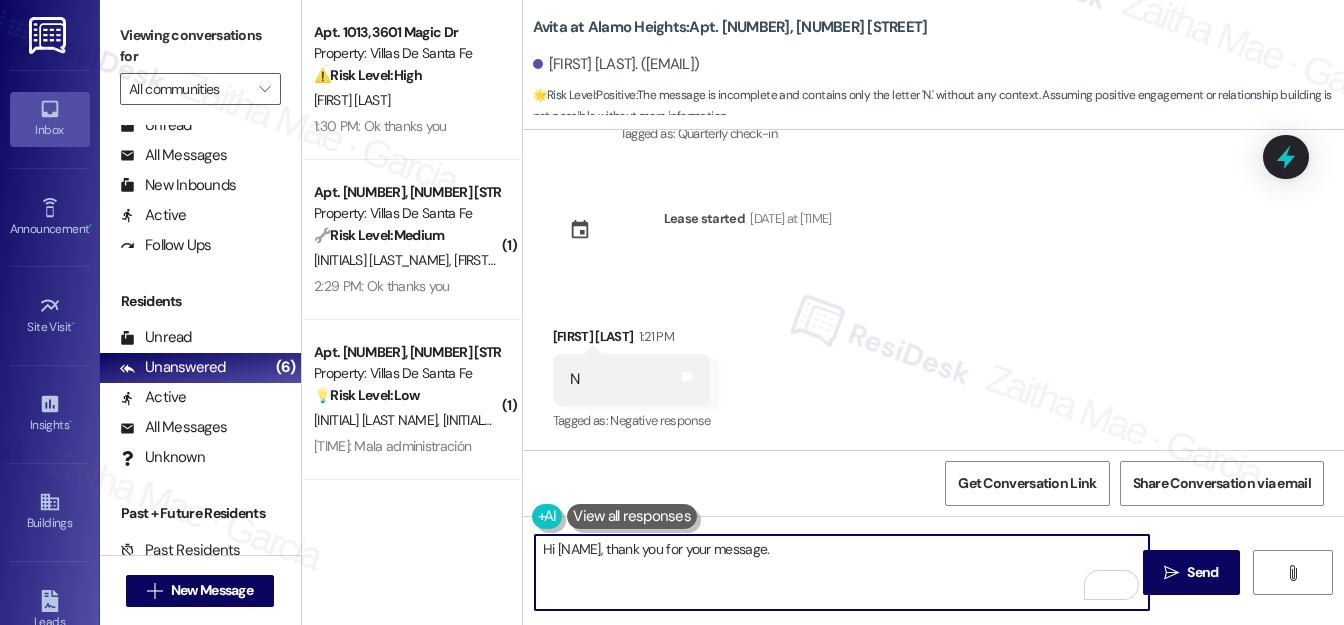 drag, startPoint x: 674, startPoint y: 546, endPoint x: 825, endPoint y: 558, distance: 151.47607 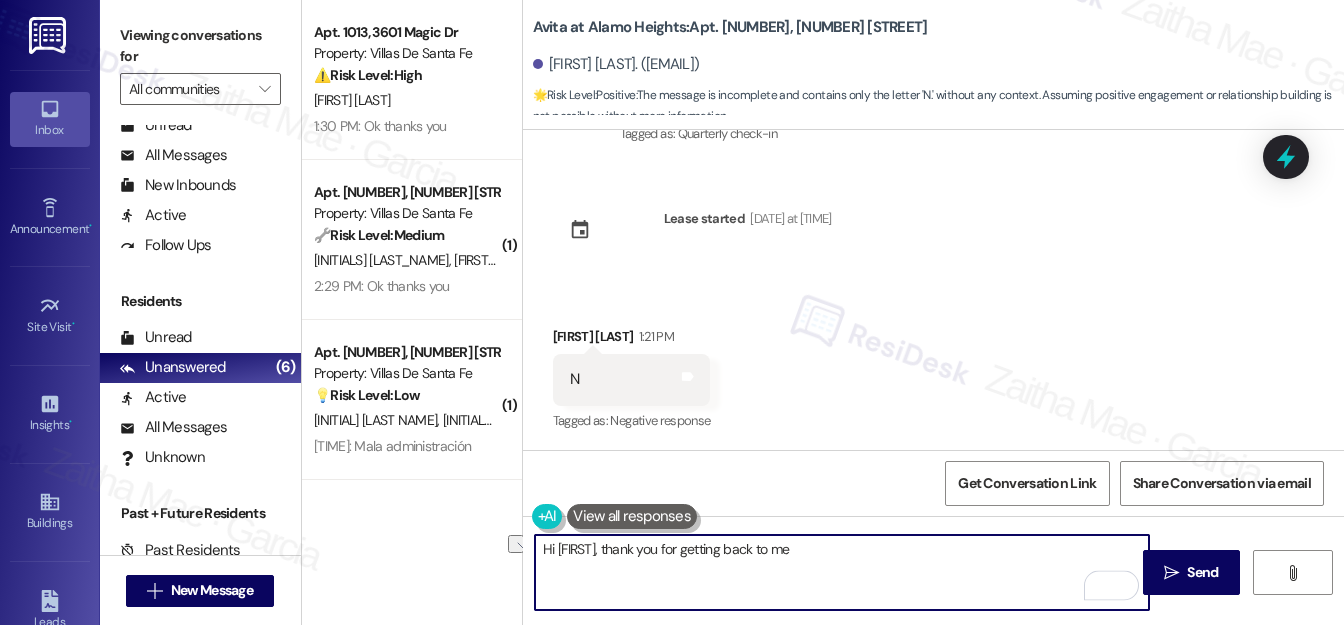 drag, startPoint x: 597, startPoint y: 551, endPoint x: 848, endPoint y: 555, distance: 251.03188 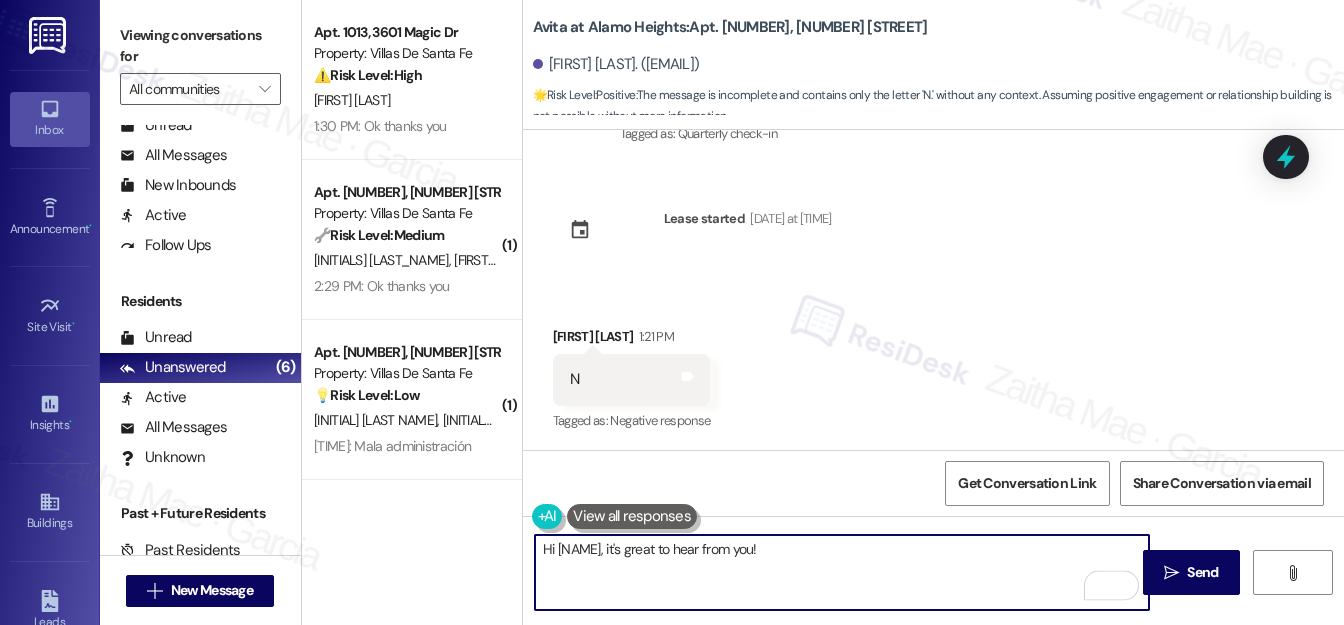 paste on "I understand you're not happy with your home. I'm sorry to hear that. I'd like to understand why, so we can find a way to improve your experience. Can you share what's making you unhappy?" 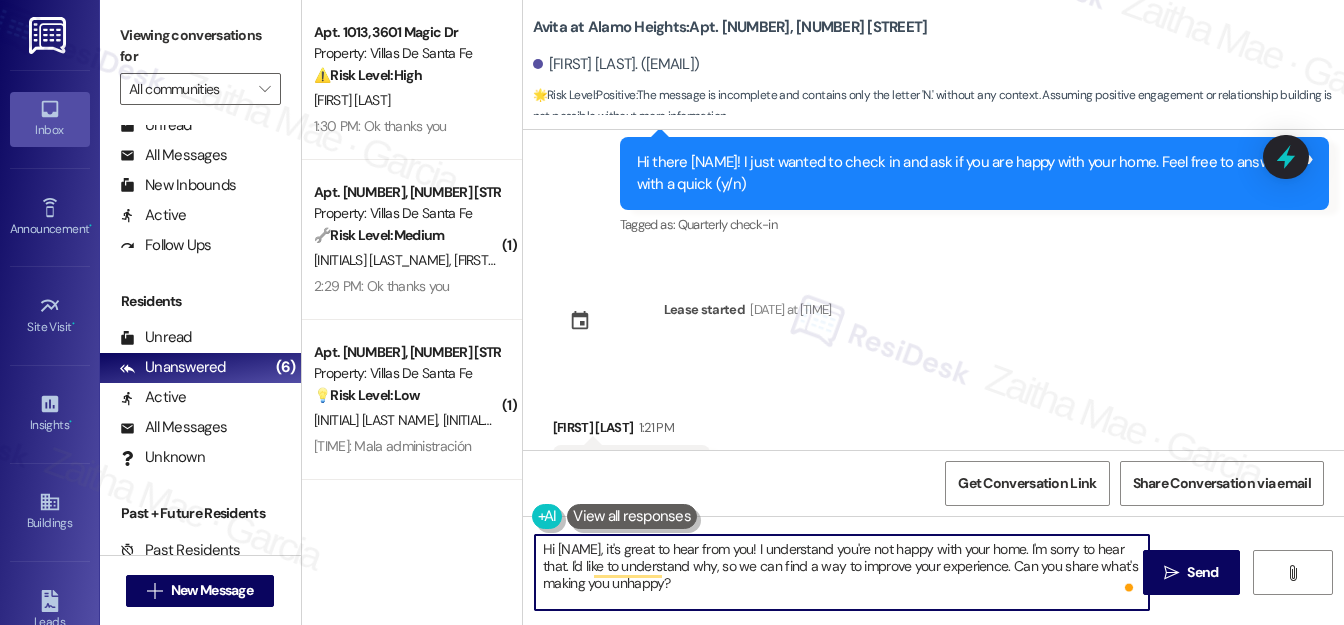 scroll, scrollTop: 1172, scrollLeft: 0, axis: vertical 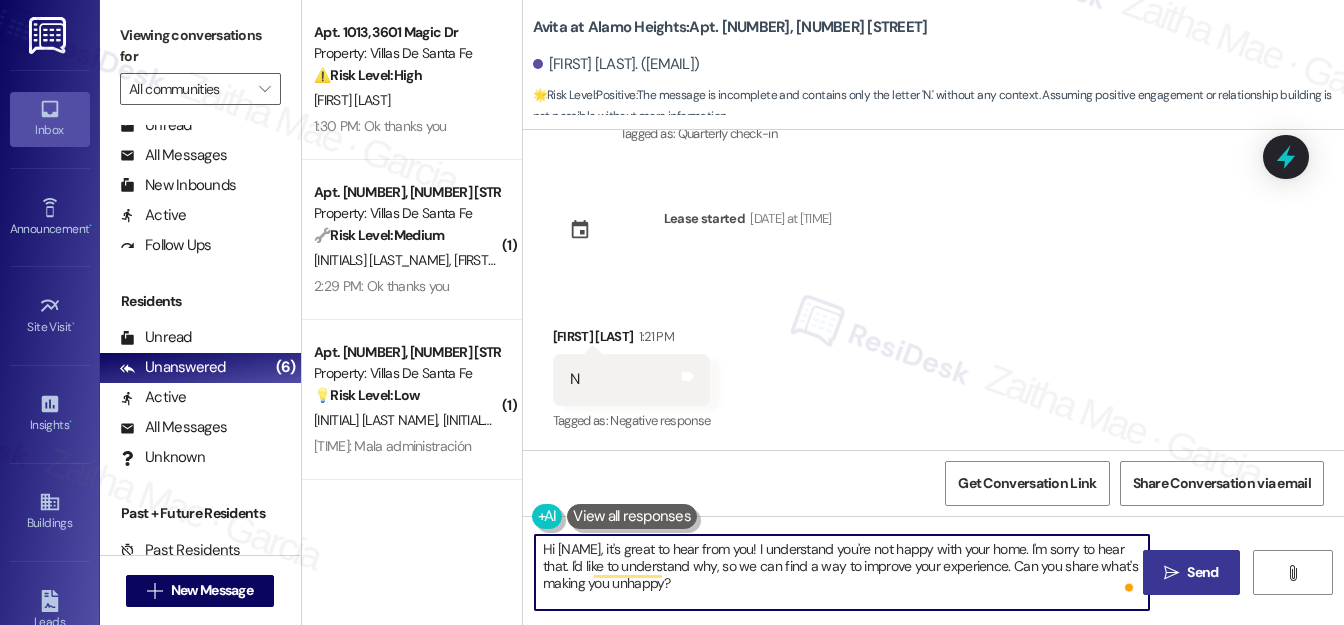 type on "Hi [NAME], it's great to hear from you! I understand you're not happy with your home. I'm sorry to hear that. I'd like to understand why, so we can find a way to improve your experience. Can you share what's making you unhappy?" 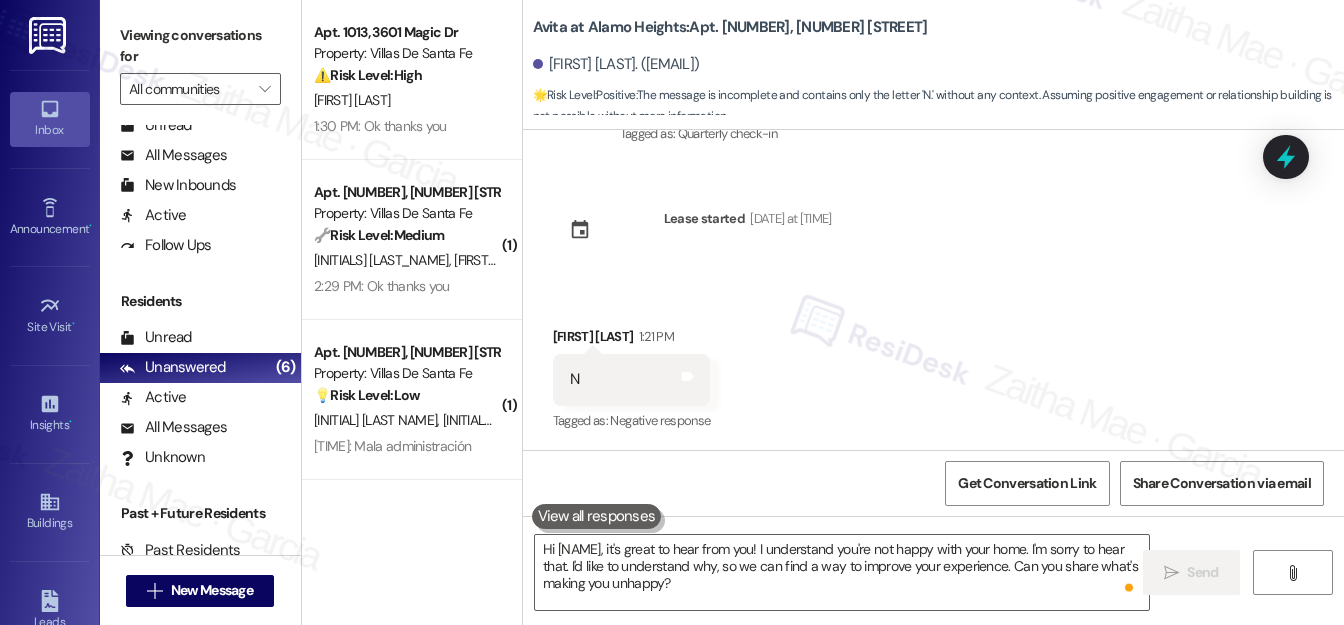 scroll, scrollTop: 1171, scrollLeft: 0, axis: vertical 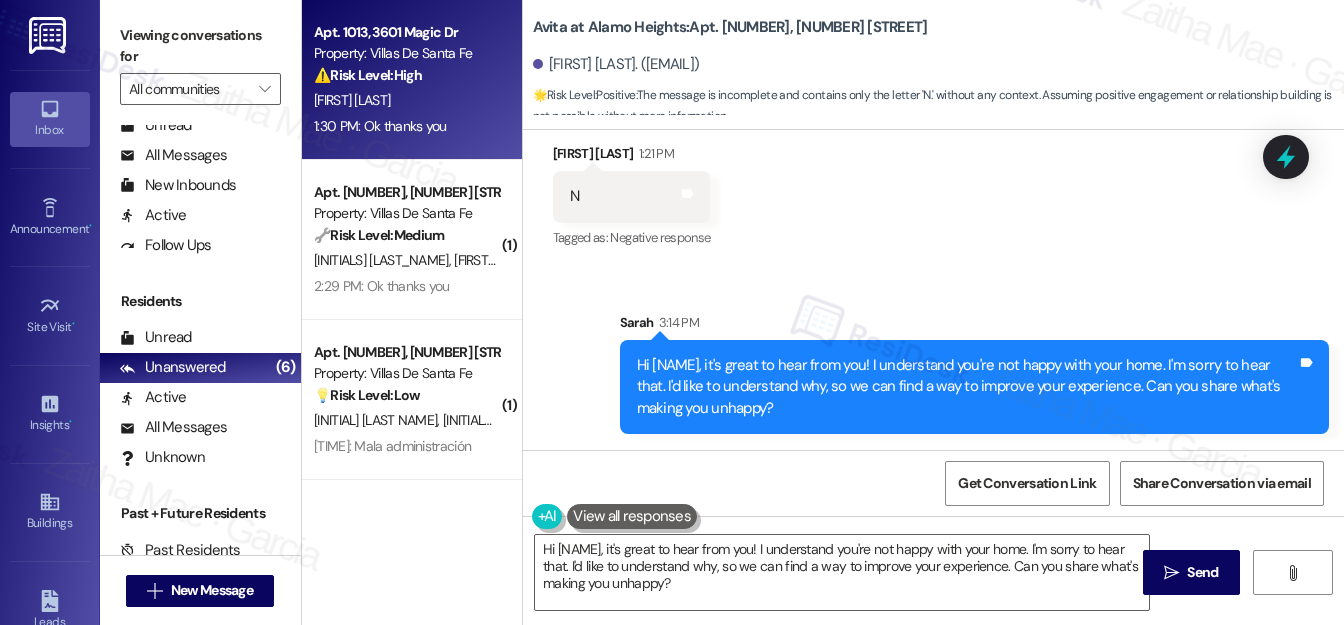 click on "[FIRST] [LAST]" at bounding box center [406, 100] 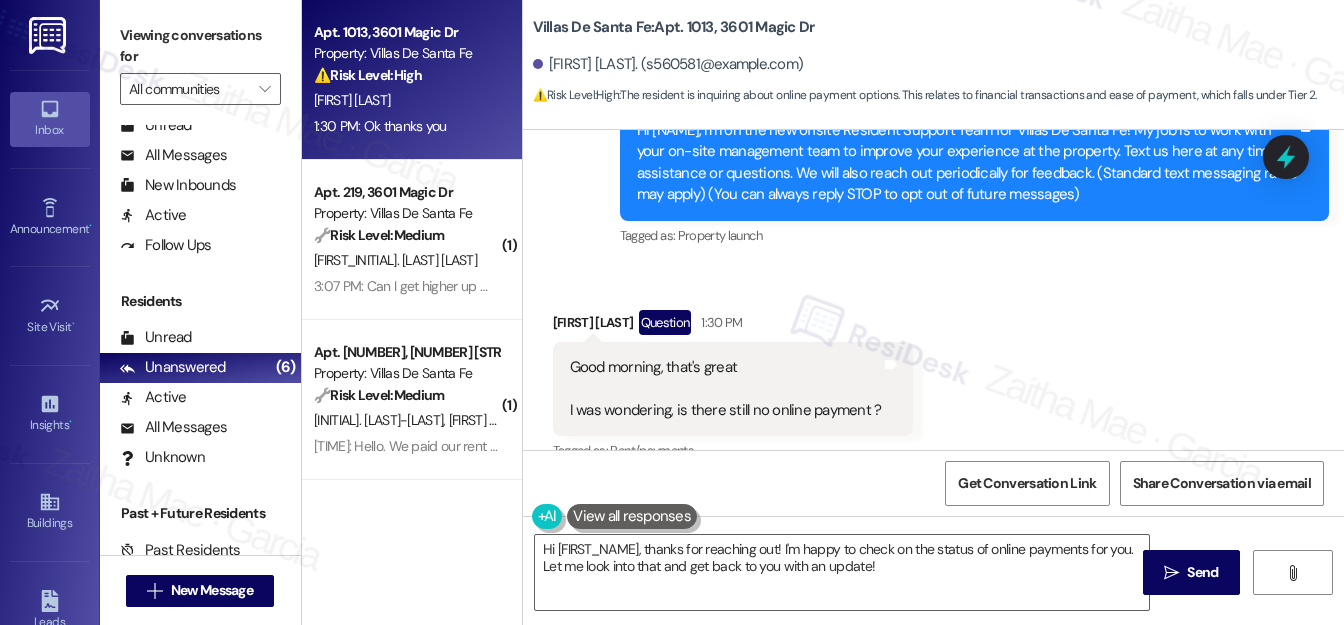 scroll, scrollTop: 264, scrollLeft: 0, axis: vertical 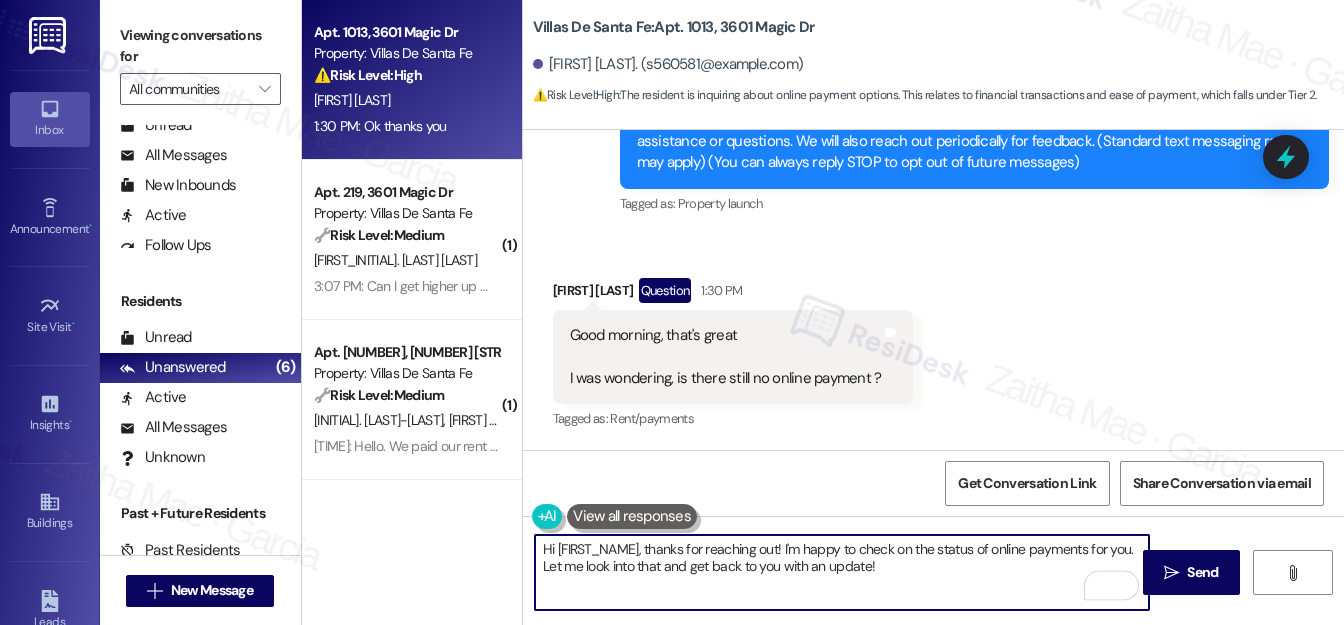 drag, startPoint x: 774, startPoint y: 546, endPoint x: 645, endPoint y: 546, distance: 129 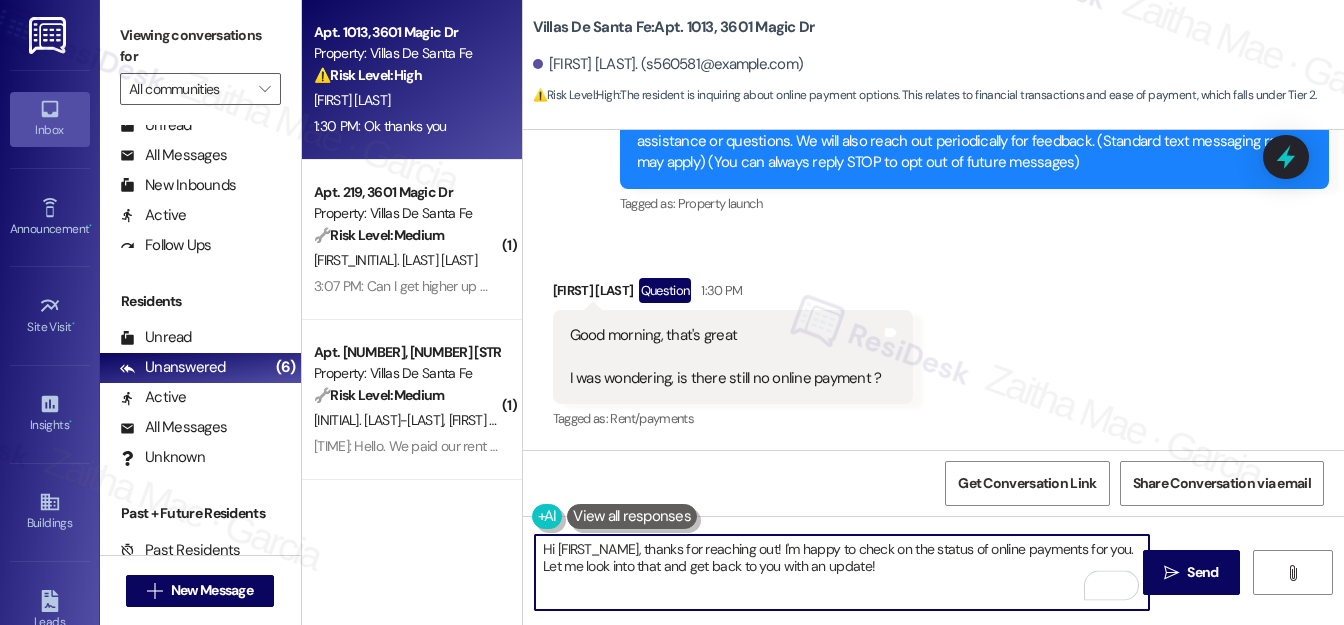 click on "Hi [FIRST_NAME], thanks for reaching out! I'm happy to check on the status of online payments for you. Let me look into that and get back to you with an update!" at bounding box center [842, 572] 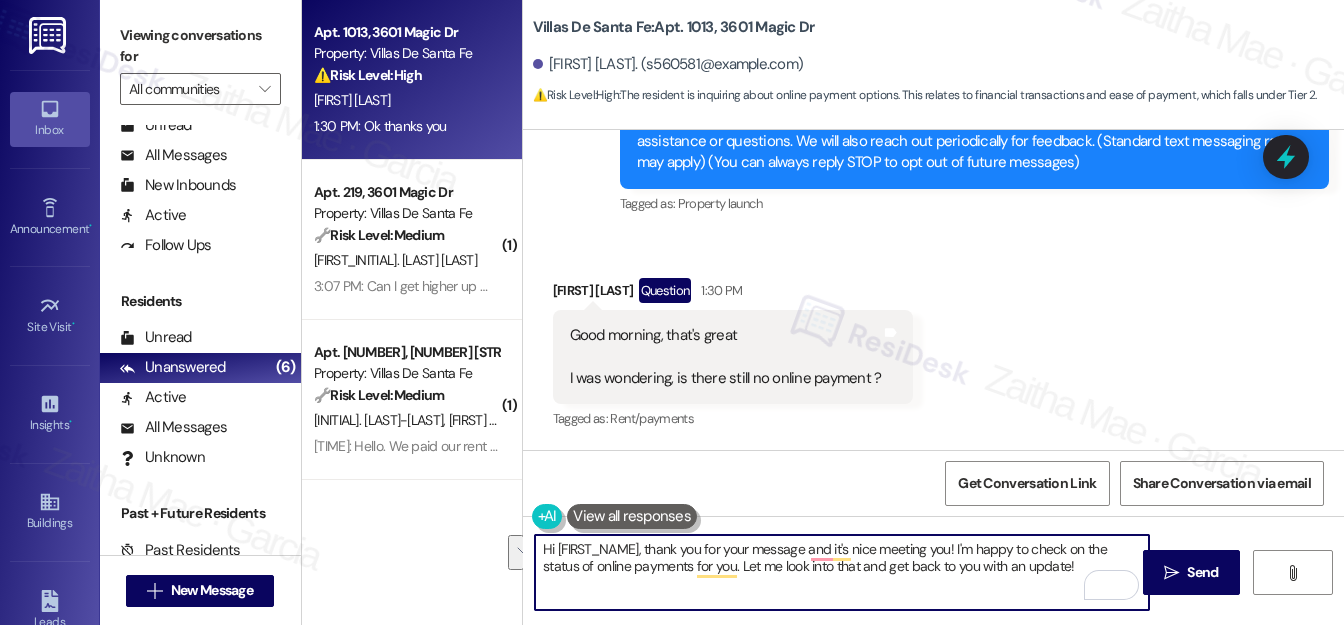 drag, startPoint x: 539, startPoint y: 549, endPoint x: 1077, endPoint y: 605, distance: 540.9066 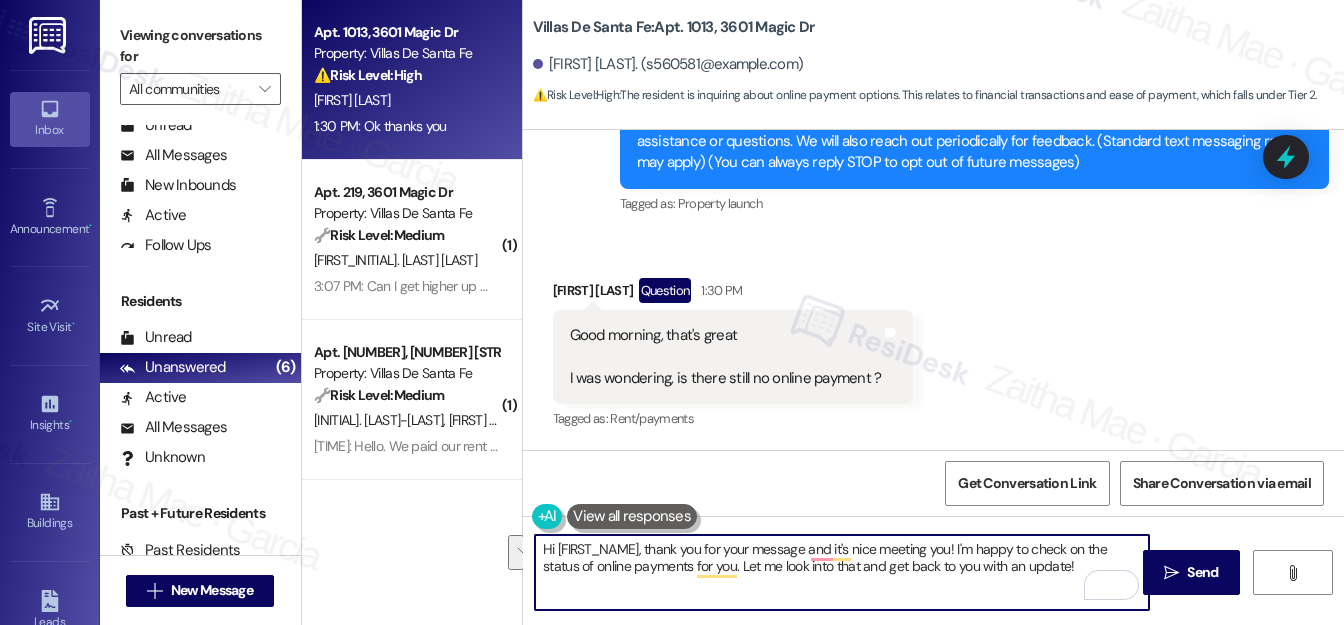click on "Hi [FIRST_NAME], thank you for your message and it's nice meeting you! I'm happy to check on the status of online payments for you. Let me look into that and get back to you with an update!" at bounding box center [842, 572] 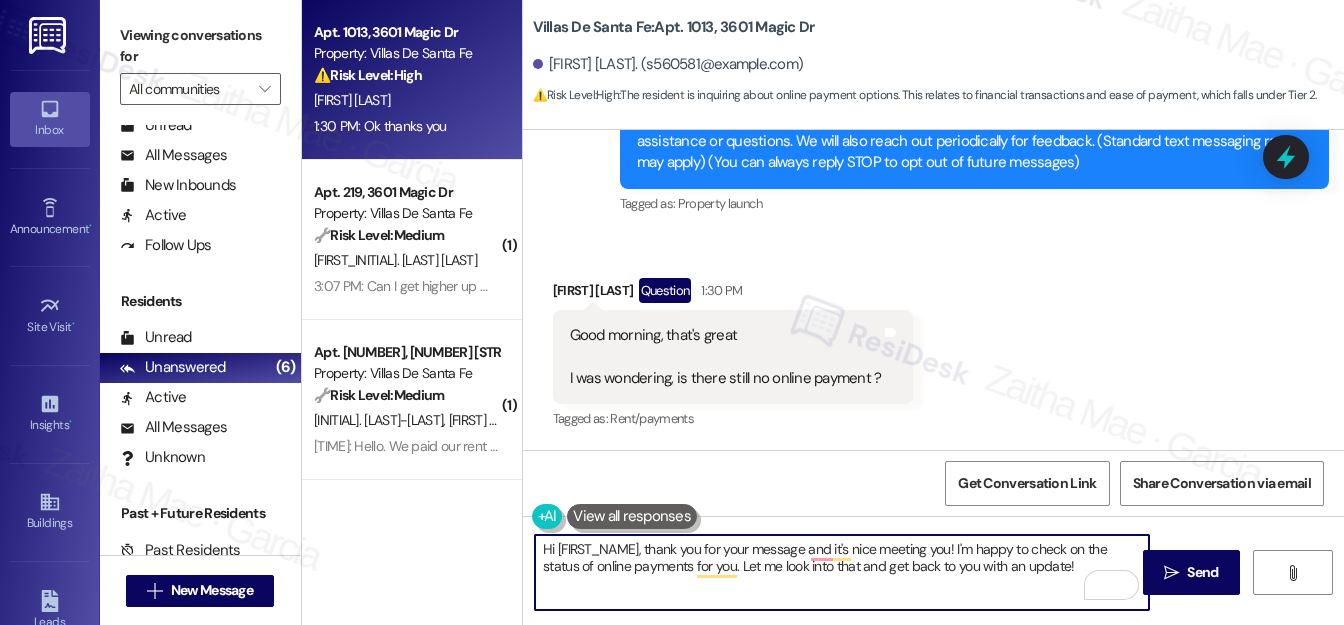 click on "Hi [FIRST_NAME], thank you for your message and it's nice meeting you! I'm happy to check on the status of online payments for you. Let me look into that and get back to you with an update!" at bounding box center [842, 572] 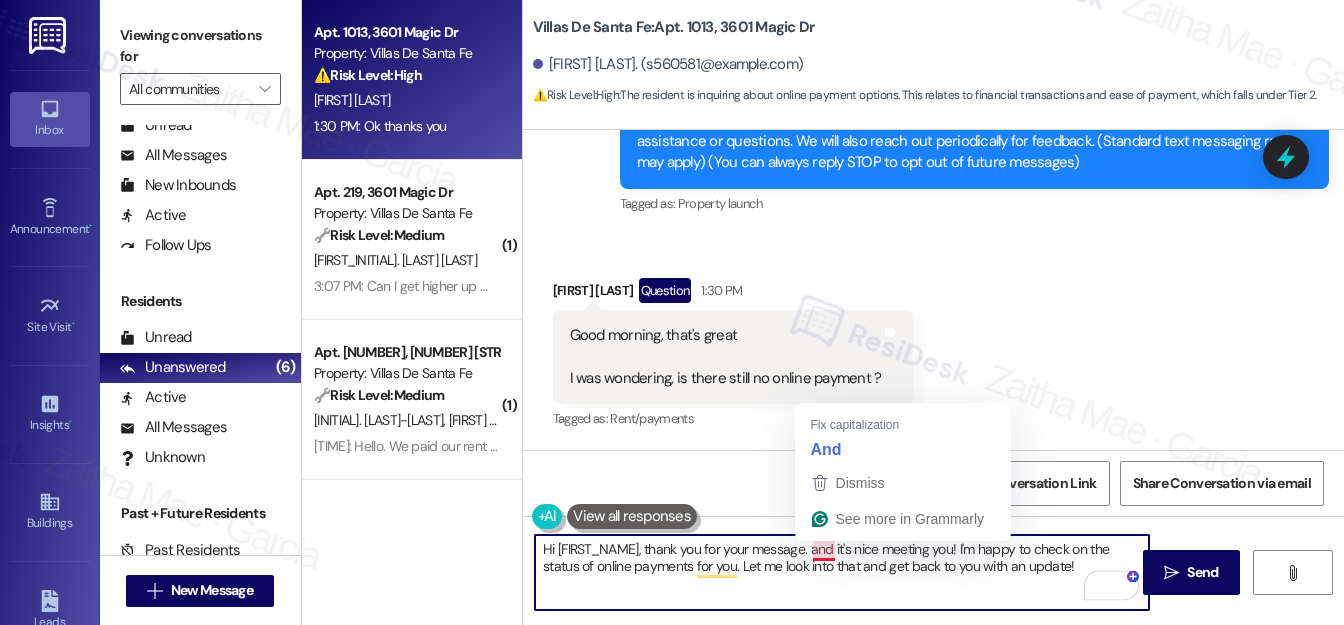 click on "Hi [FIRST_NAME], thank you for your message. and it's nice meeting you! I'm happy to check on the status of online payments for you. Let me look into that and get back to you with an update!" at bounding box center [842, 572] 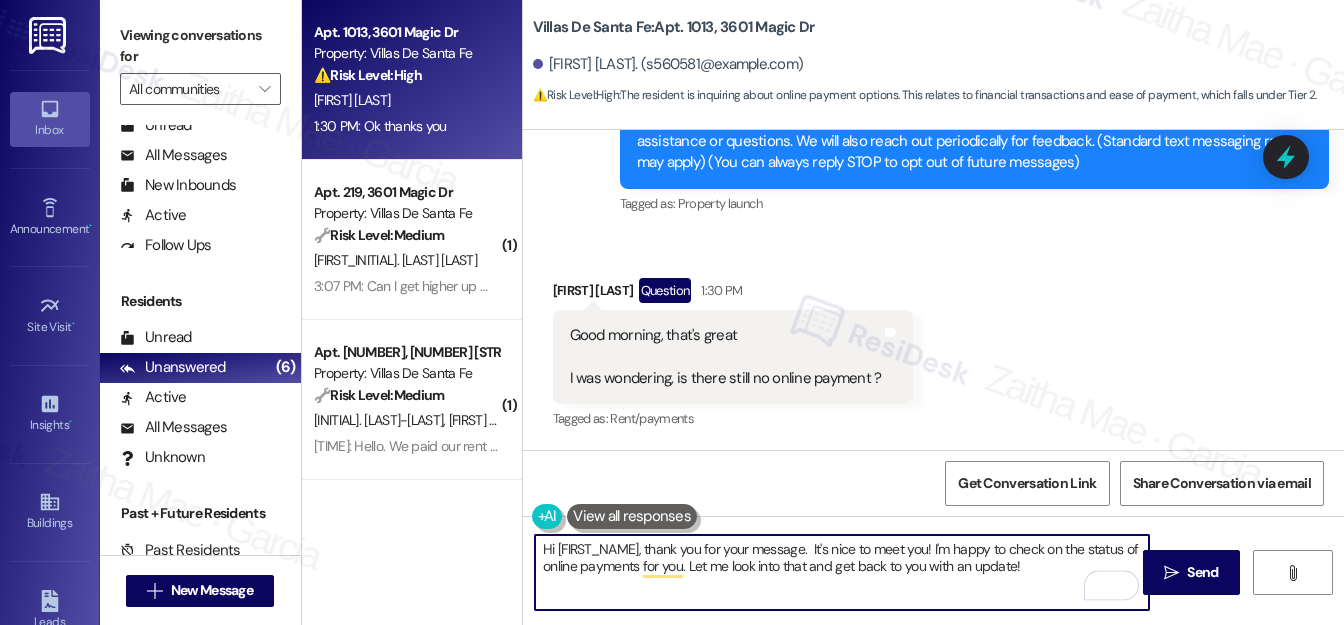 click on "Hi [FIRST_NAME], thank you for your message.  It's nice to meet you! I'm happy to check on the status of online payments for you. Let me look into that and get back to you with an update!" at bounding box center (842, 572) 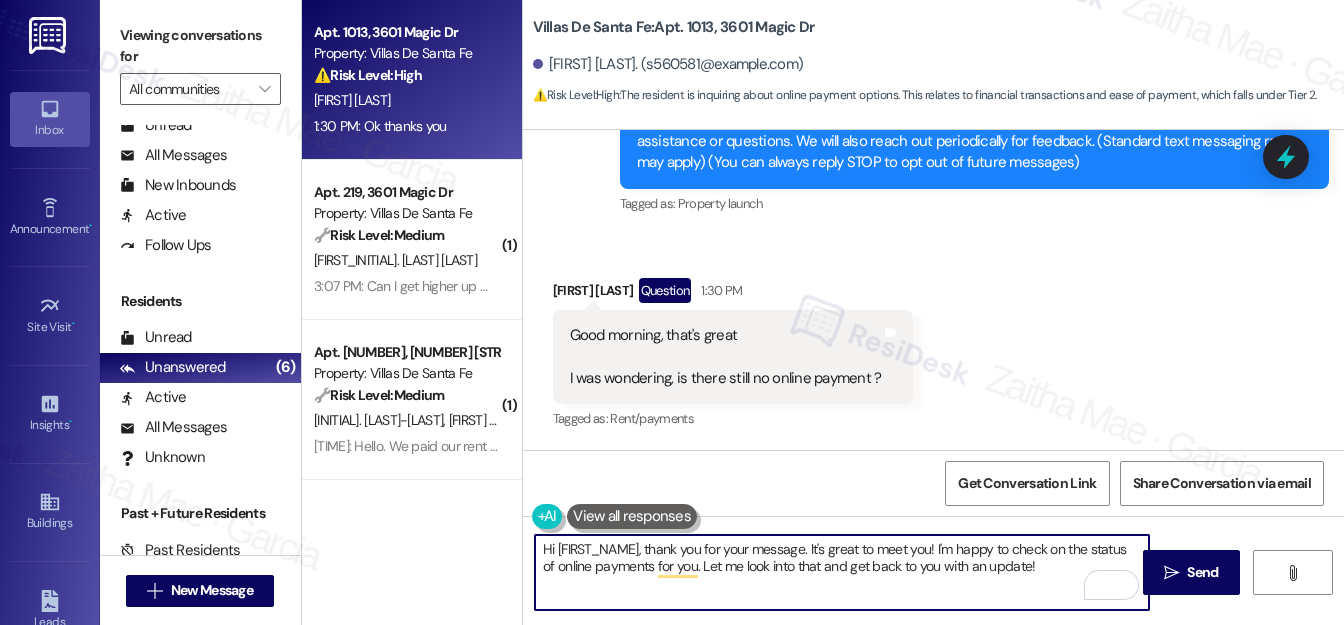 click on "Hi [FIRST_NAME], thank you for your message. It's great to meet you! I'm happy to check on the status of online payments for you. Let me look into that and get back to you with an update!" at bounding box center (842, 572) 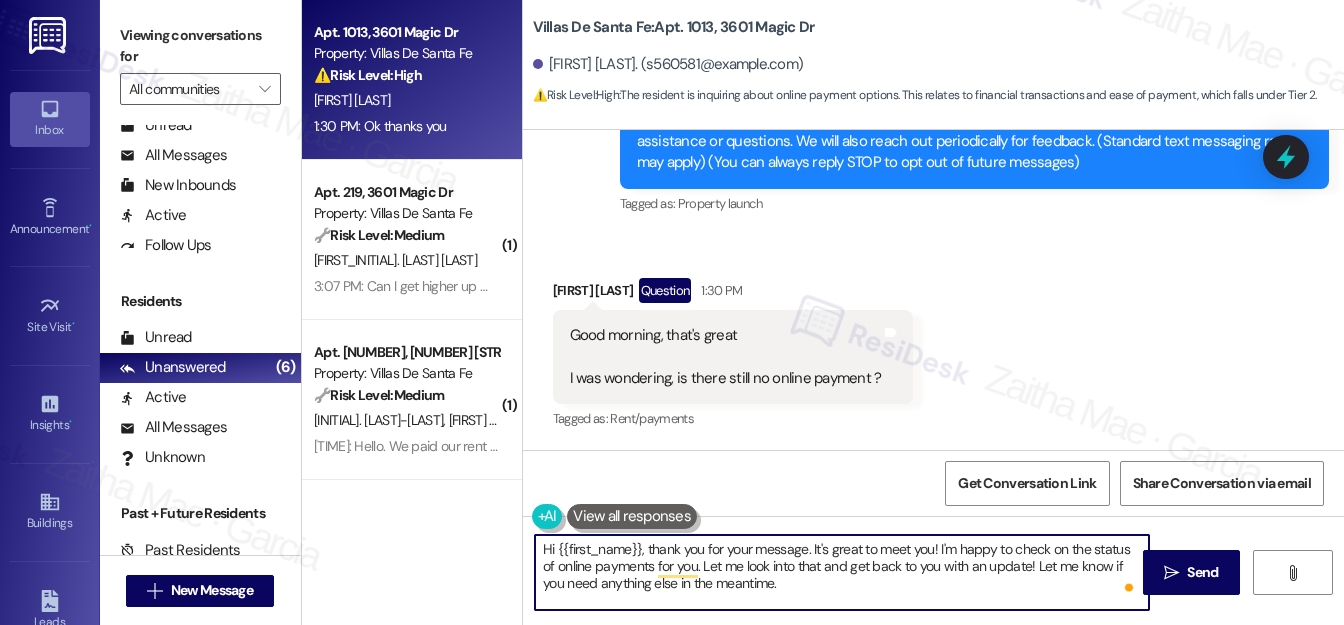 click on "Hi {{first_name}}, thank you for your message. It's great to meet you! I'm happy to check on the status of online payments for you. Let me look into that and get back to you with an update! Let me know if you need anything else in the meantime." at bounding box center (842, 572) 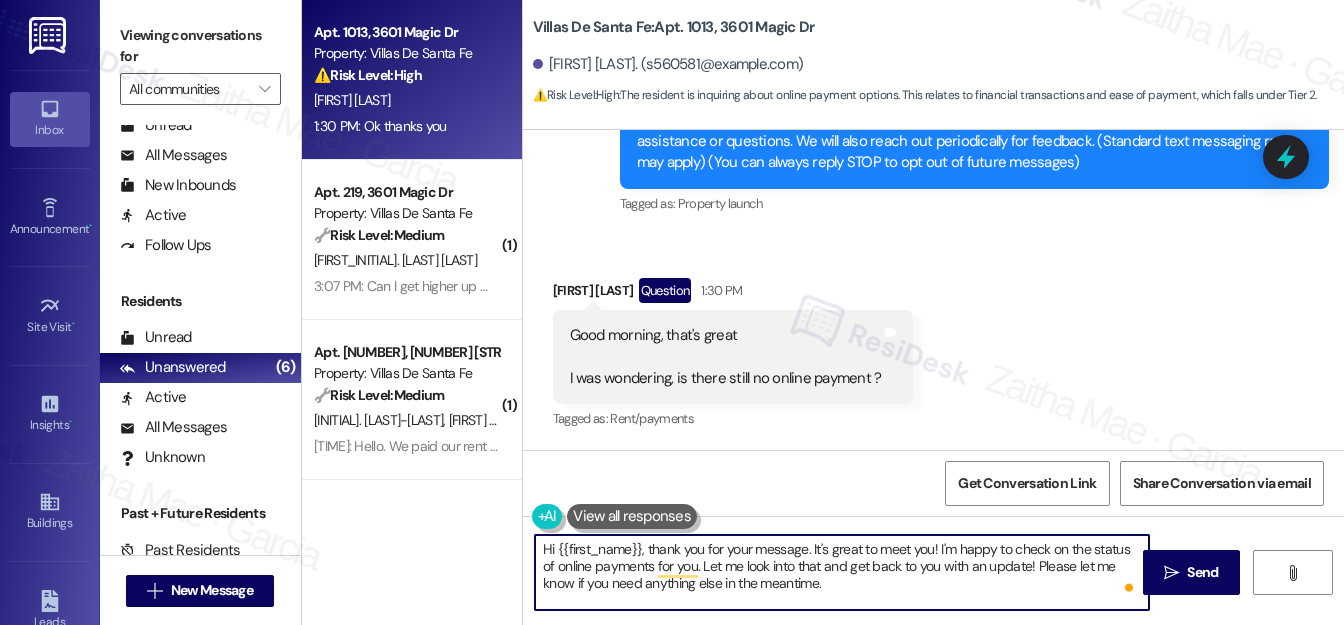 drag, startPoint x: 1203, startPoint y: 572, endPoint x: 1178, endPoint y: 546, distance: 36.069378 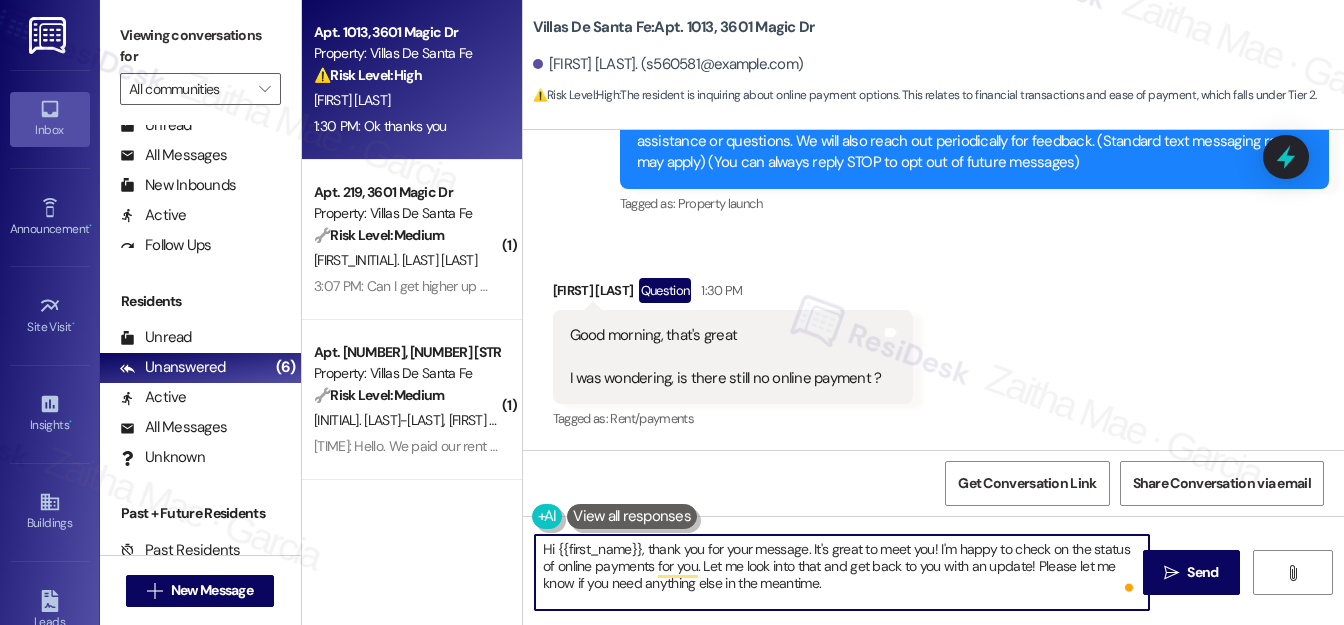 click on "Send" at bounding box center [1202, 572] 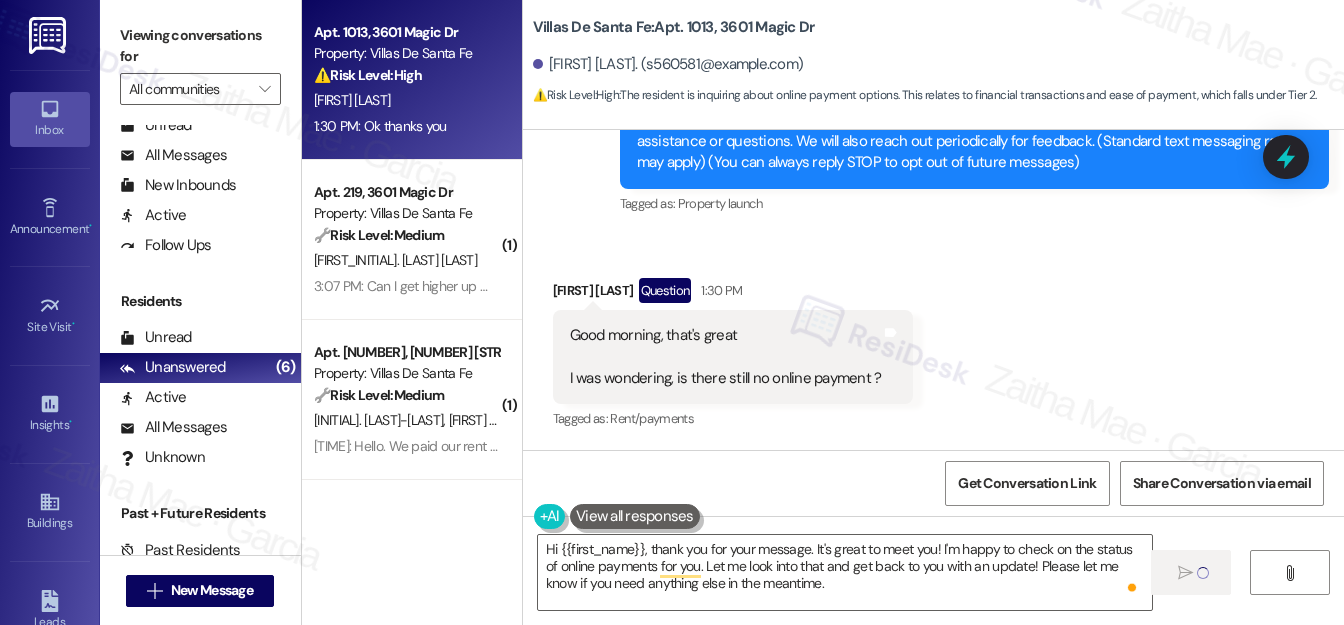 type on "Hi" 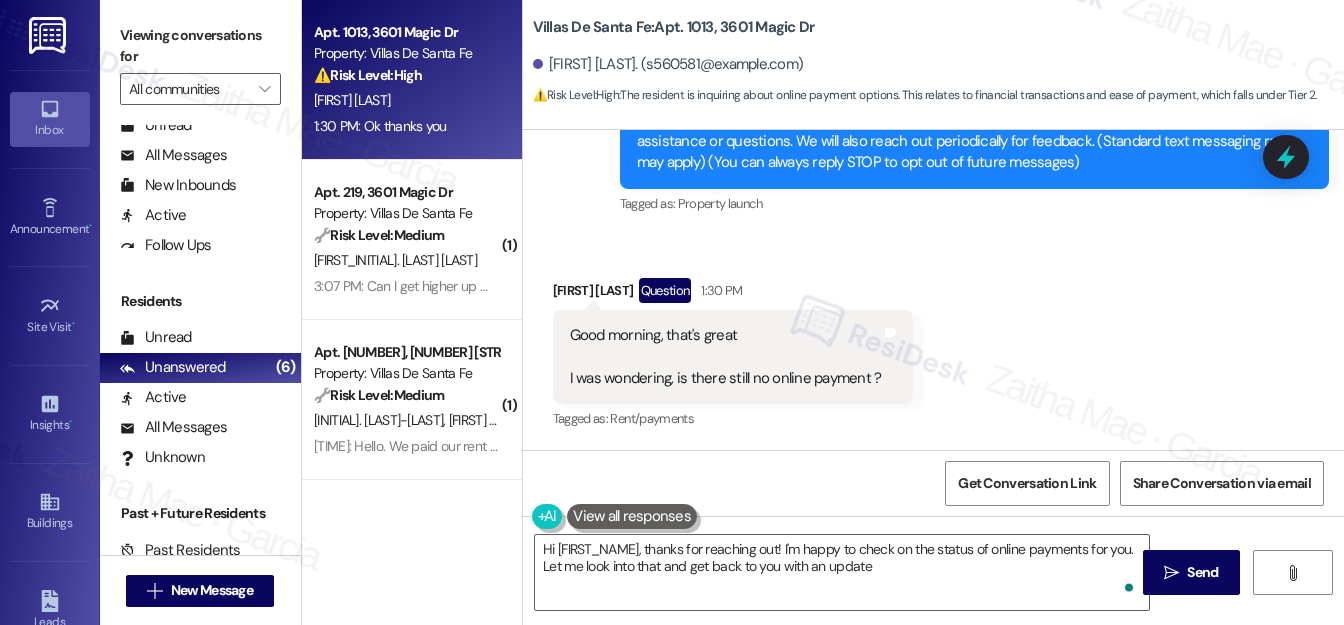 type on "Hi [FIRST_NAME], thanks for reaching out! I'm happy to check on the status of online payments for you. Let me look into that and get back to you with an update!" 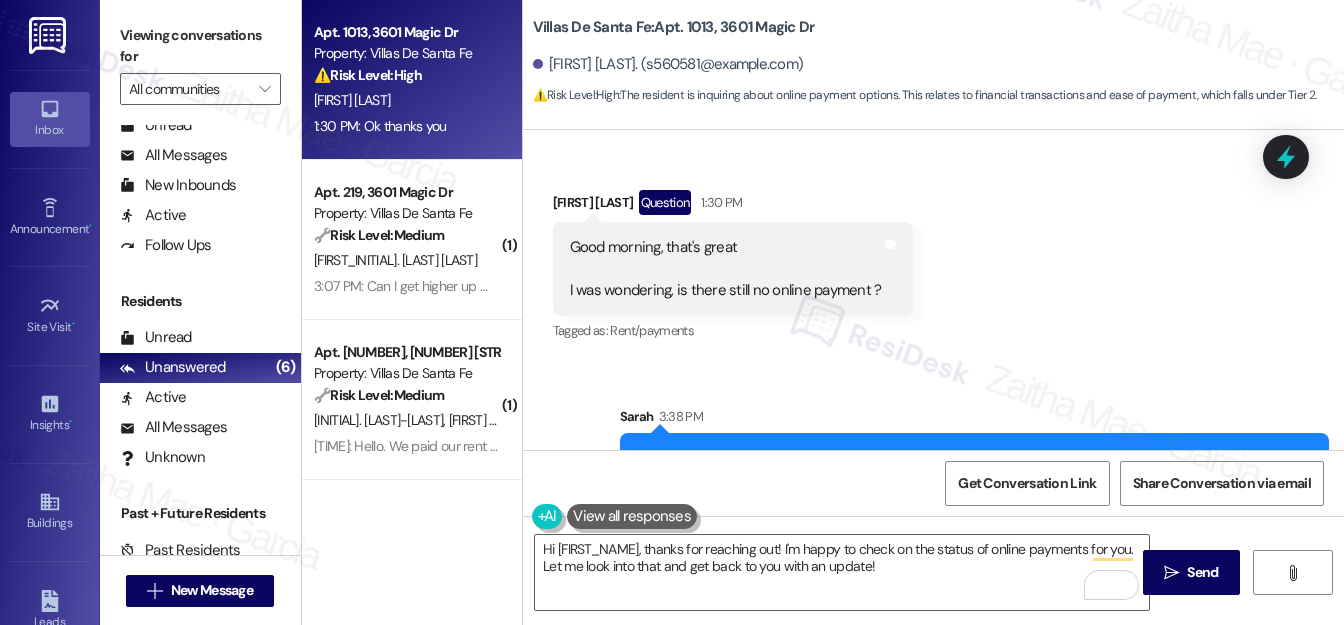 scroll, scrollTop: 445, scrollLeft: 0, axis: vertical 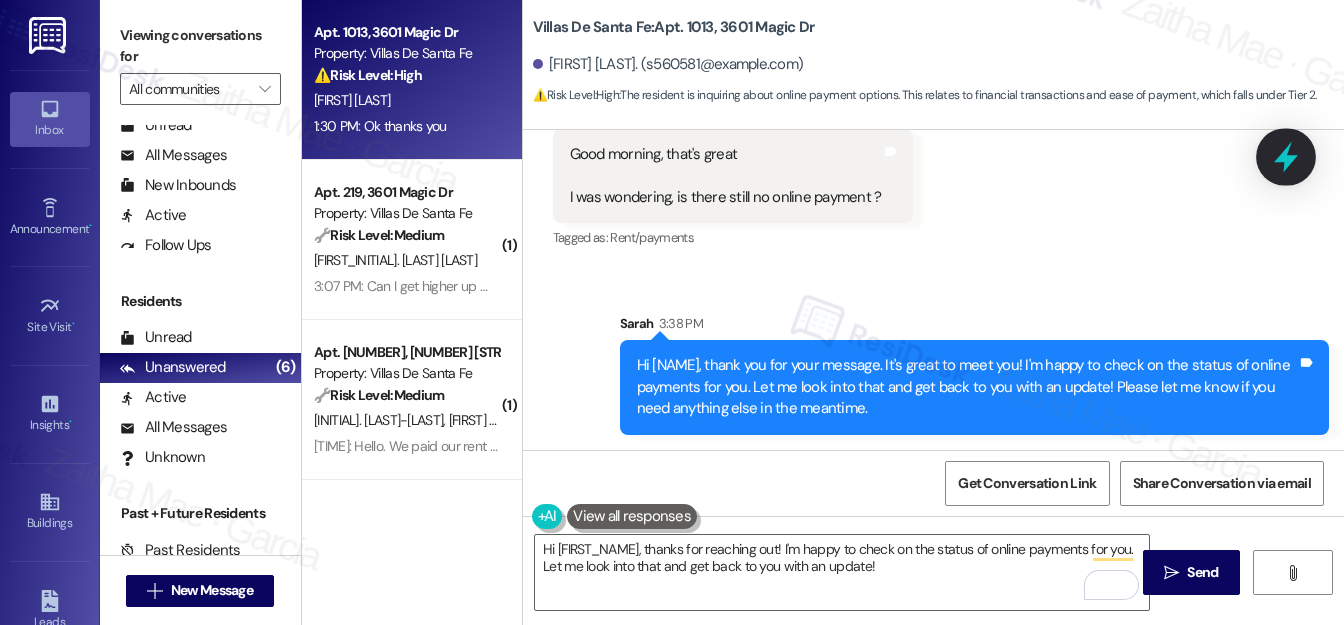 click 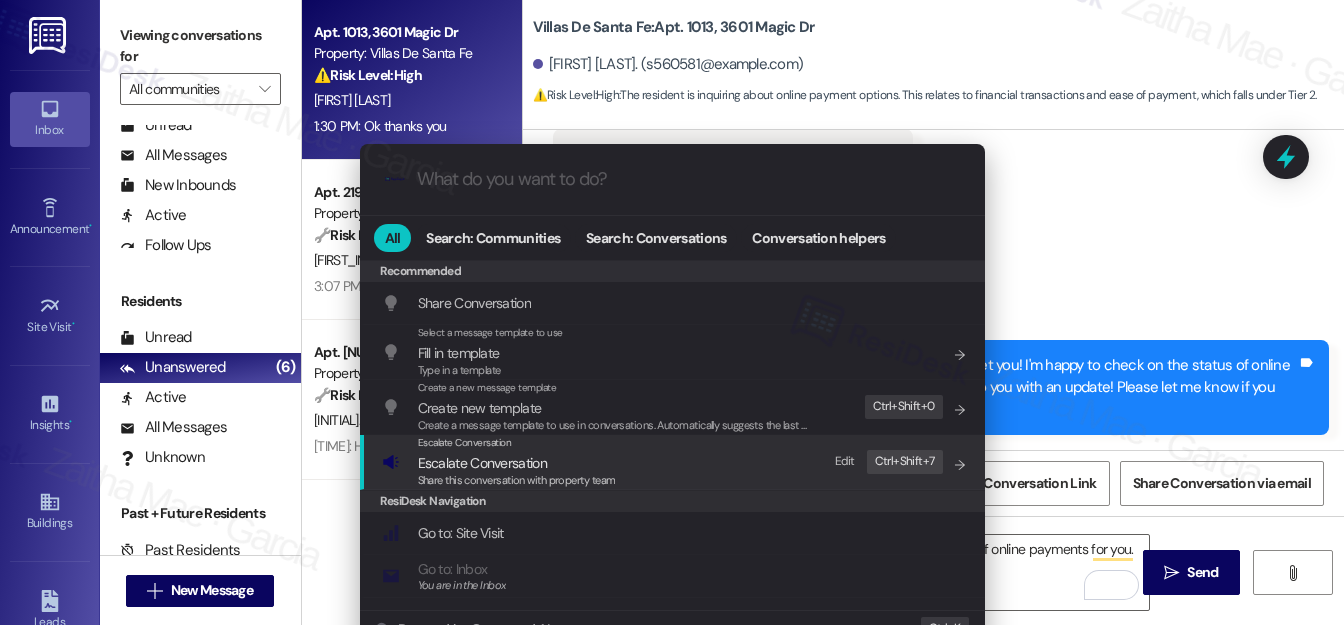 click on "Escalate Conversation" at bounding box center [482, 463] 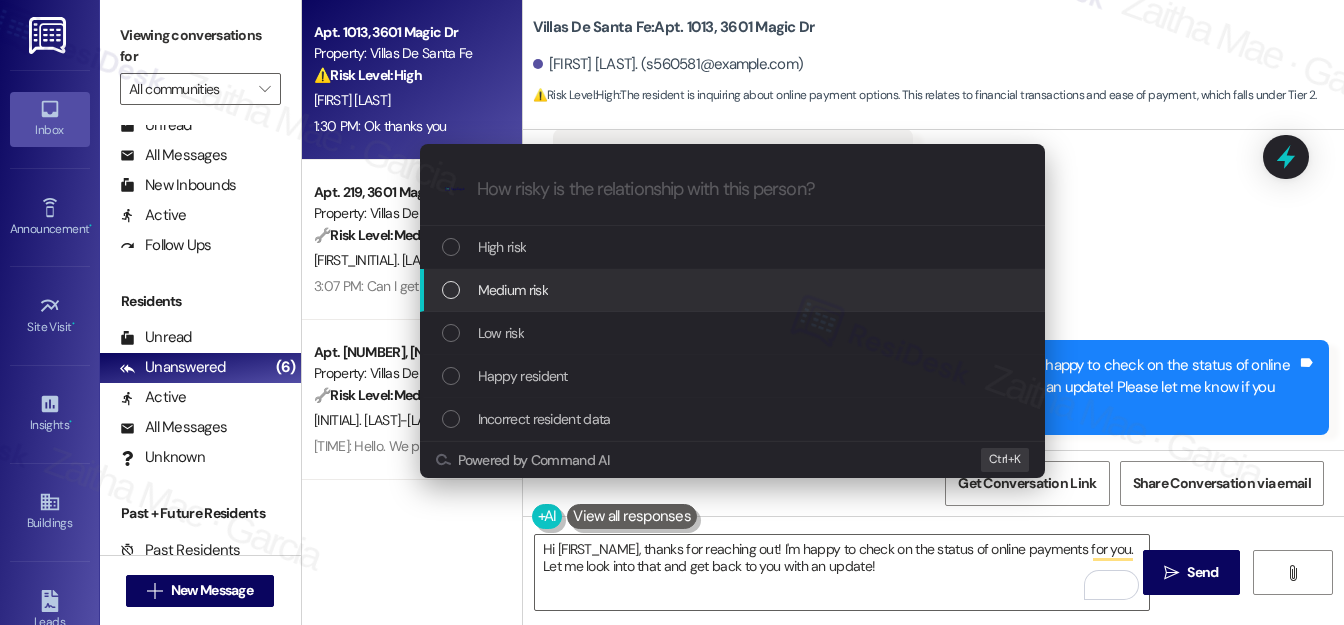 click on "Medium risk" at bounding box center [513, 290] 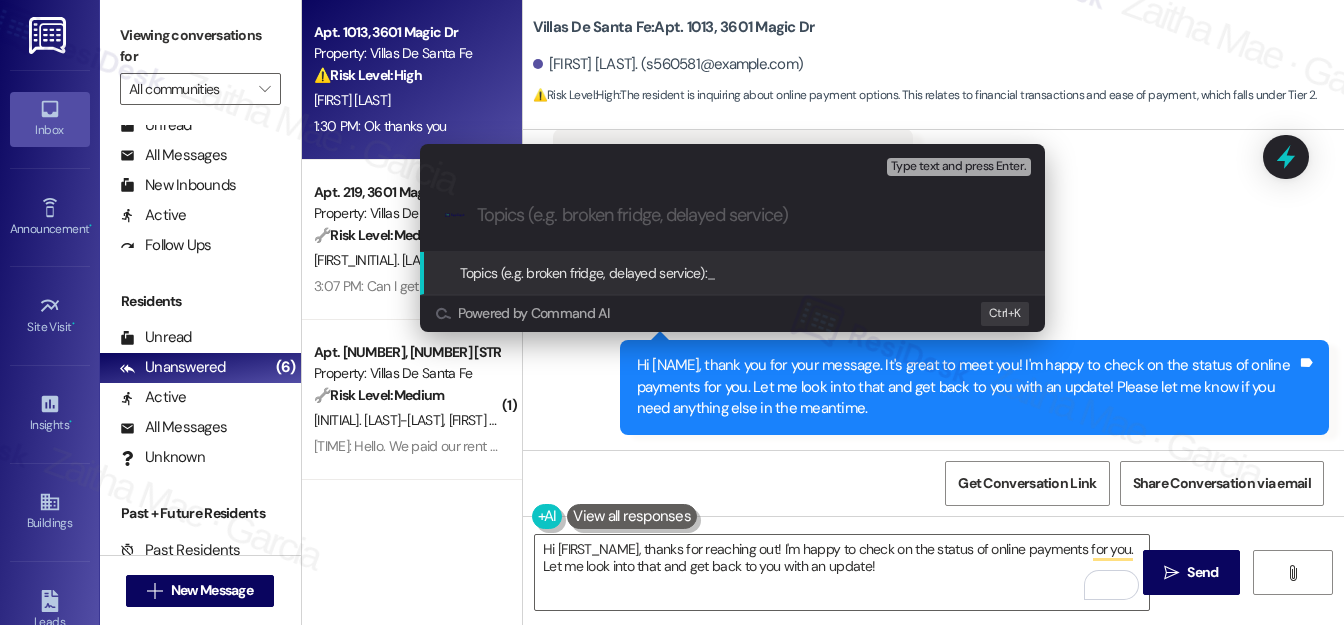 paste on "Online Payment Status Inquiry" 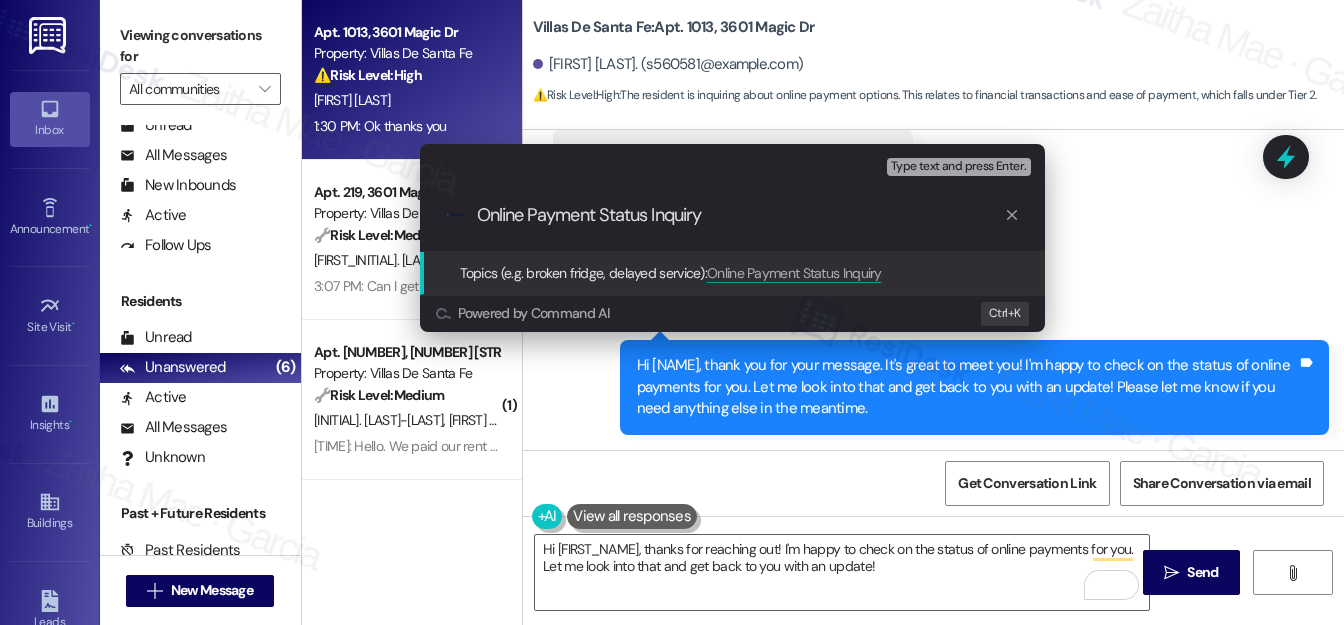 type 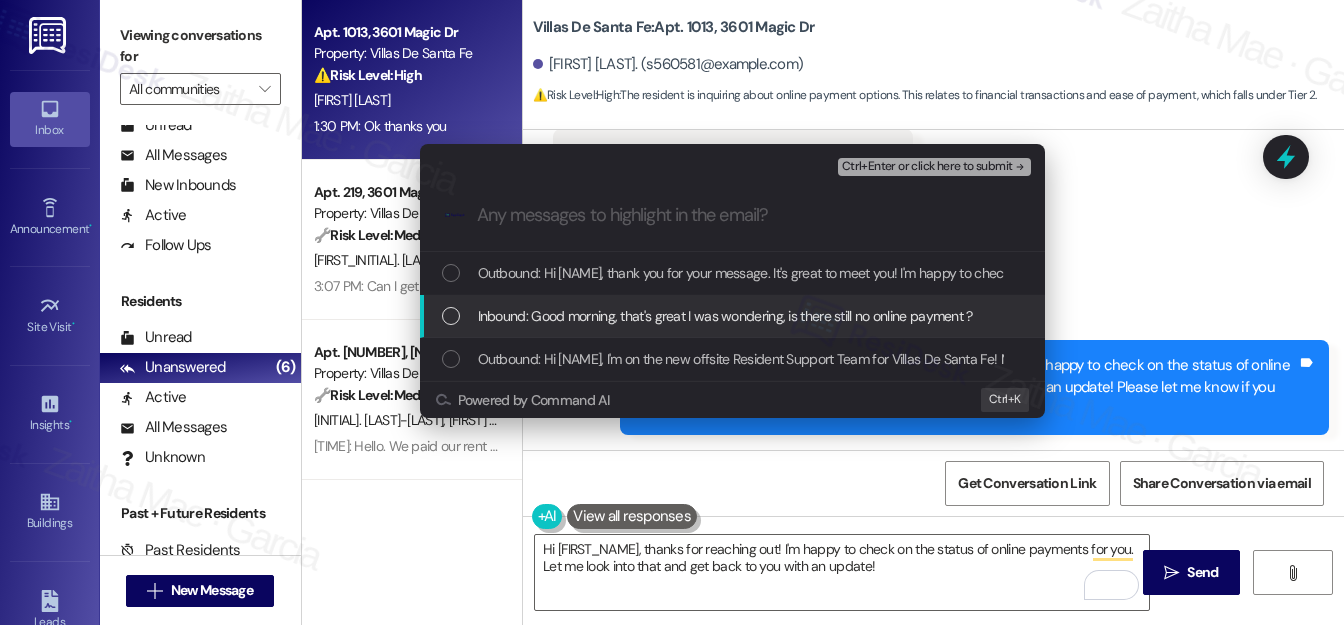 click at bounding box center (451, 316) 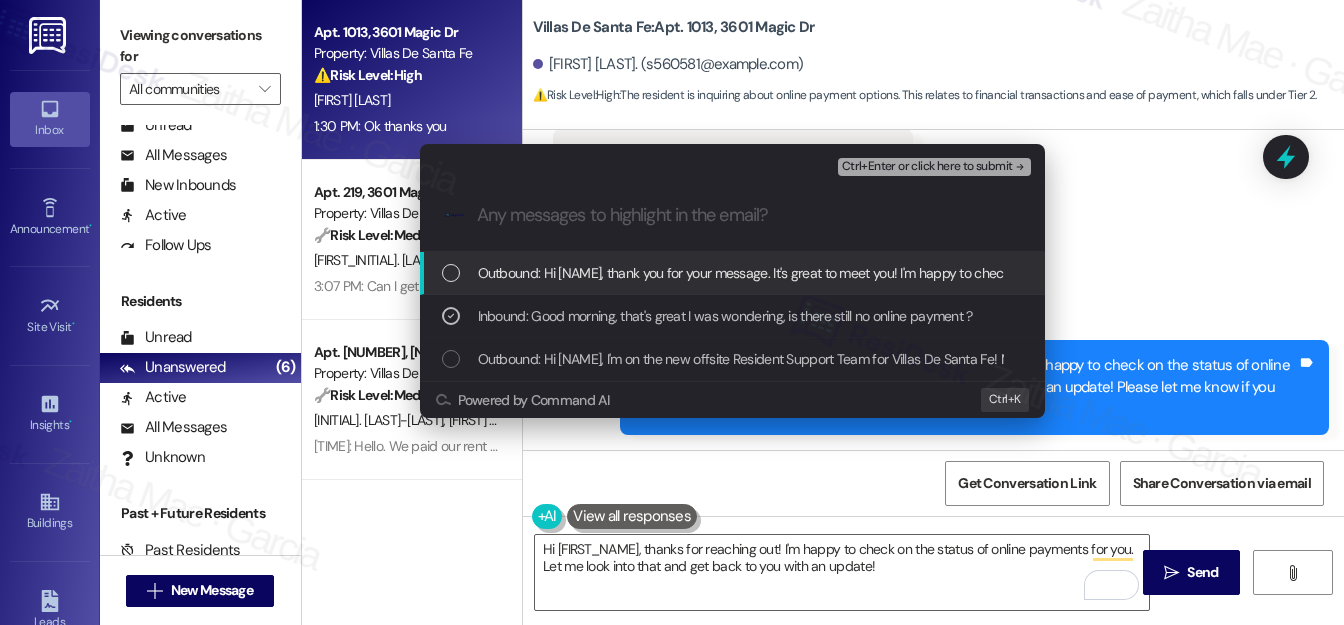 click on "Ctrl+Enter or click here to submit" at bounding box center (927, 167) 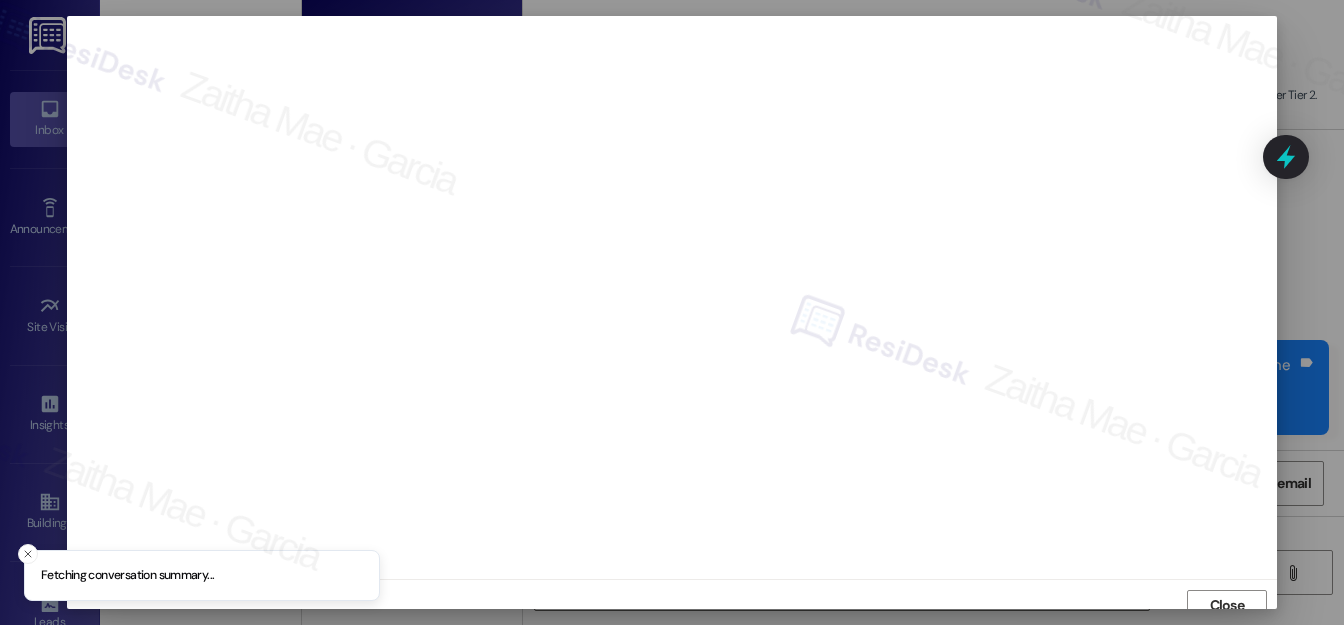 scroll, scrollTop: 12, scrollLeft: 0, axis: vertical 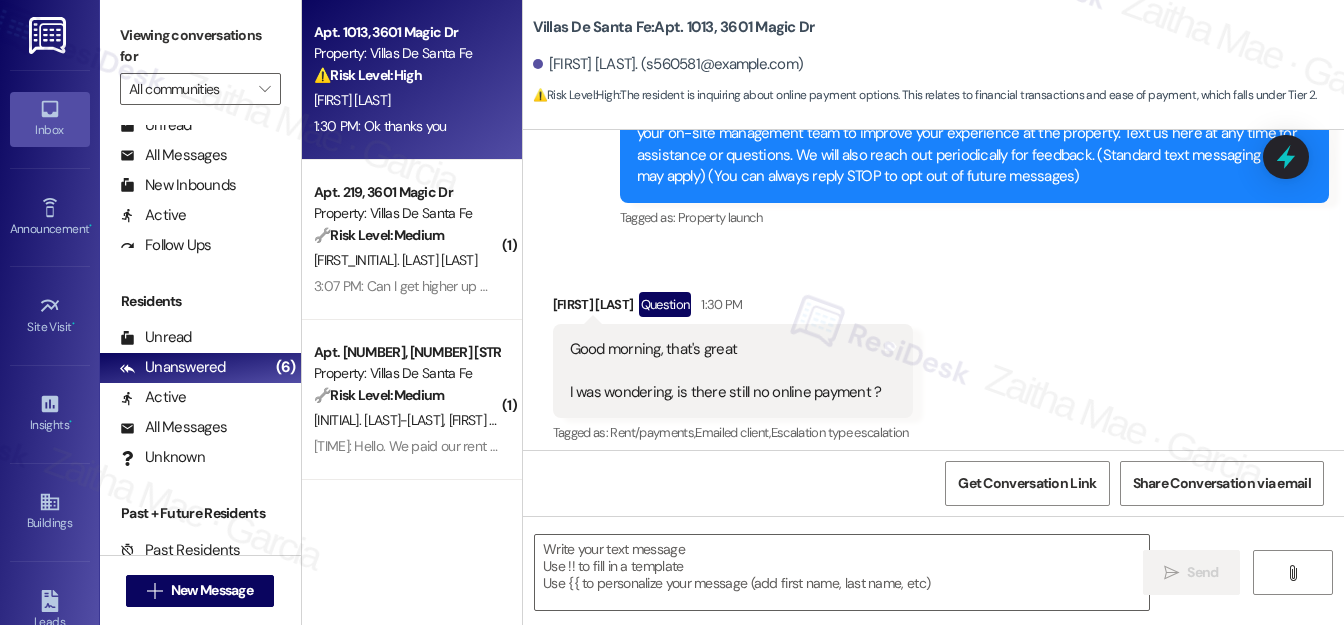 type on "Fetching suggested responses. Please feel free to read through the conversation in the meantime." 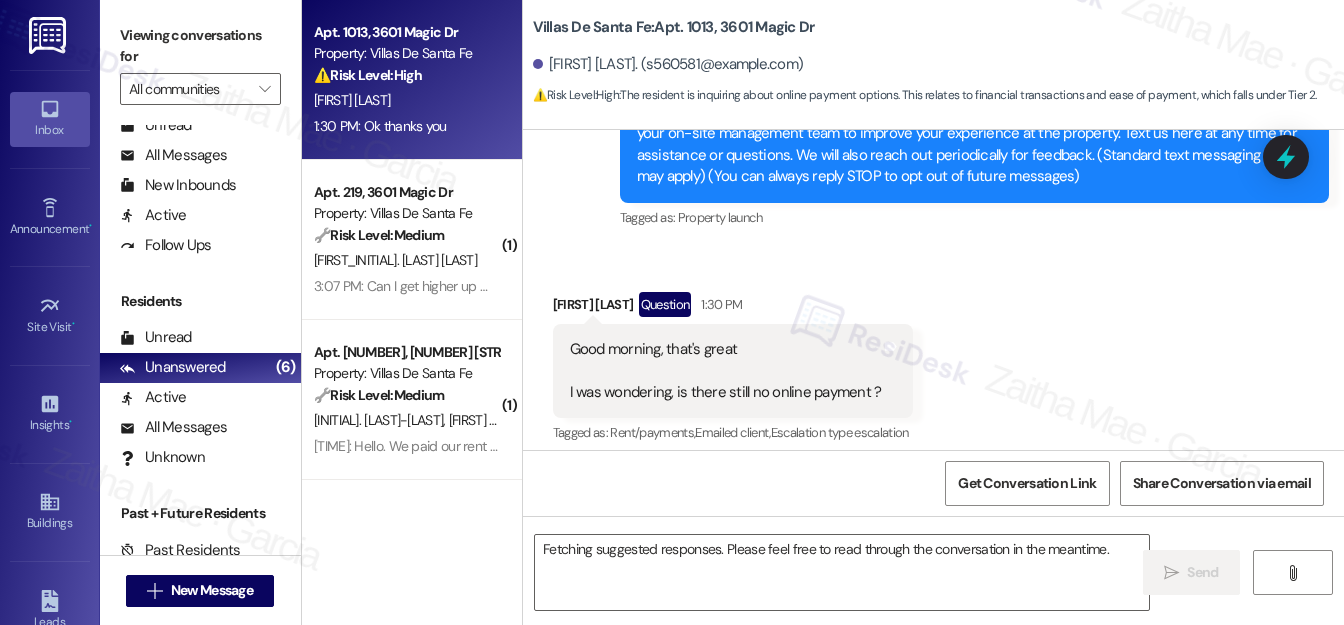 scroll, scrollTop: 263, scrollLeft: 0, axis: vertical 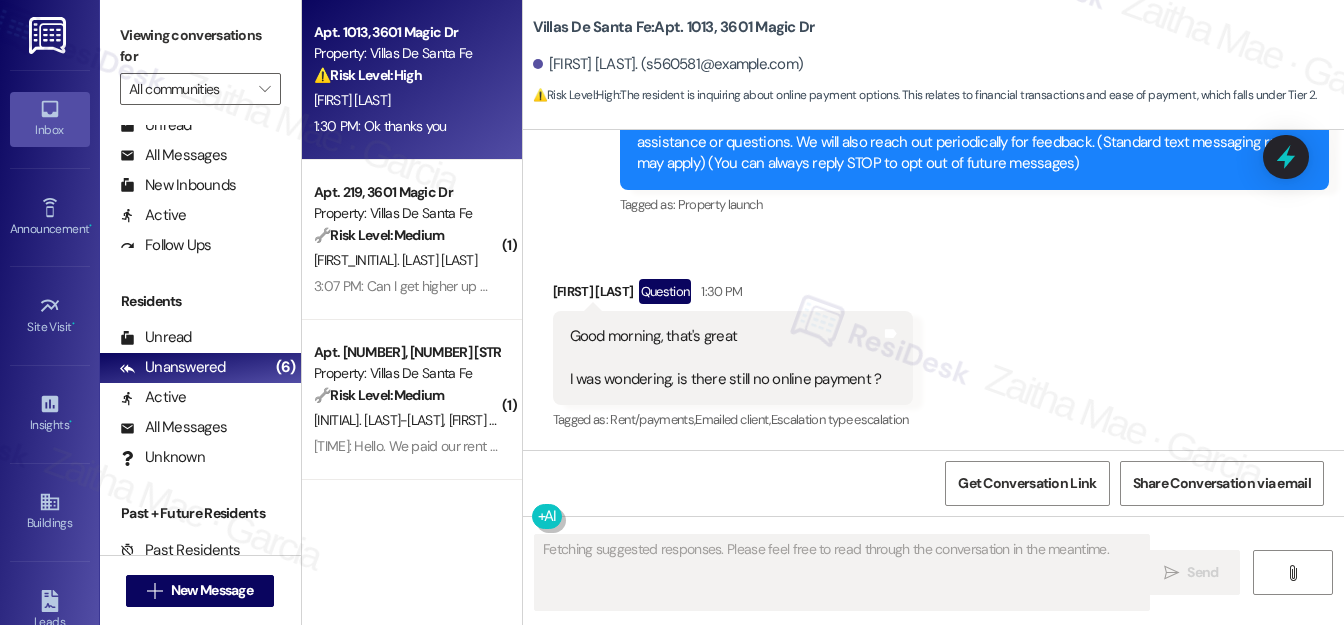 type 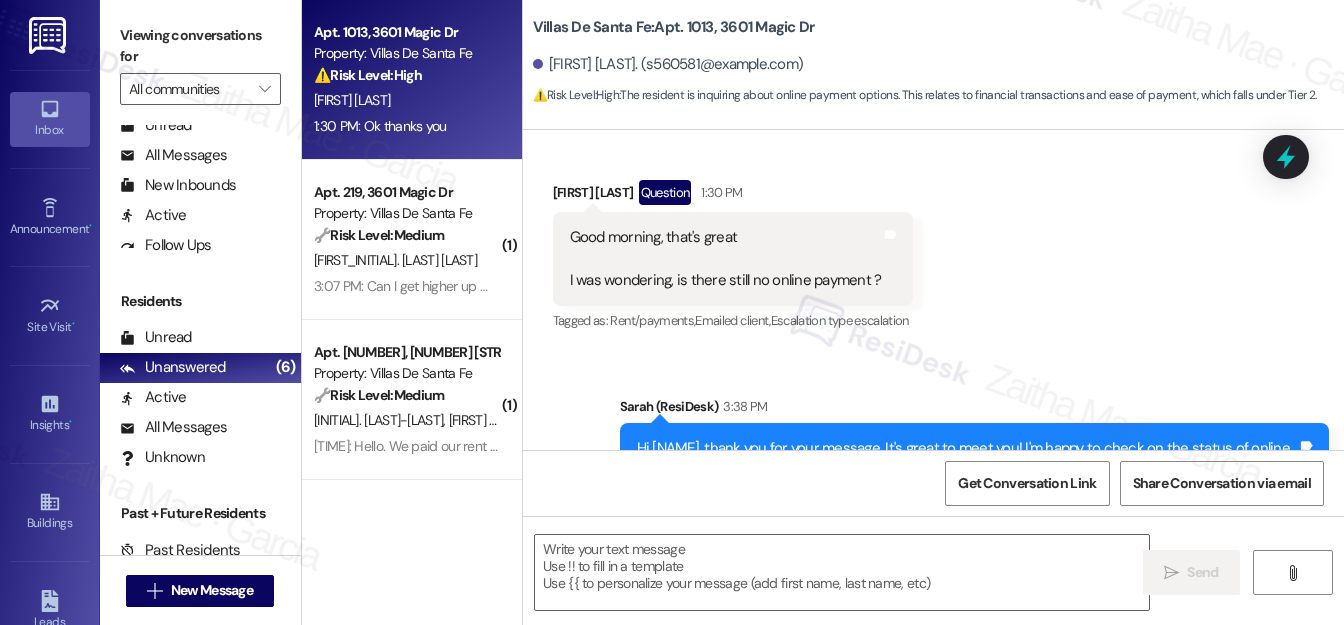 scroll, scrollTop: 475, scrollLeft: 0, axis: vertical 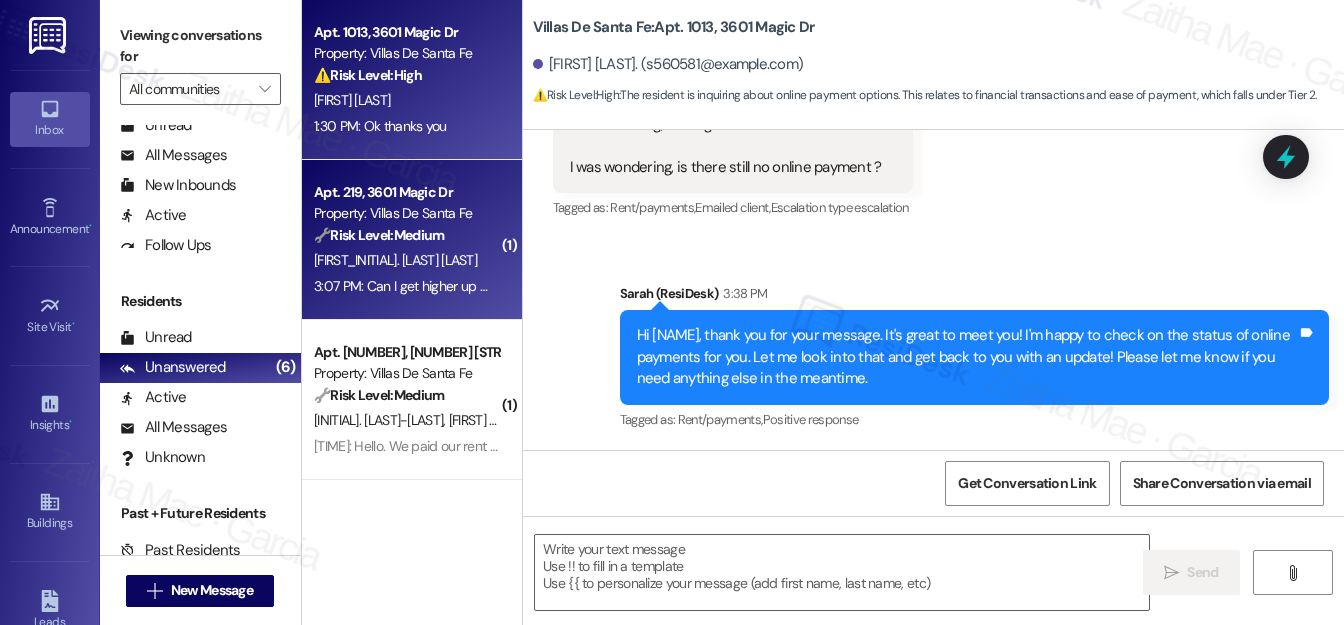 click on "[FIRST_INITIAL]. [LAST] [LAST]" at bounding box center [406, 260] 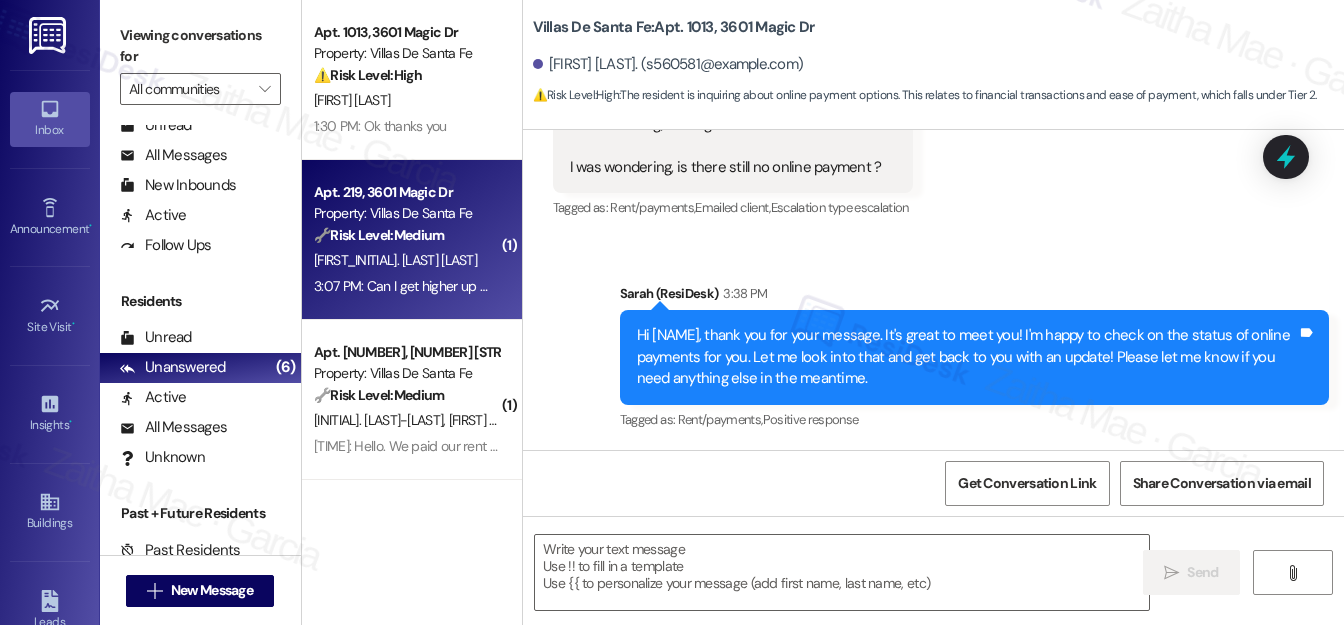 type on "Fetching suggested responses. Please feel free to read through the conversation in the meantime." 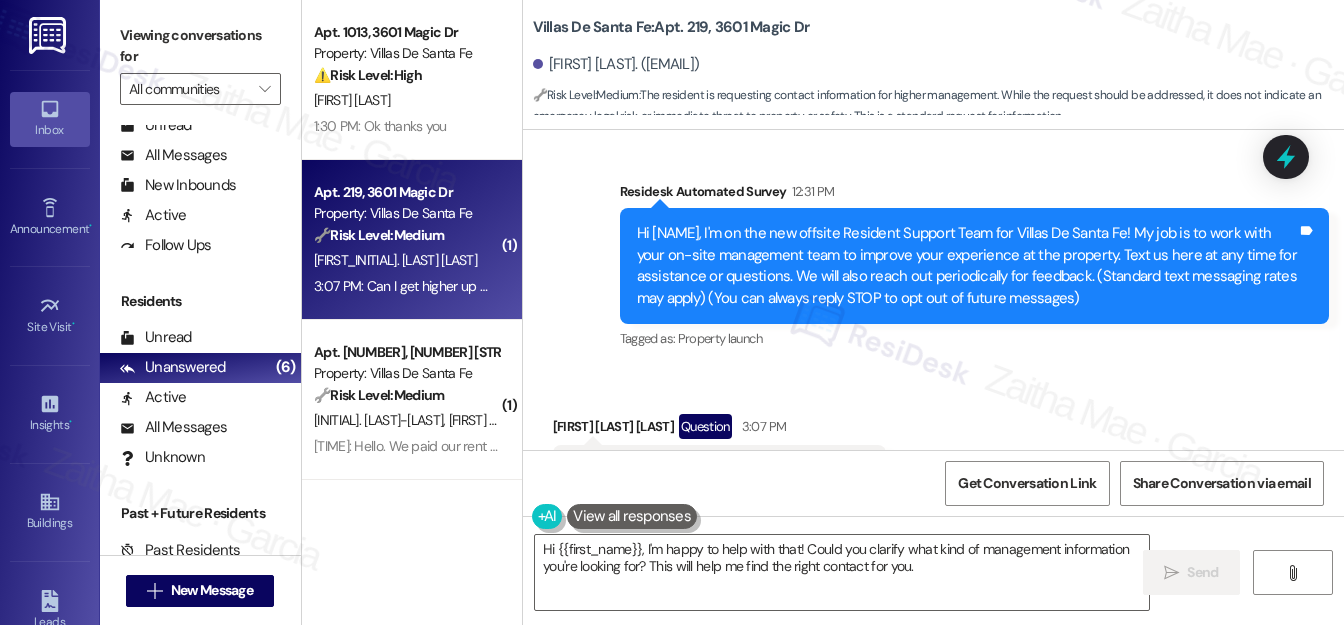 scroll, scrollTop: 510, scrollLeft: 0, axis: vertical 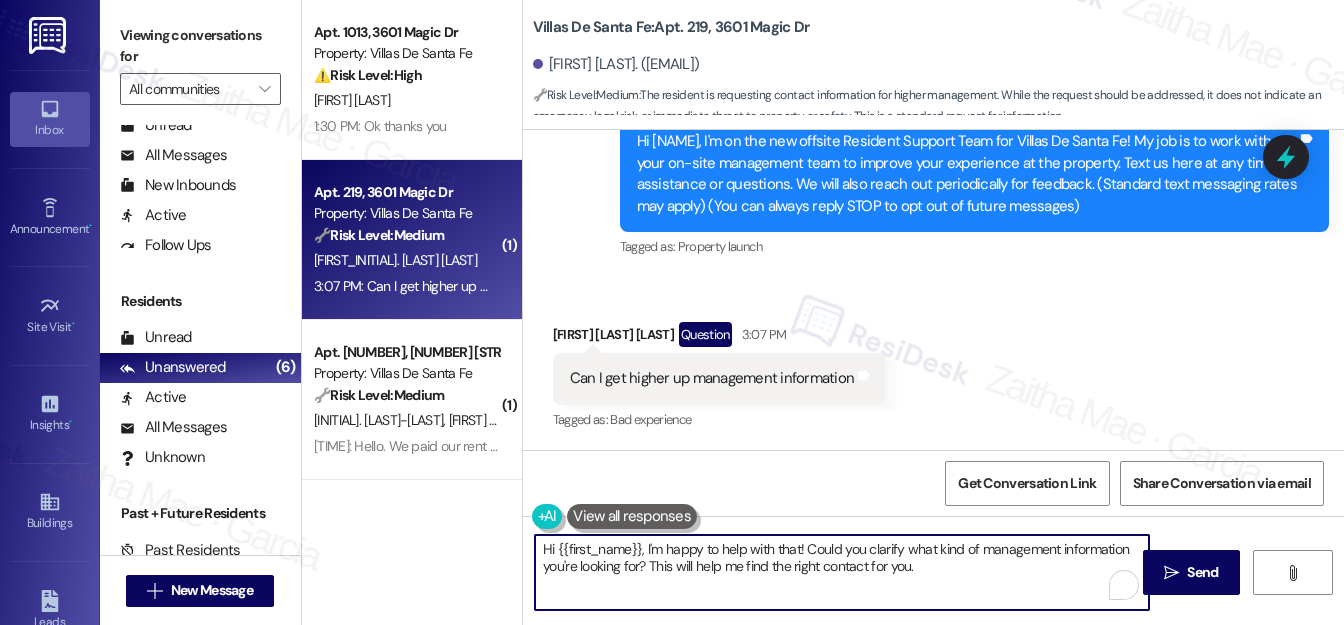 drag, startPoint x: 645, startPoint y: 547, endPoint x: 530, endPoint y: 548, distance: 115.00435 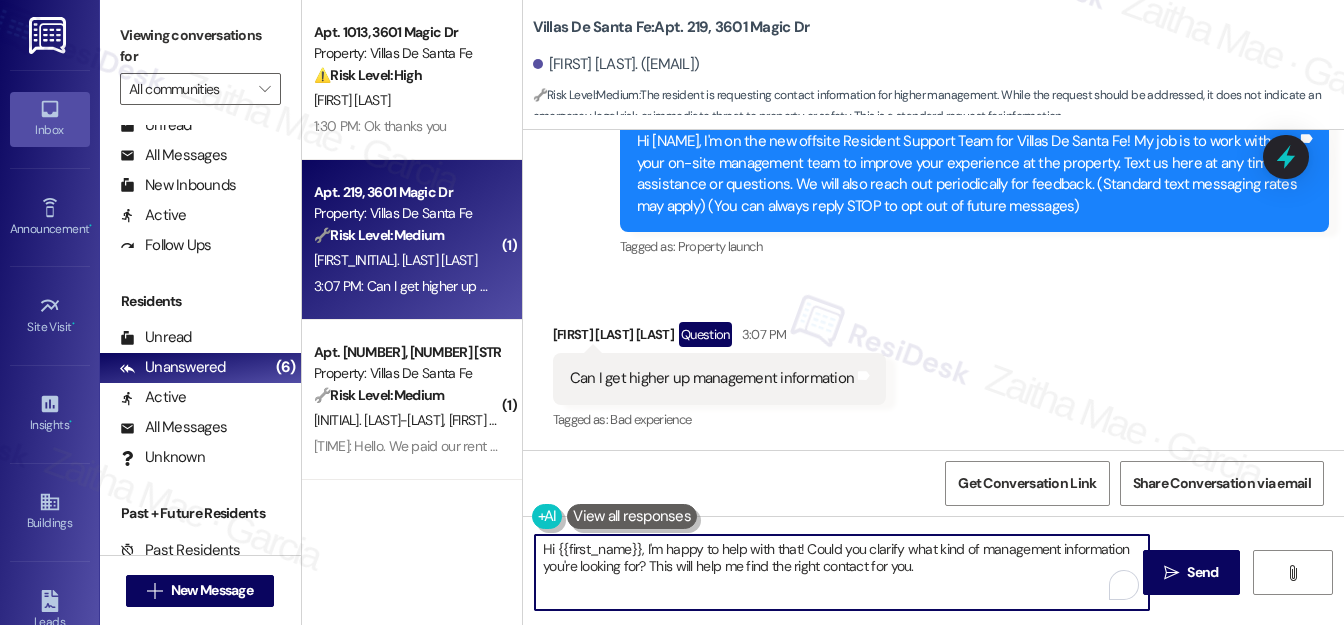 click on "Hi {{first_name}}, I'm happy to help with that! Could you clarify what kind of management information you're looking for? This will help me find the right contact for you." at bounding box center (832, 572) 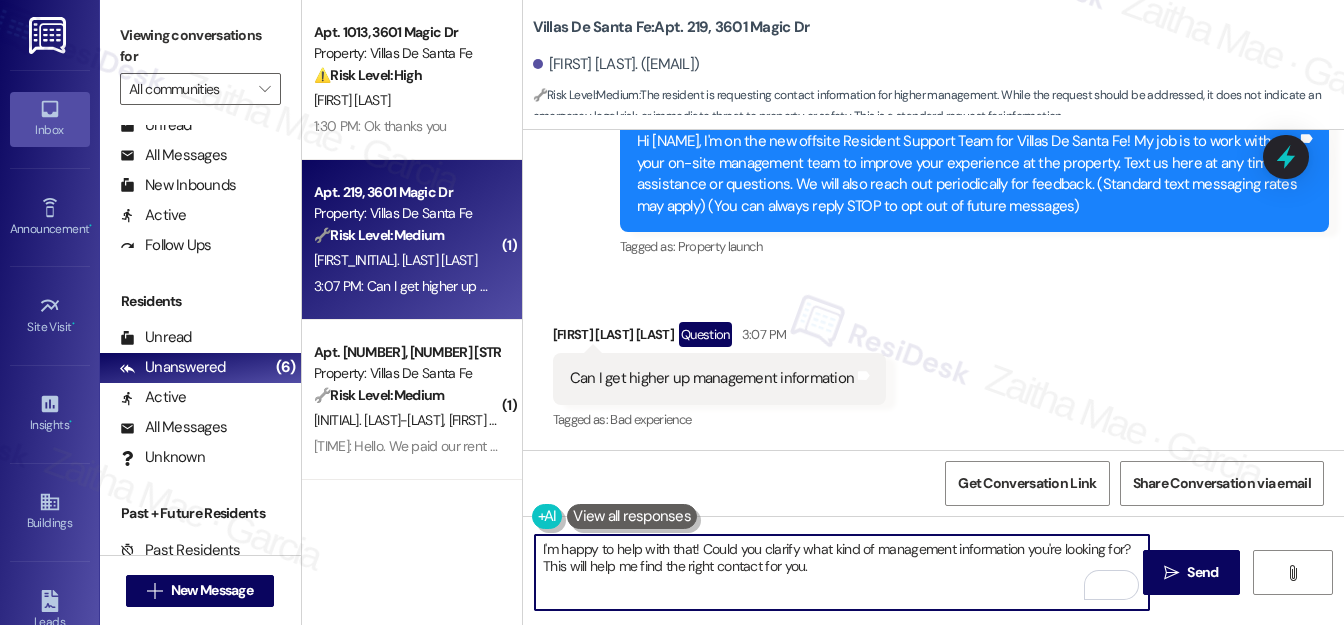 click on "[NAME] [LAST NAME] Question [TIME]" at bounding box center [720, 338] 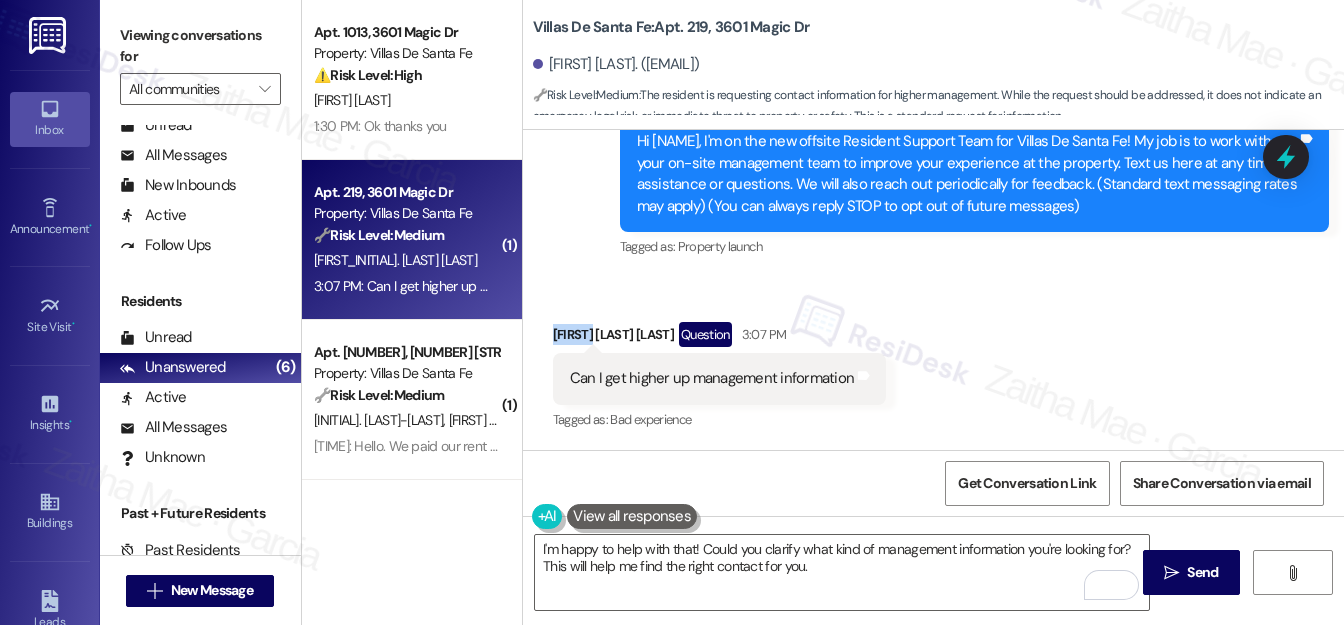 click on "[NAME] [LAST NAME] Question [TIME]" at bounding box center [720, 338] 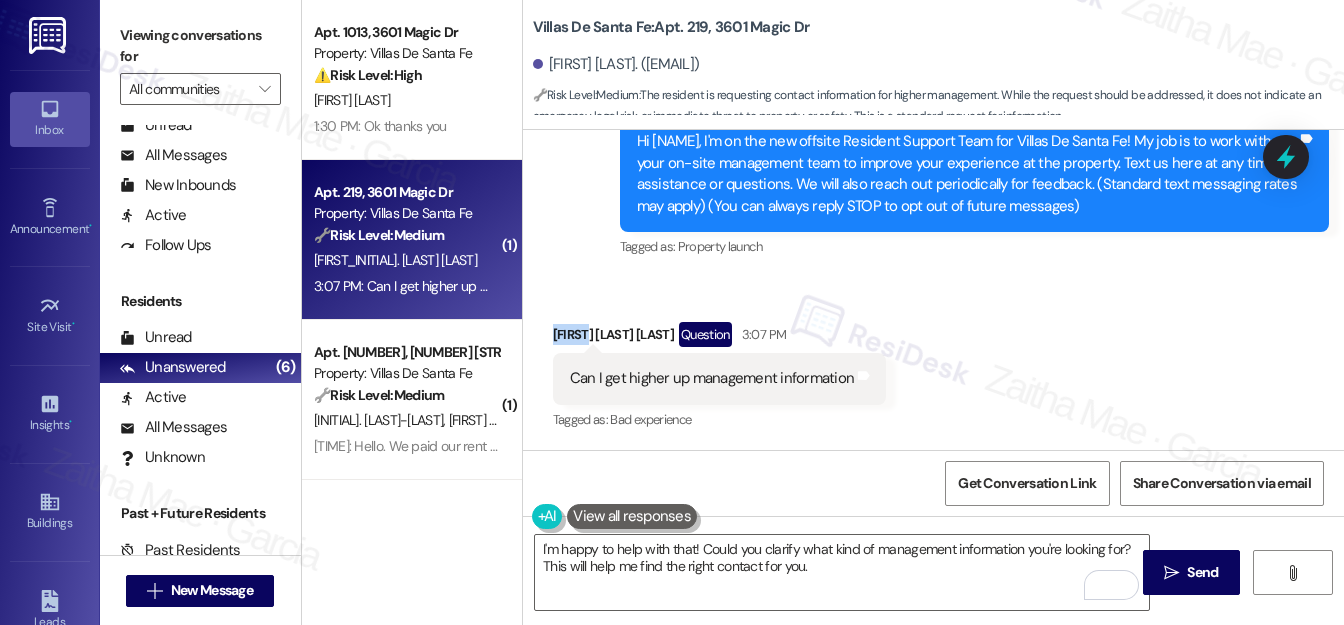 copy on "[NAME]" 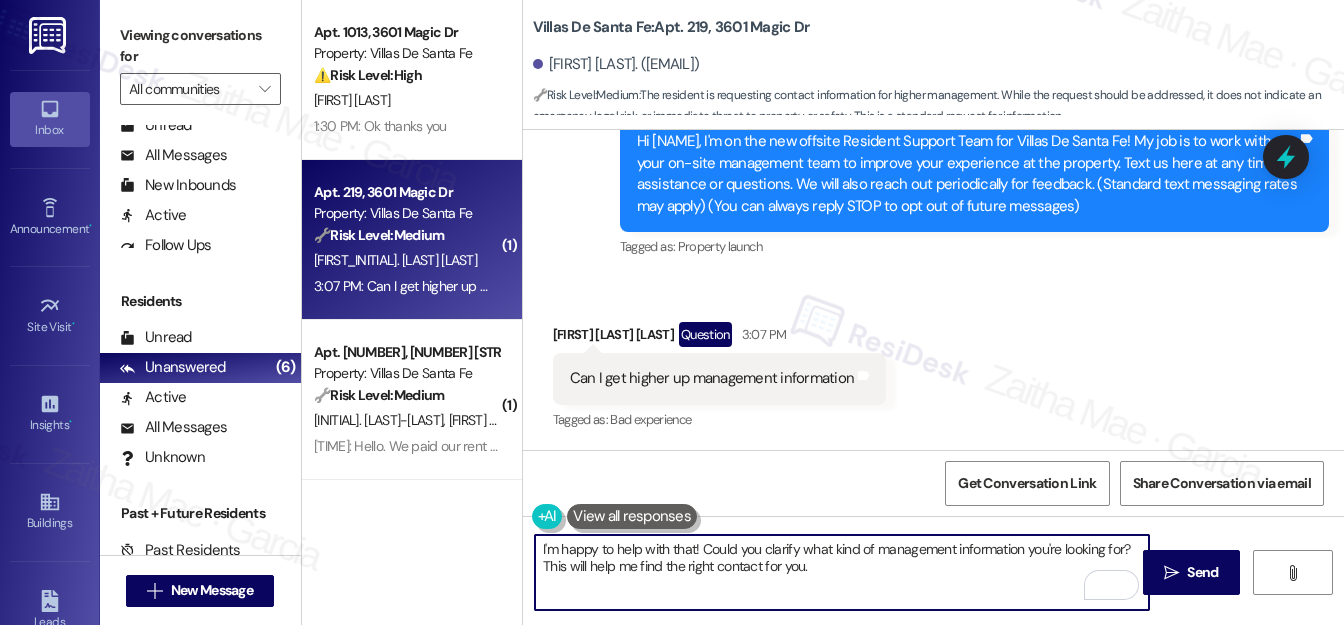 click on "I'm happy to help with that! Could you clarify what kind of management information you're looking for? This will help me find the right contact for you." at bounding box center [842, 572] 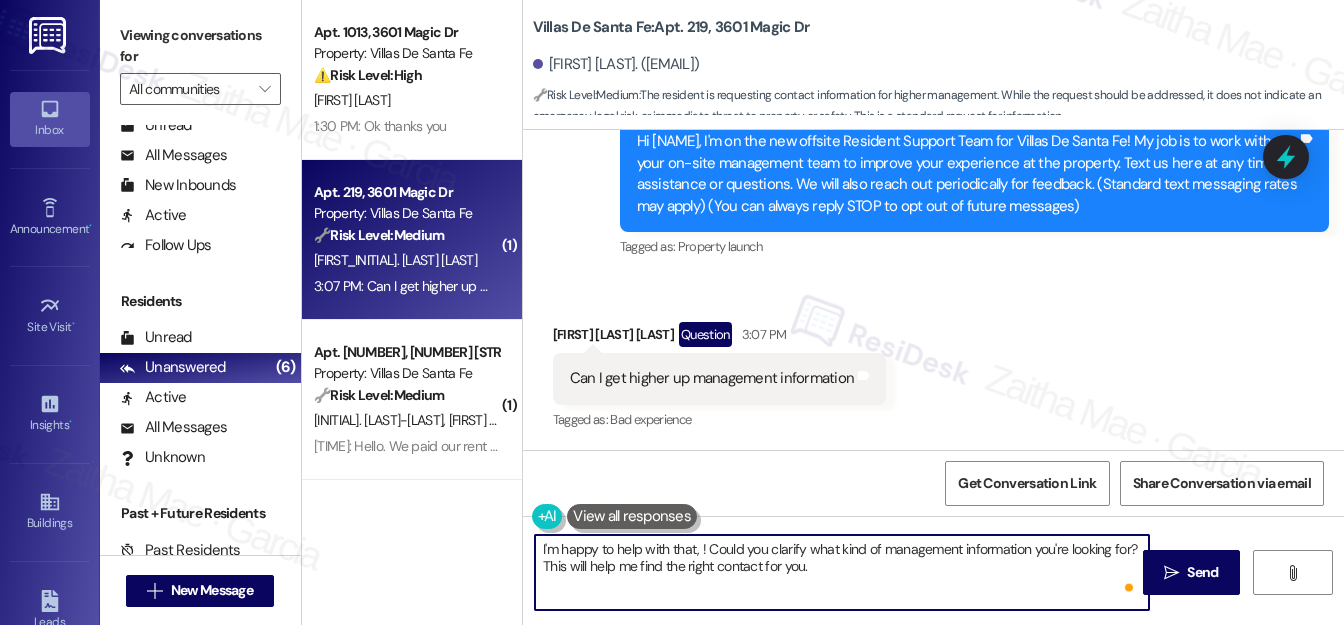 paste on "[NAME]" 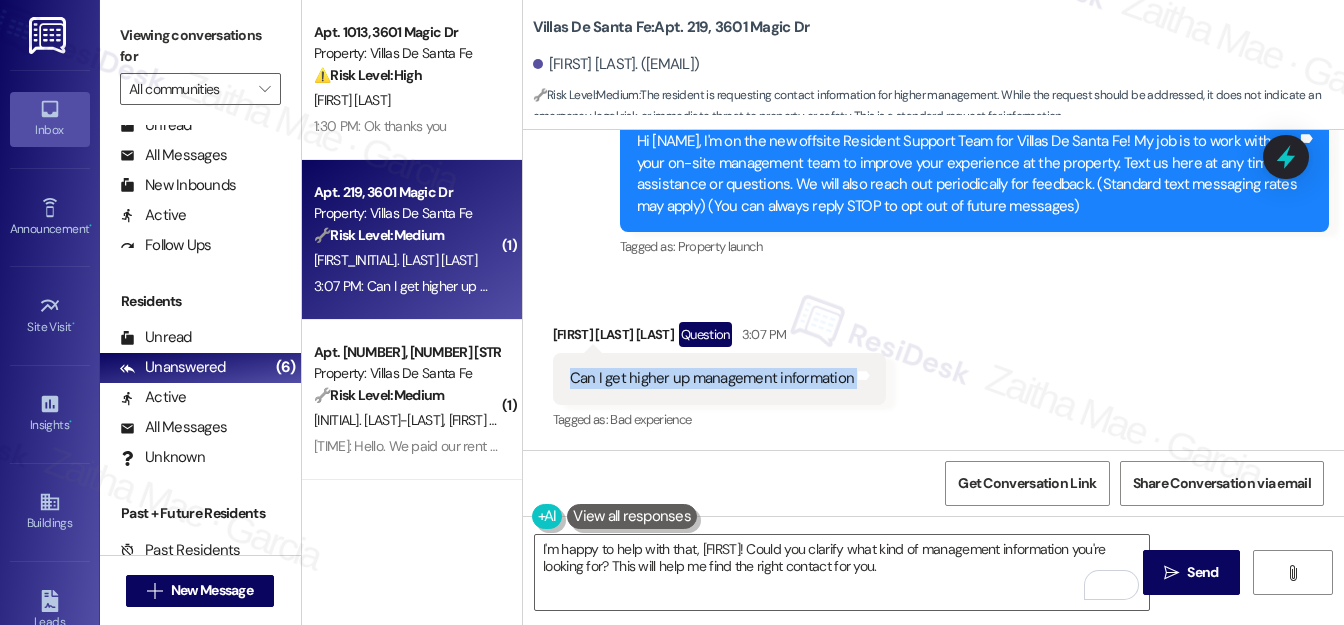 drag, startPoint x: 563, startPoint y: 379, endPoint x: 874, endPoint y: 381, distance: 311.00644 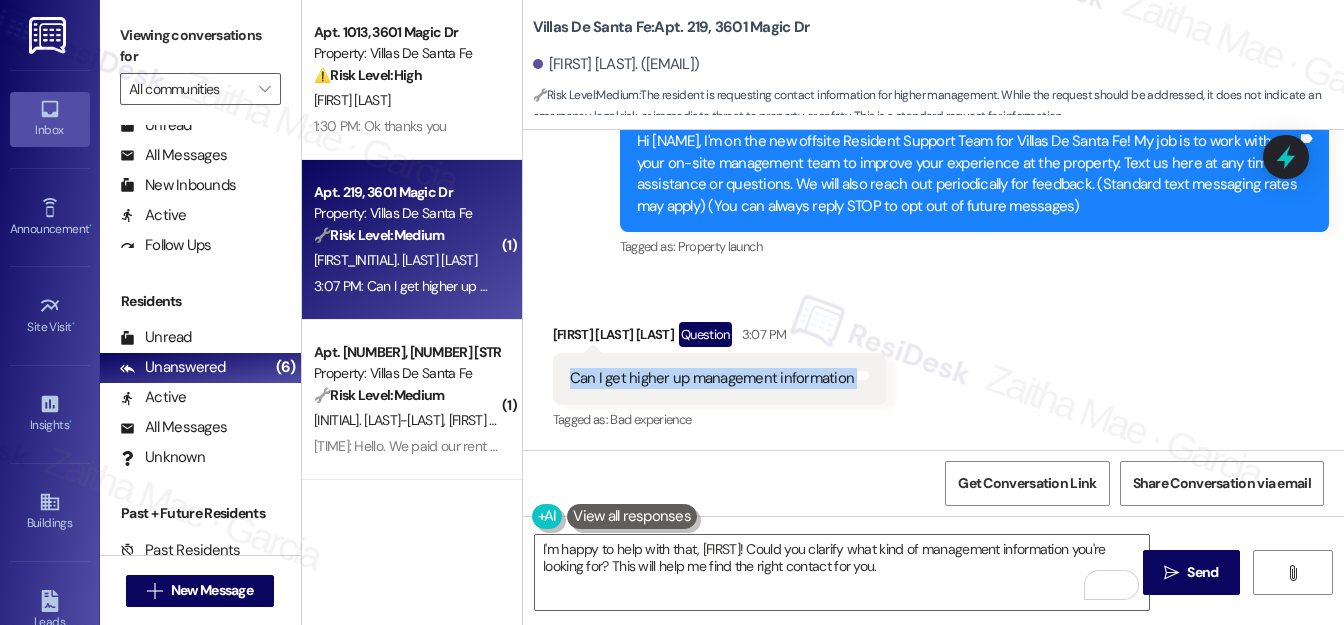 click on "Can I get higher up management information  Tags and notes" at bounding box center (720, 378) 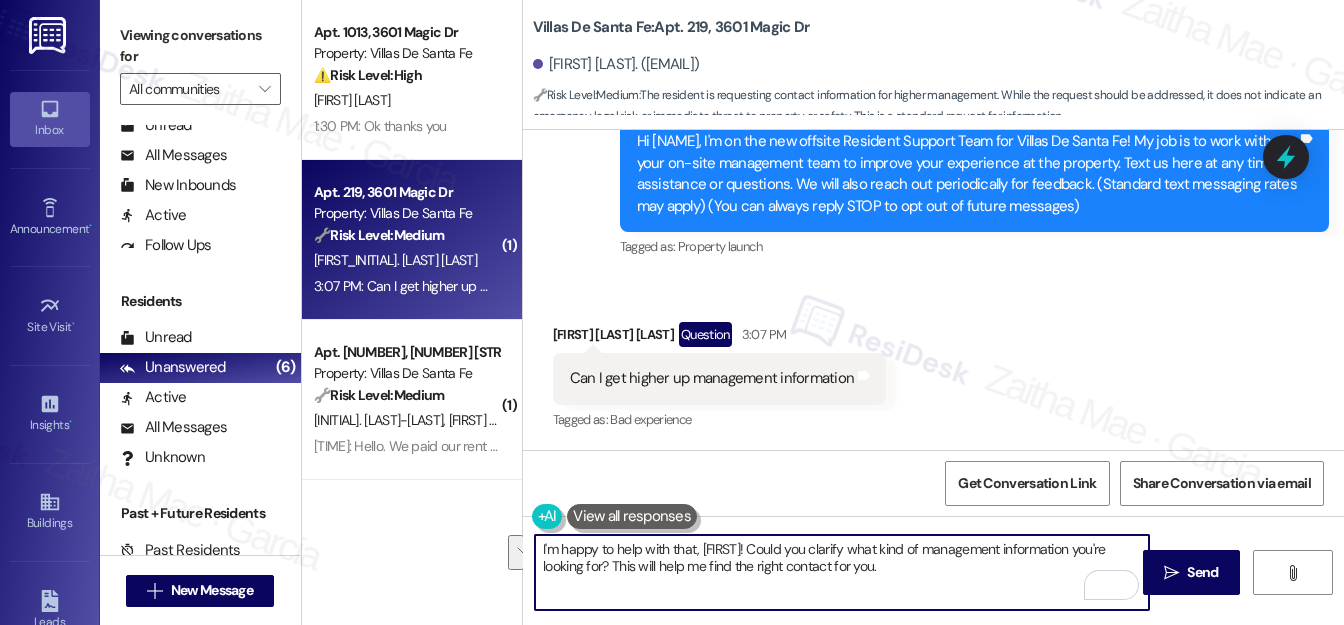 drag, startPoint x: 741, startPoint y: 545, endPoint x: 901, endPoint y: 565, distance: 161.24515 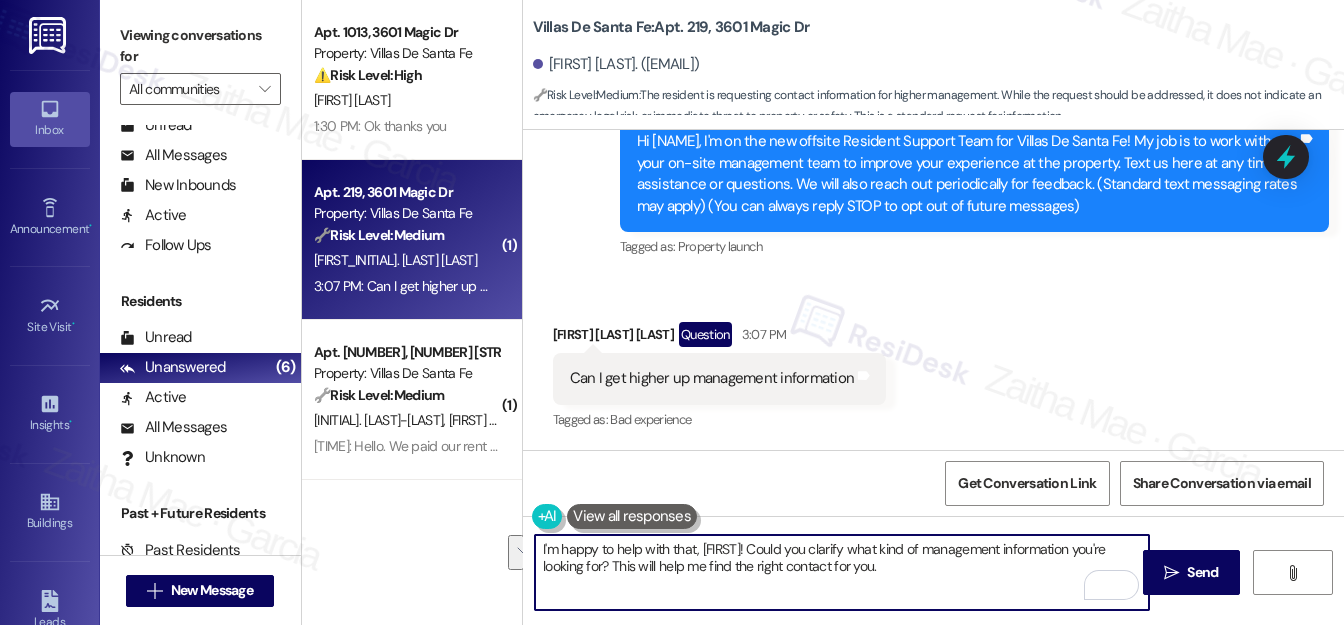 click on "I'm happy to help with that, [FIRST]! Could you clarify what kind of management information you're looking for? This will help me find the right contact for you." at bounding box center [842, 572] 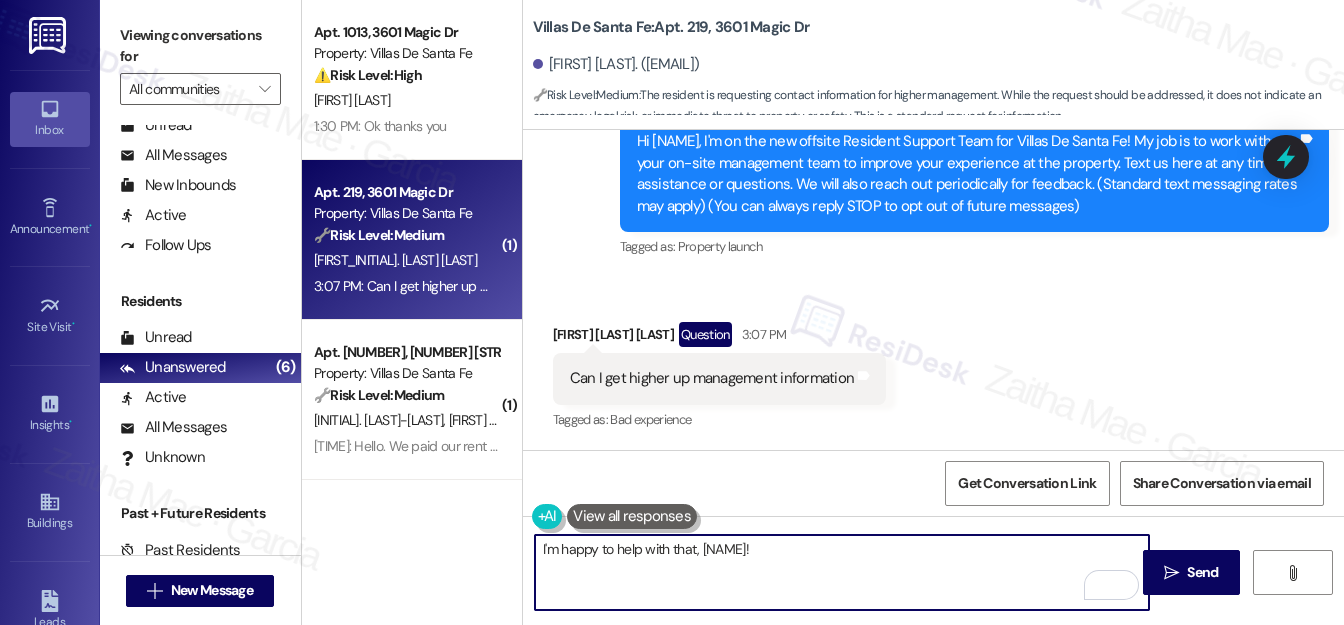 paste on "Just so I understand better, is there a specific concern or issue you’re hoping to escalate? That’ll help me direct your request appropriately." 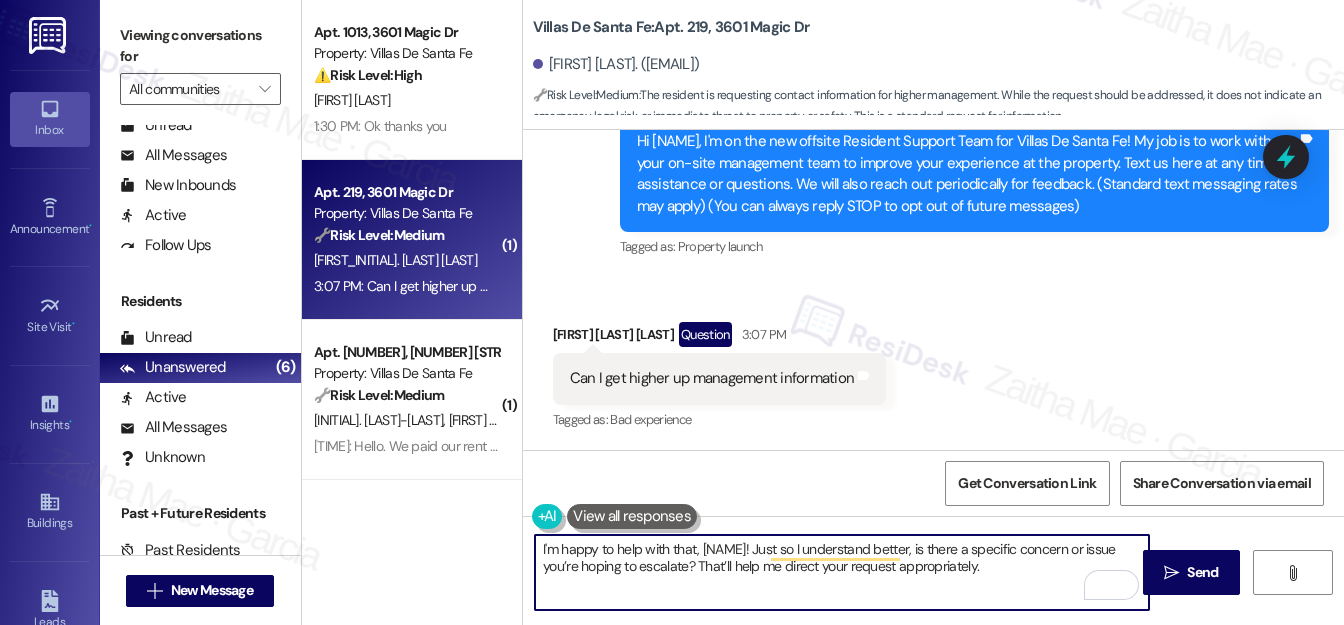 click on "I'm happy to help with that, [NAME]! Just so I understand better, is there a specific concern or issue you’re hoping to escalate? That’ll help me direct your request appropriately." at bounding box center (842, 572) 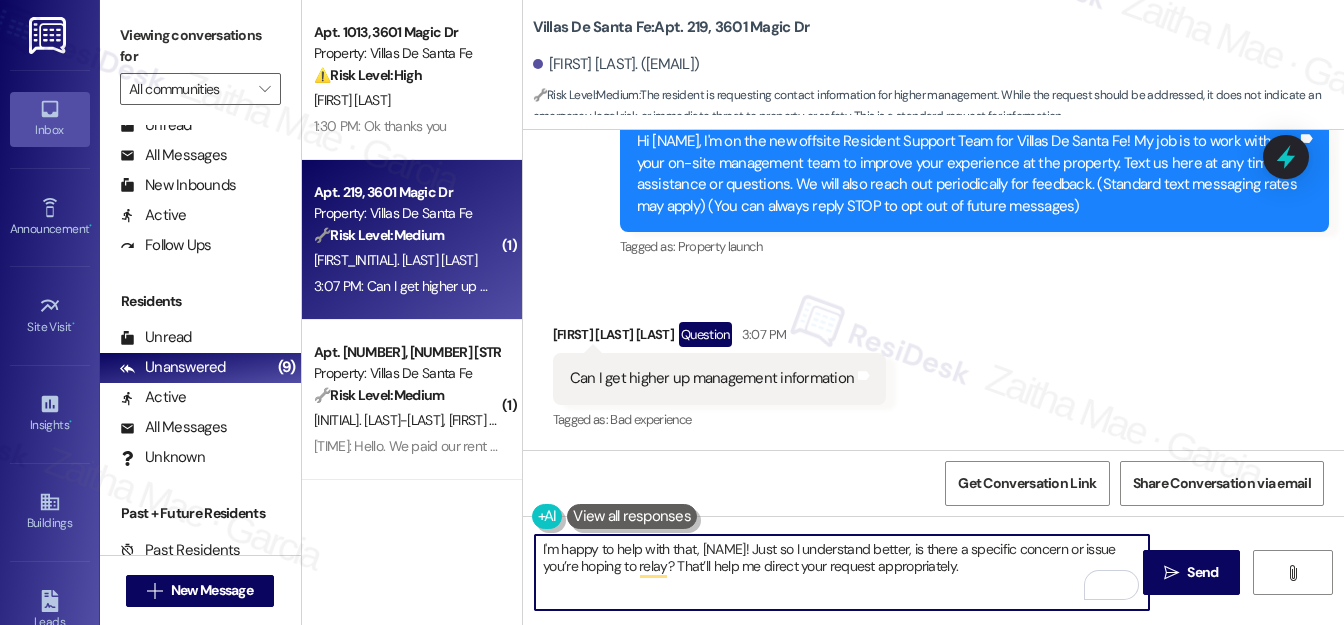 click on "I'm happy to help with that, [NAME]! Just so I understand better, is there a specific concern or issue you’re hoping to relay? That’ll help me direct your request appropriately." at bounding box center (842, 572) 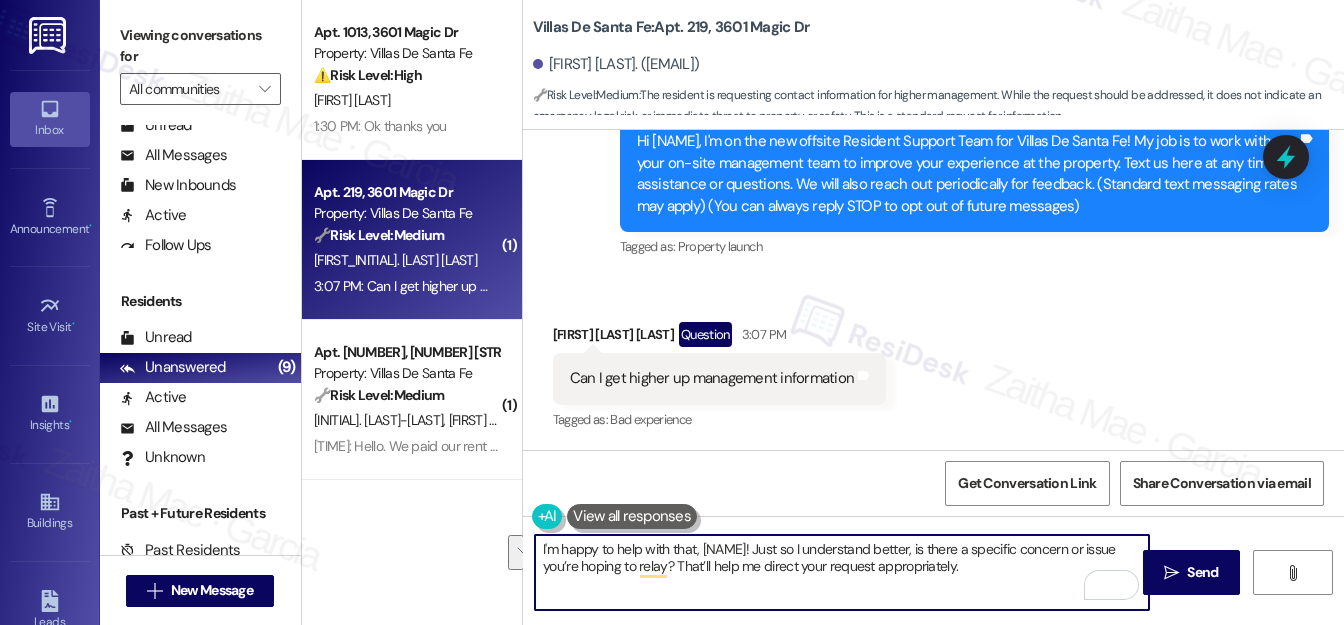 drag, startPoint x: 740, startPoint y: 546, endPoint x: 1008, endPoint y: 559, distance: 268.31512 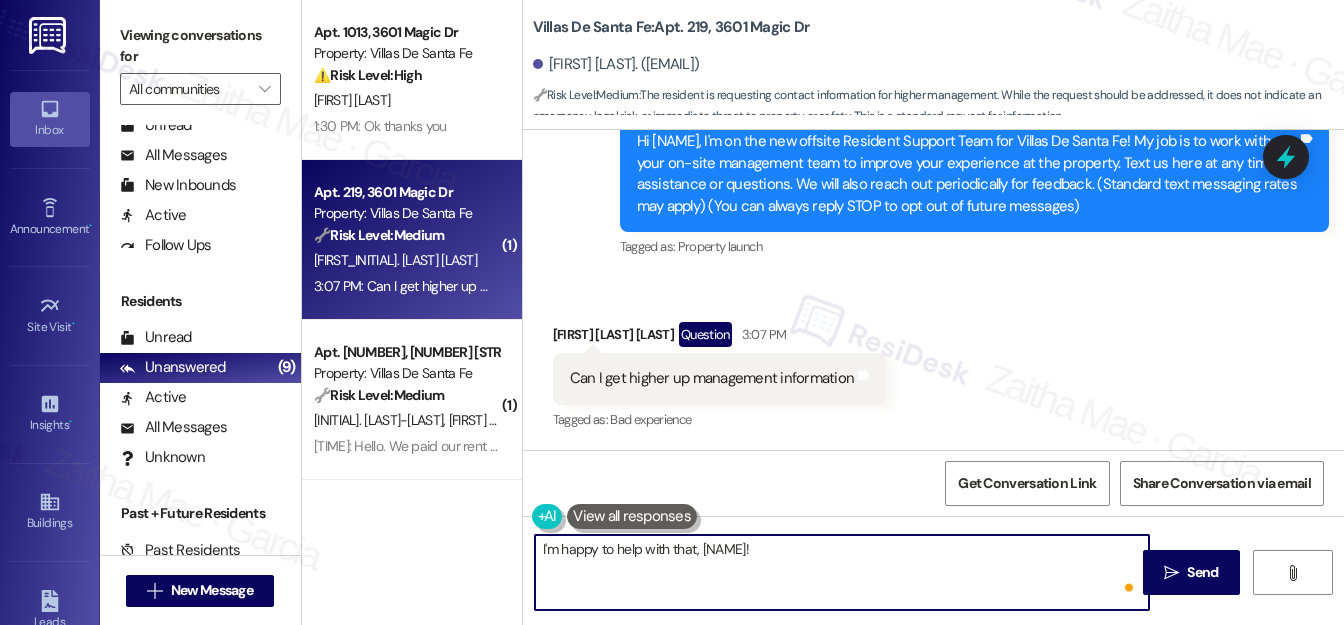 paste on "Just so I understand better, is there a specific concern or issue you’re hoping to discuss with higher management? That’ll help me direct your request appropriately.
Ask ChatGPT" 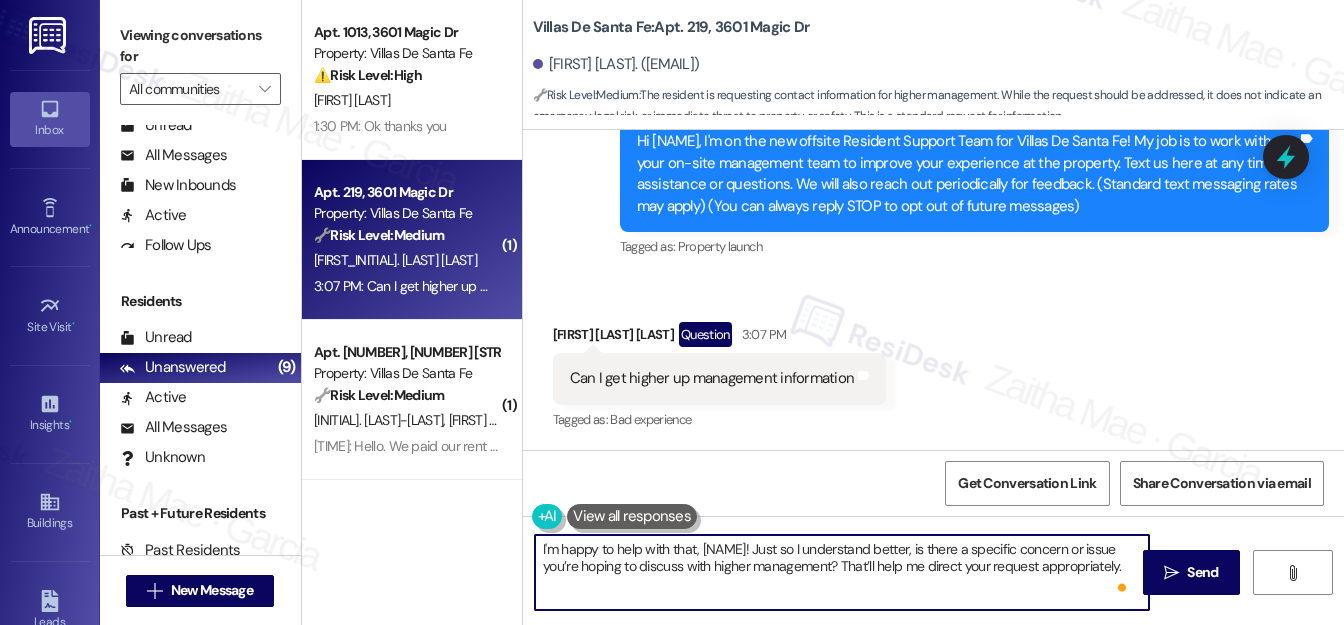 scroll, scrollTop: 152, scrollLeft: 0, axis: vertical 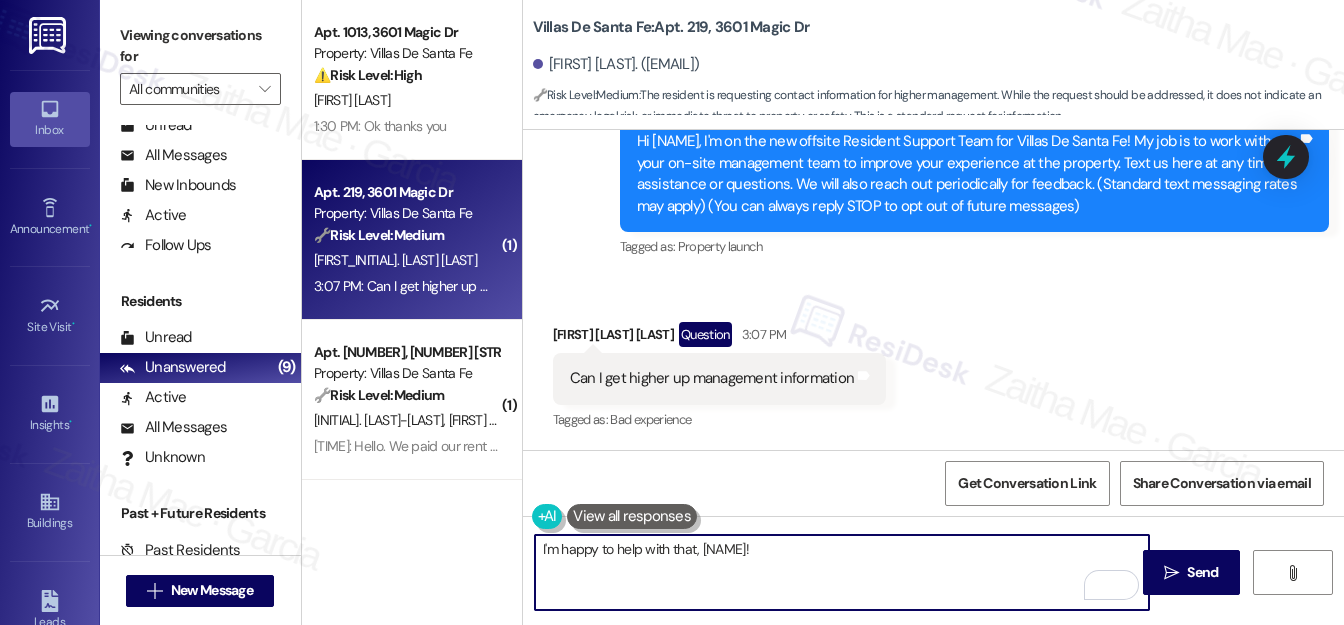 paste on "Just so I understand better, is there a specific concern or issue you’re hoping to discuss with higher management? That’ll help me direct your request appropriately." 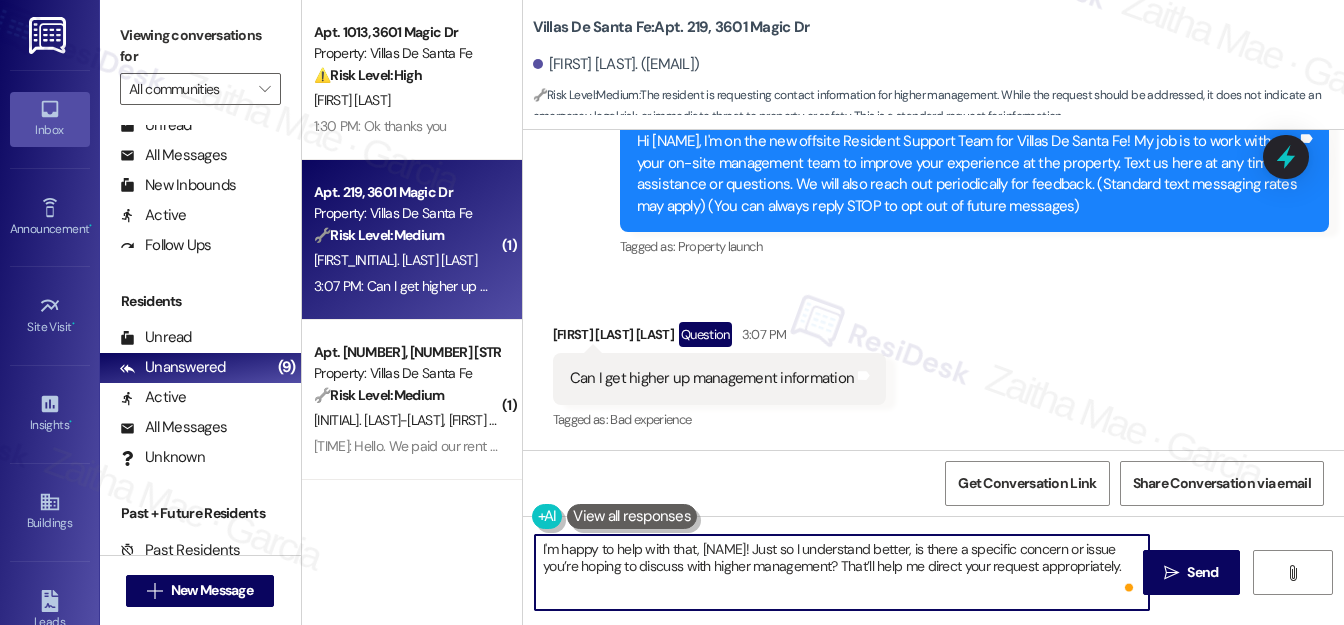 click on "I'm happy to help with that, [NAME]! Just so I understand better, is there a specific concern or issue you’re hoping to discuss with higher management? That’ll help me direct your request appropriately." at bounding box center [842, 572] 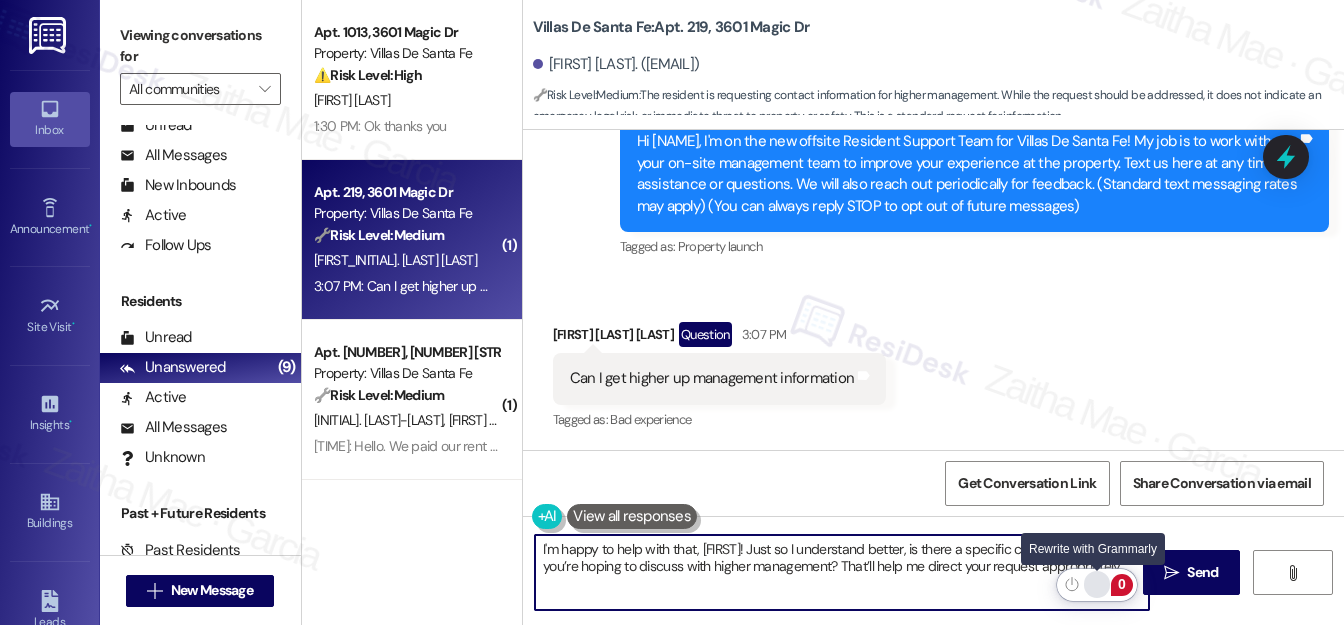 type on "I'm happy to help with that, [FIRST]! Just so I understand better, is there a specific concern or issue you’re hoping to discuss with higher management? That’ll help me direct your request appropriately." 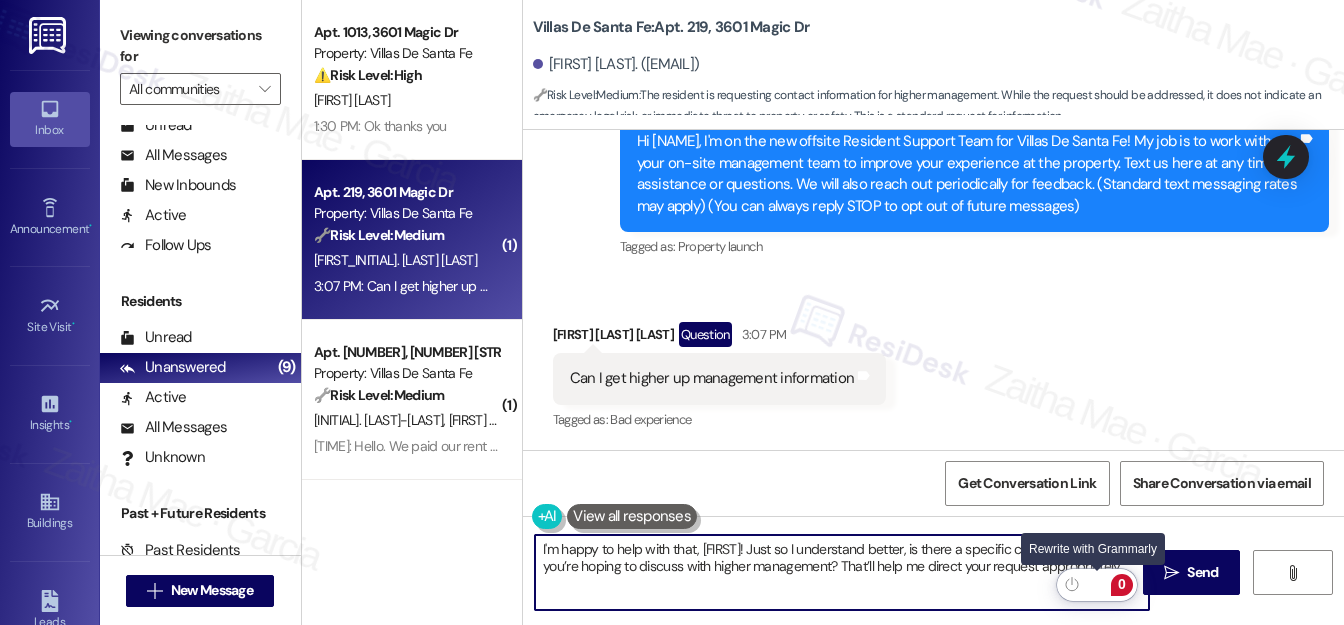 drag, startPoint x: 1095, startPoint y: 583, endPoint x: 1085, endPoint y: 577, distance: 11.661903 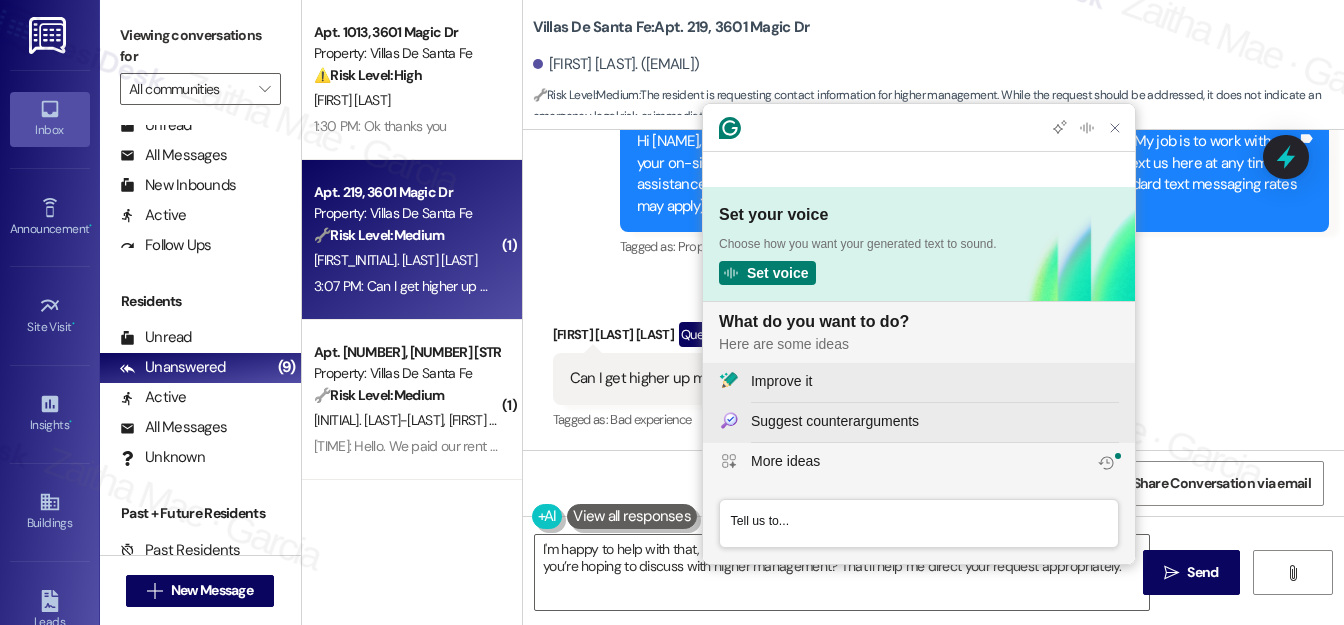 scroll, scrollTop: 0, scrollLeft: 0, axis: both 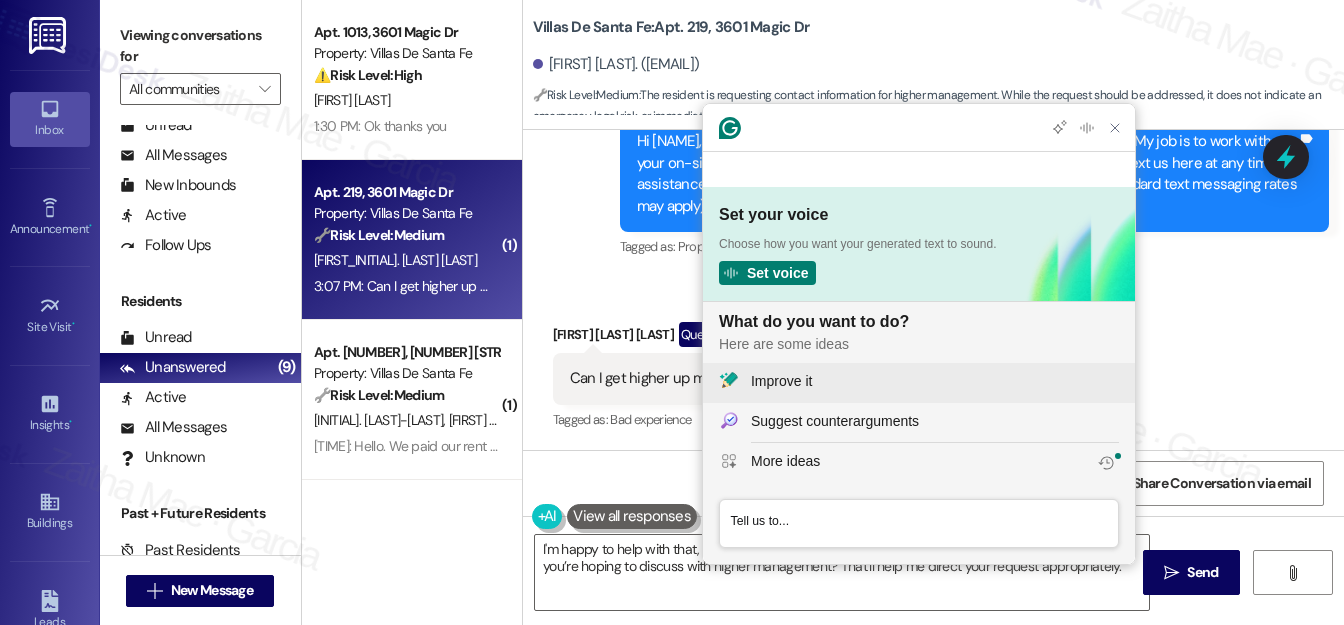click on "Improve it" 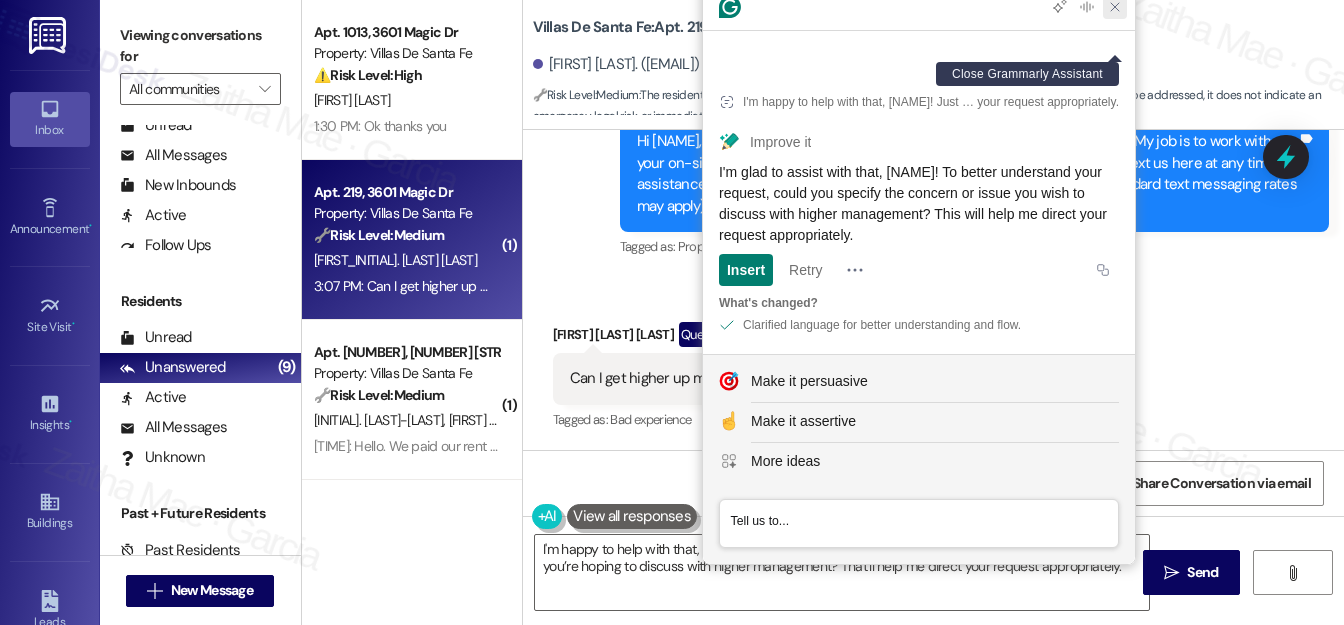 drag, startPoint x: 1112, startPoint y: 45, endPoint x: 1130, endPoint y: 122, distance: 79.07591 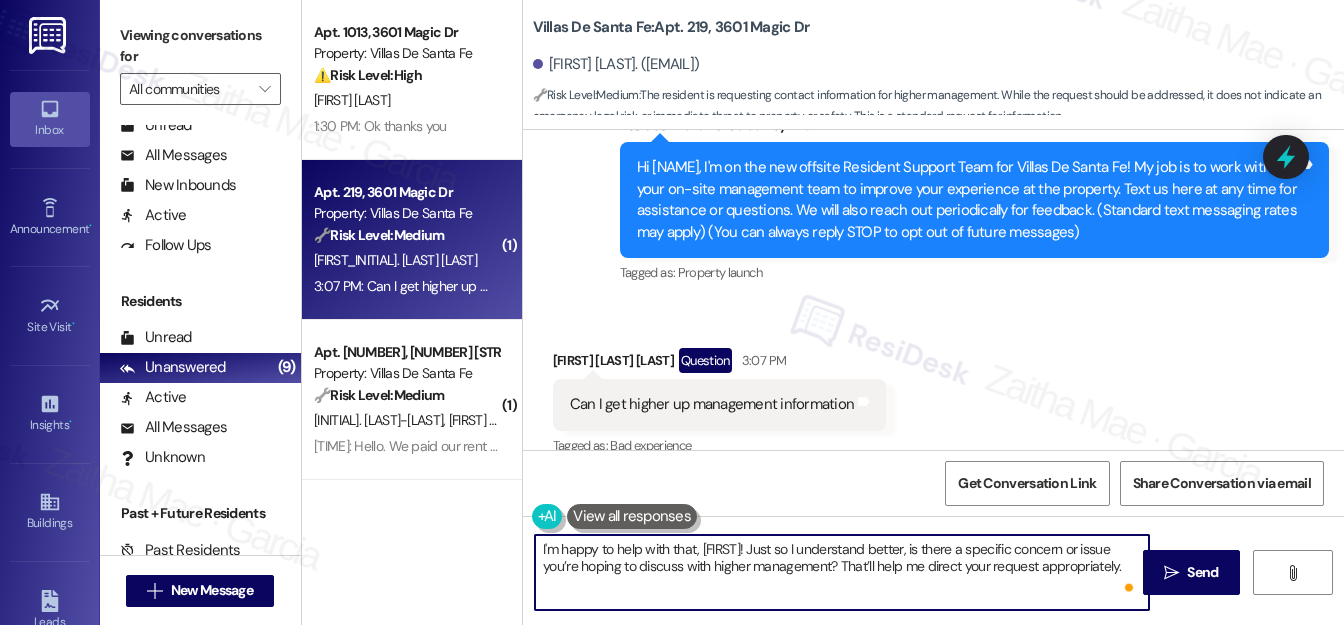 scroll, scrollTop: 510, scrollLeft: 0, axis: vertical 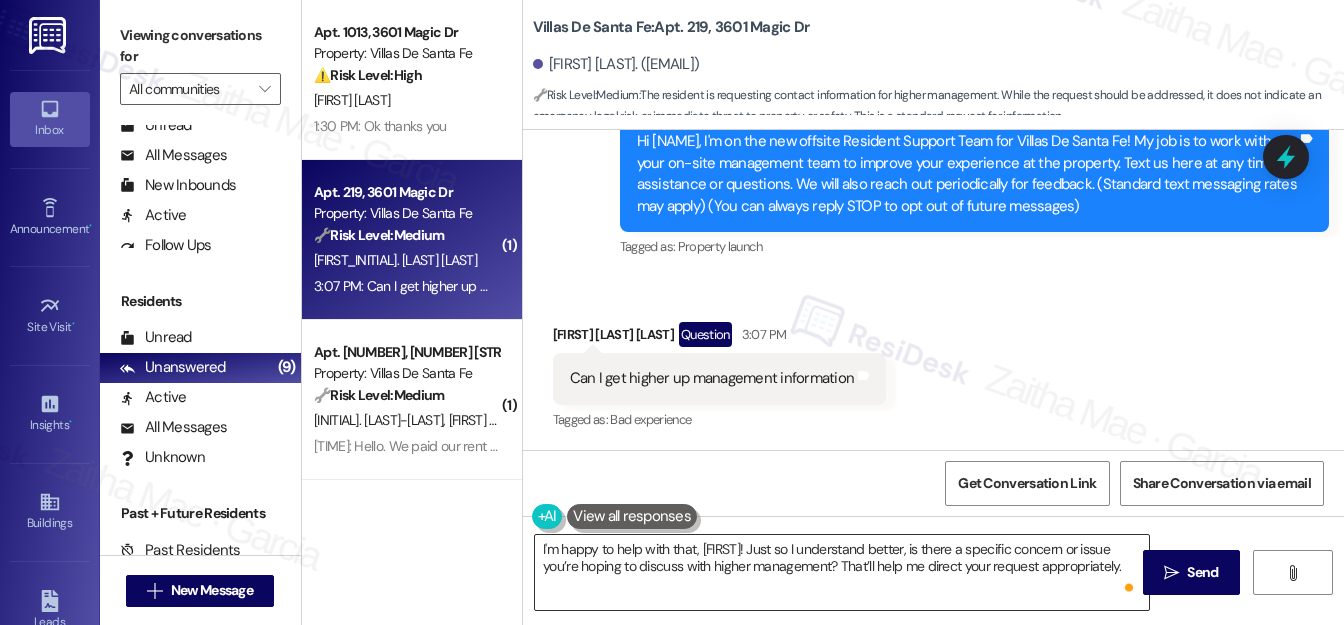 drag, startPoint x: 1179, startPoint y: 562, endPoint x: 1128, endPoint y: 536, distance: 57.245087 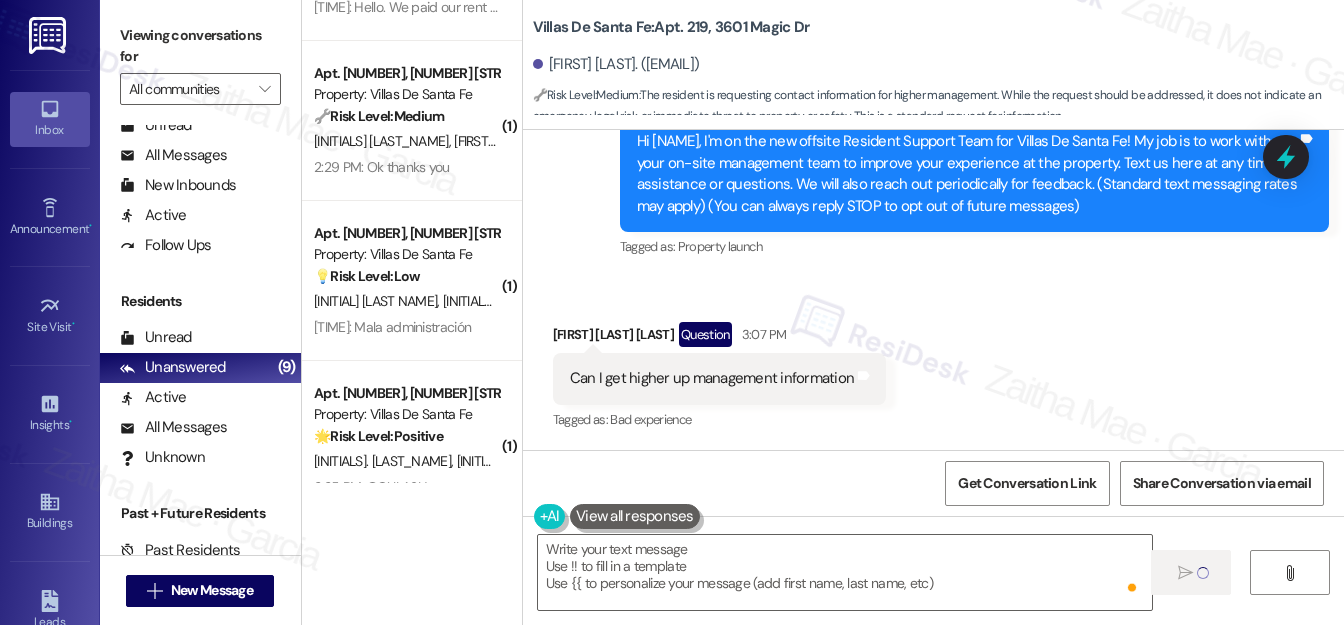 type on "Fetching suggested responses. Please feel free to read through the conversation in the meantime." 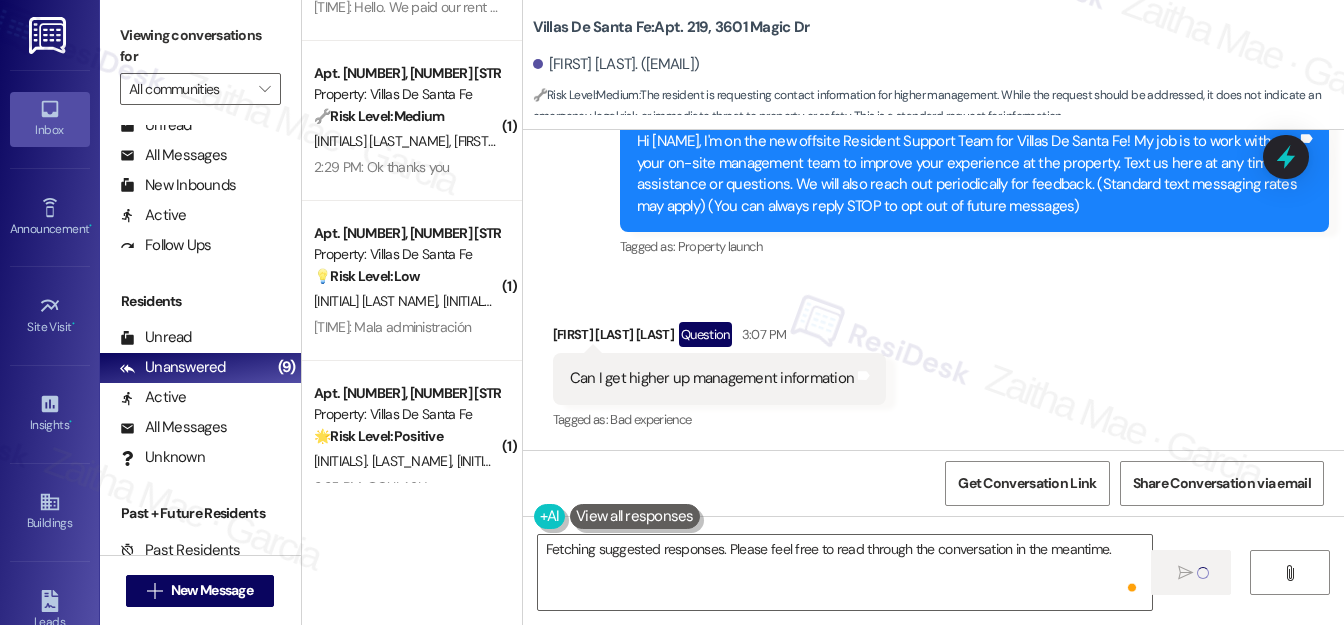 scroll, scrollTop: 454, scrollLeft: 0, axis: vertical 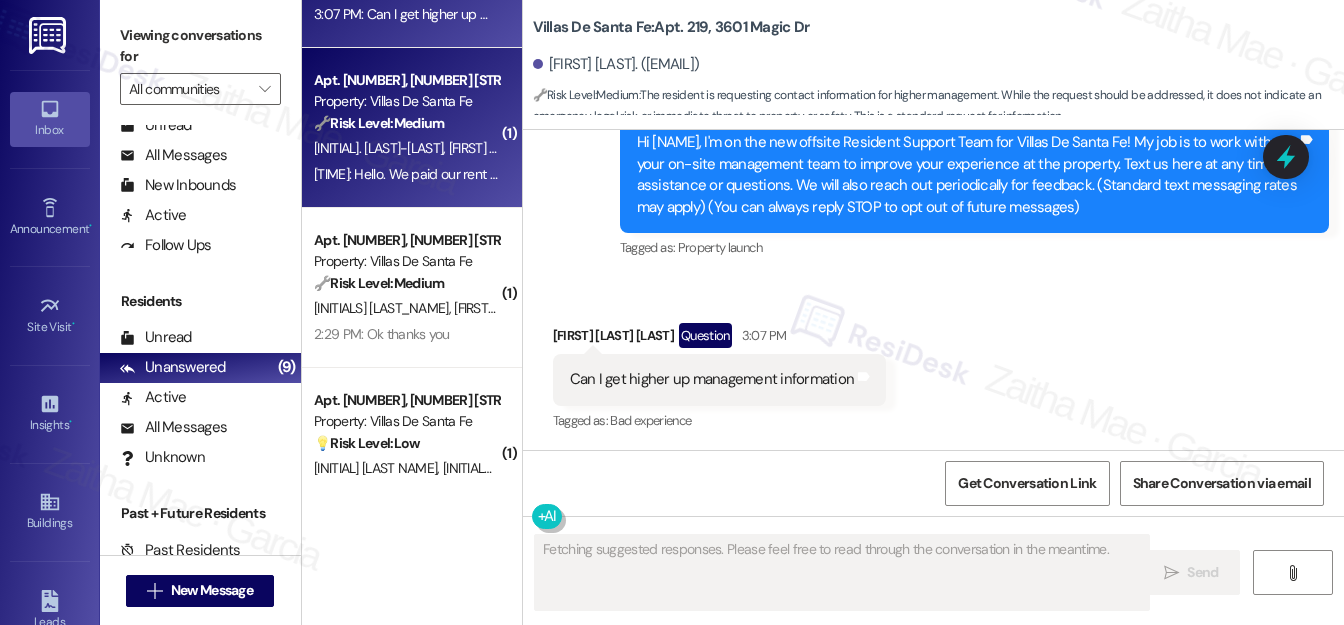 click on "[NAME] [LAST]-[LAST] [NAME] [LAST]" at bounding box center (406, 148) 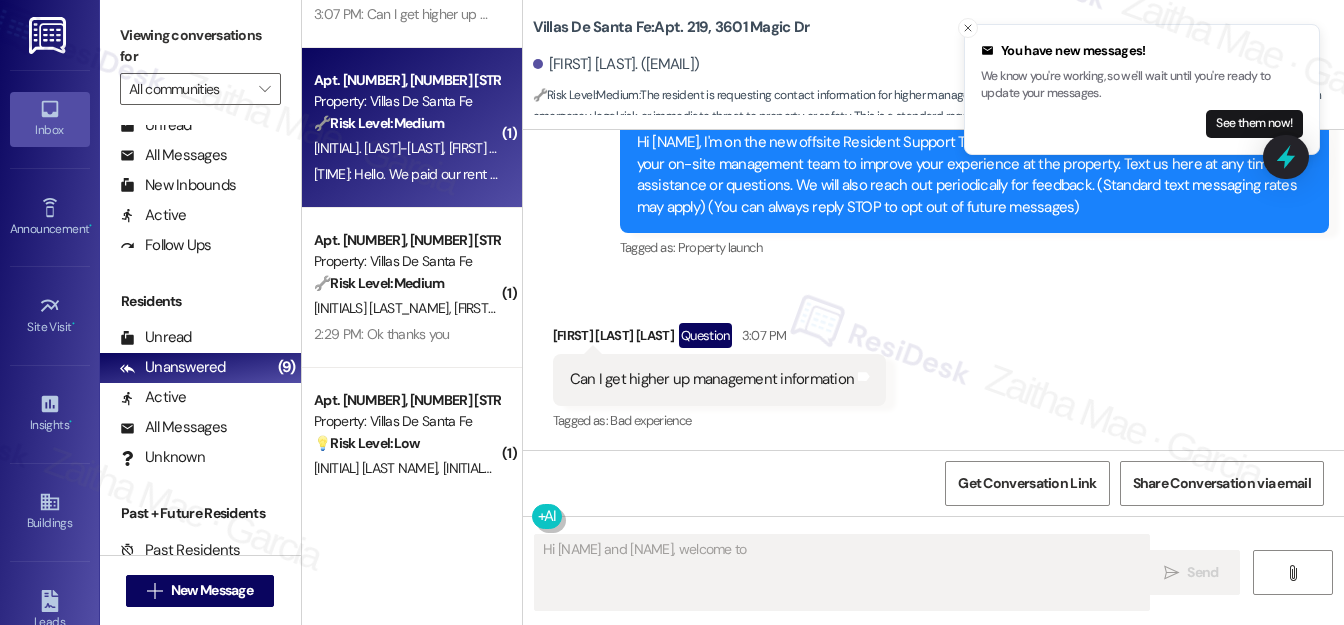 scroll, scrollTop: 242, scrollLeft: 0, axis: vertical 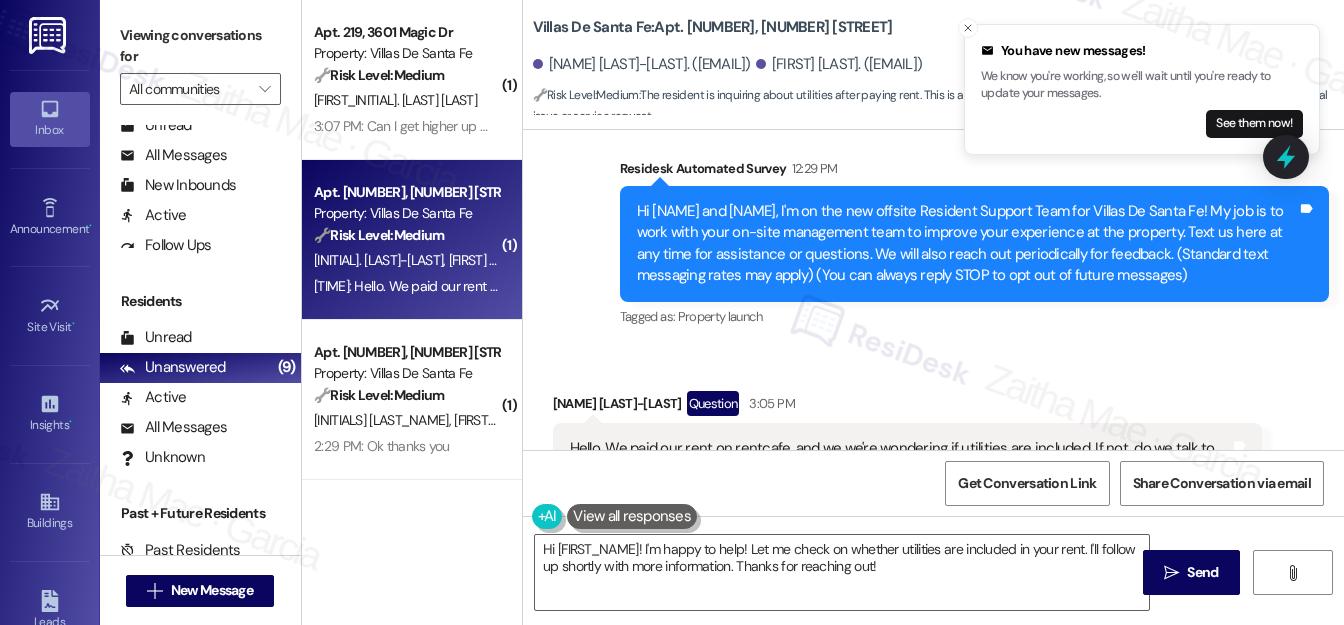 click on "[NAME] [LAST NAME] Question [TIME]" at bounding box center [907, 407] 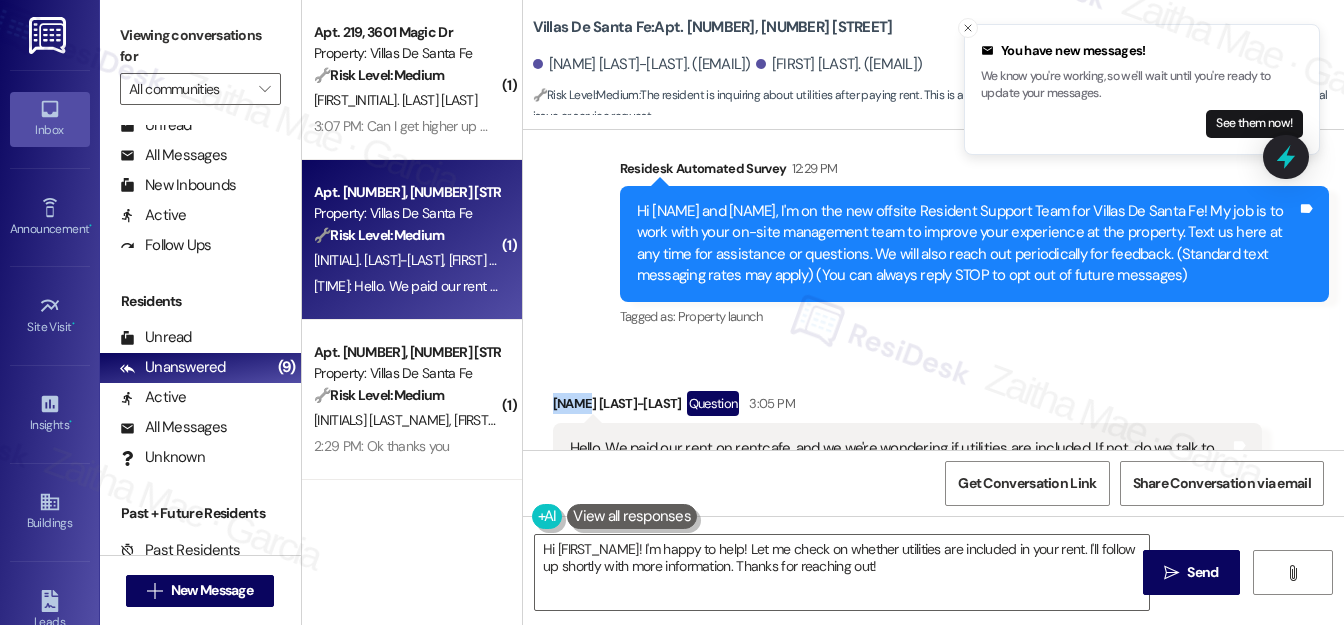 click on "[NAME] [LAST NAME] Question [TIME]" at bounding box center [907, 407] 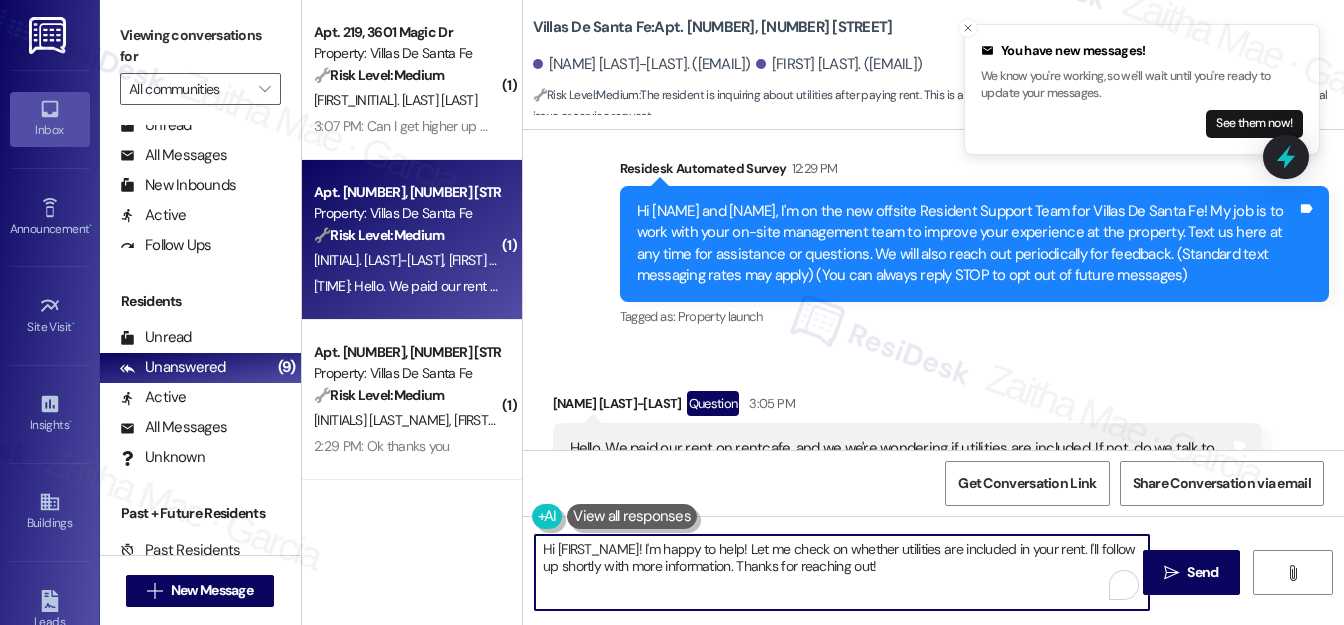 drag, startPoint x: 640, startPoint y: 544, endPoint x: 541, endPoint y: 550, distance: 99.18165 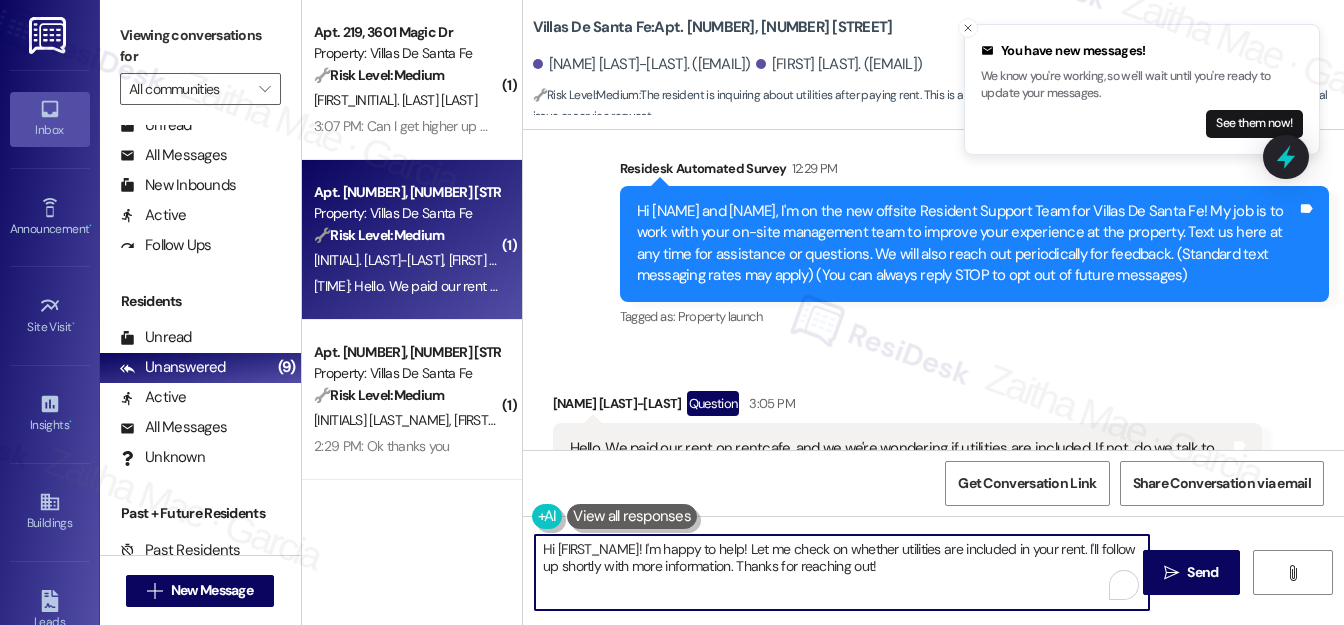 click on "Hi [FIRST_NAME]! I'm happy to help! Let me check on whether utilities are included in your rent. I'll follow up shortly with more information. Thanks for reaching out!" at bounding box center (842, 572) 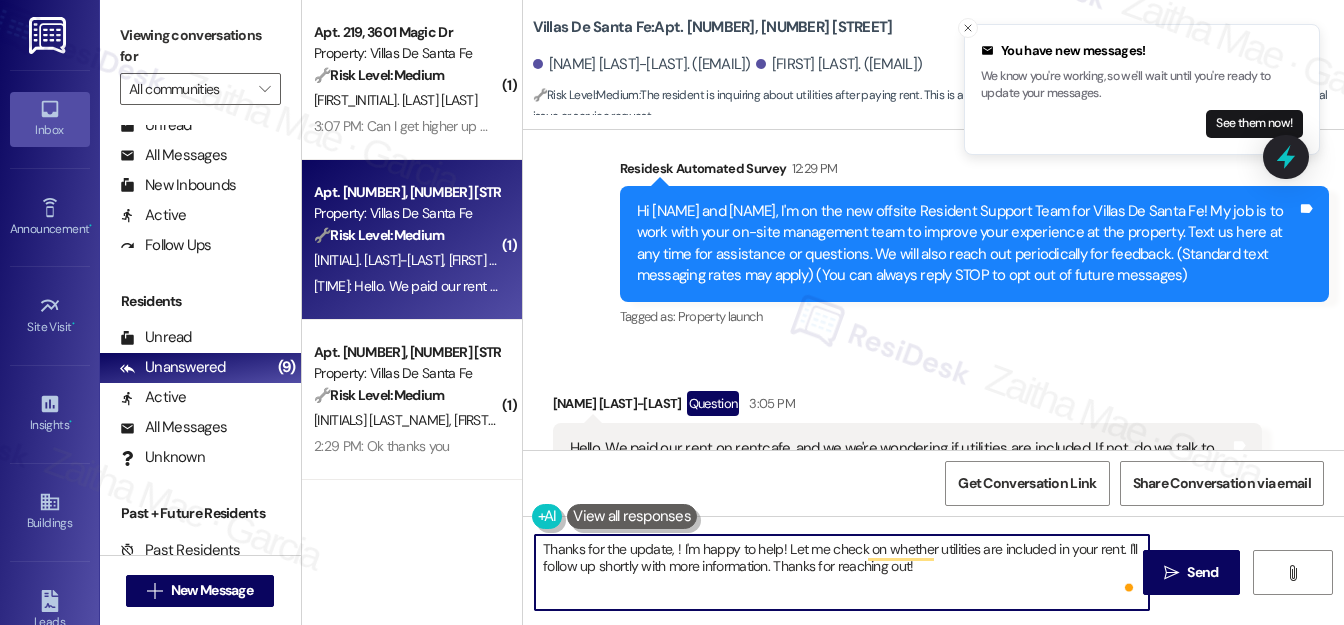 paste on "[NAME]" 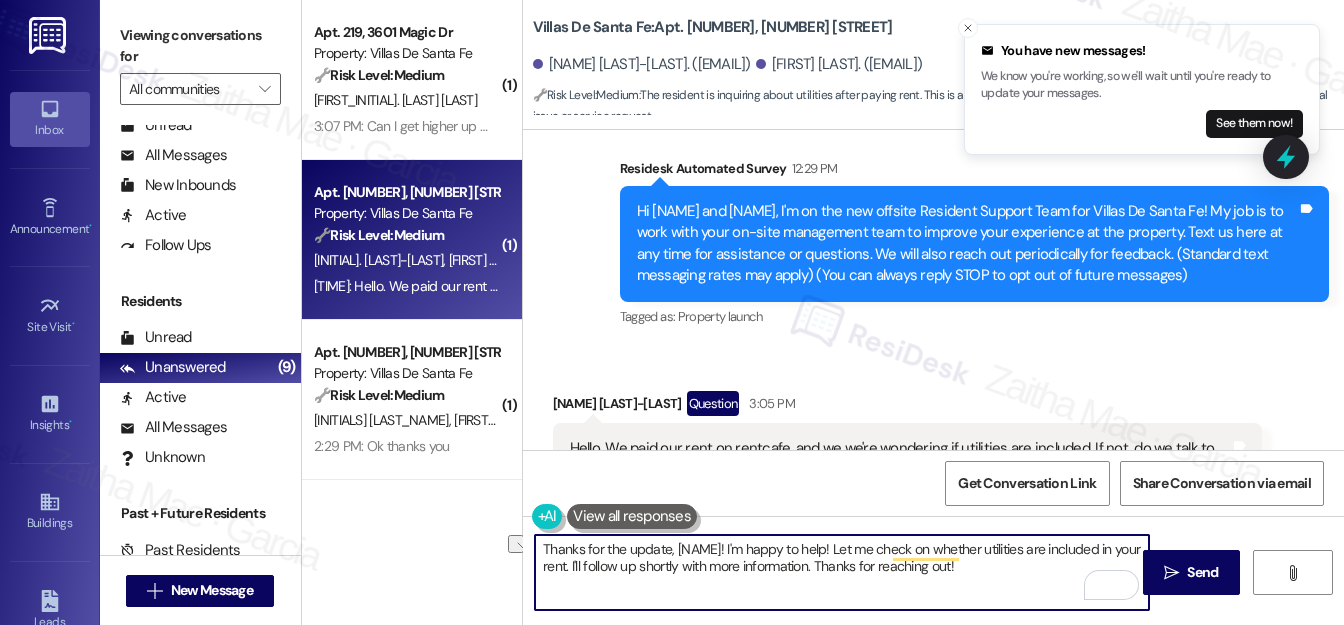 drag, startPoint x: 807, startPoint y: 544, endPoint x: 704, endPoint y: 546, distance: 103.01942 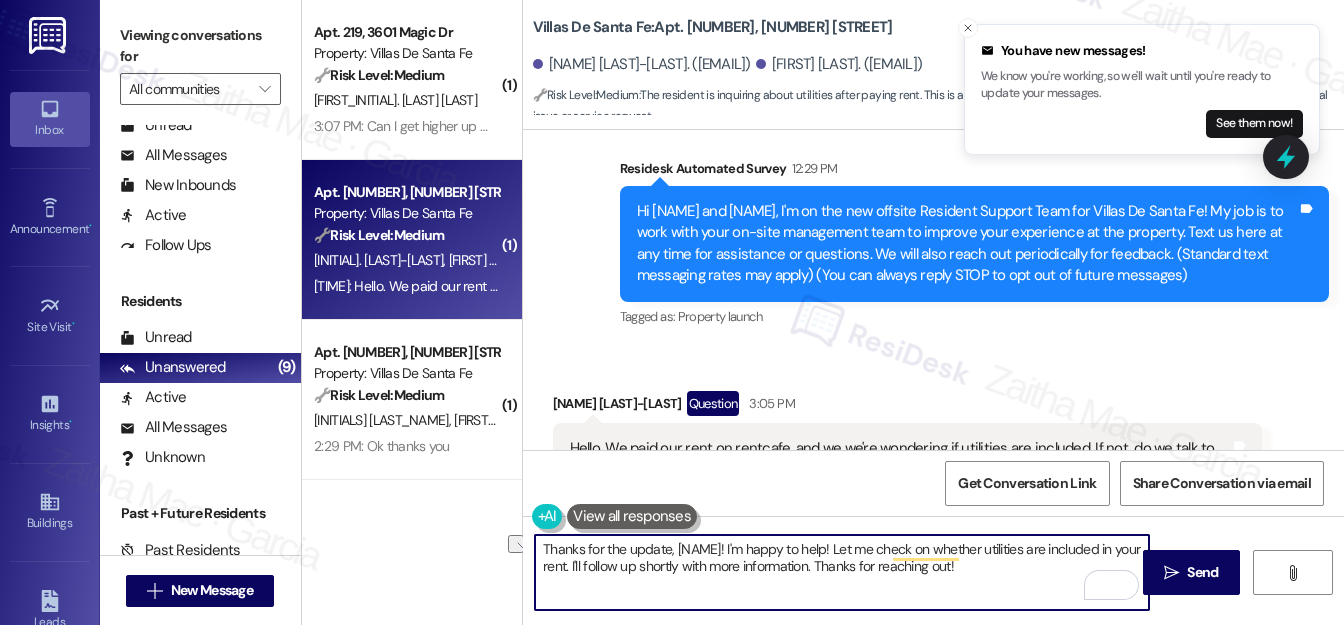 click on "Thanks for the update, [NAME]! I'm happy to help! Let me check on whether utilities are included in your rent. I'll follow up shortly with more information. Thanks for reaching out!" at bounding box center (842, 572) 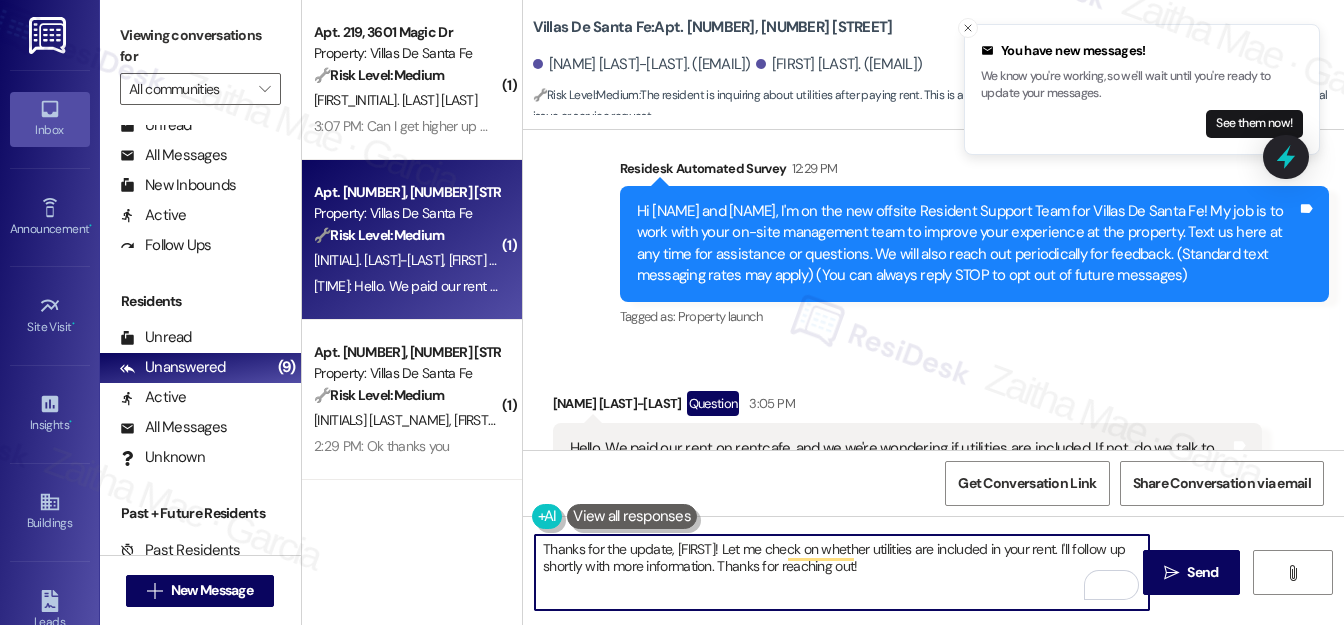 click on "Thanks for the update, [FIRST]! Let me check on whether utilities are included in your rent. I'll follow up shortly with more information. Thanks for reaching out!" at bounding box center (842, 572) 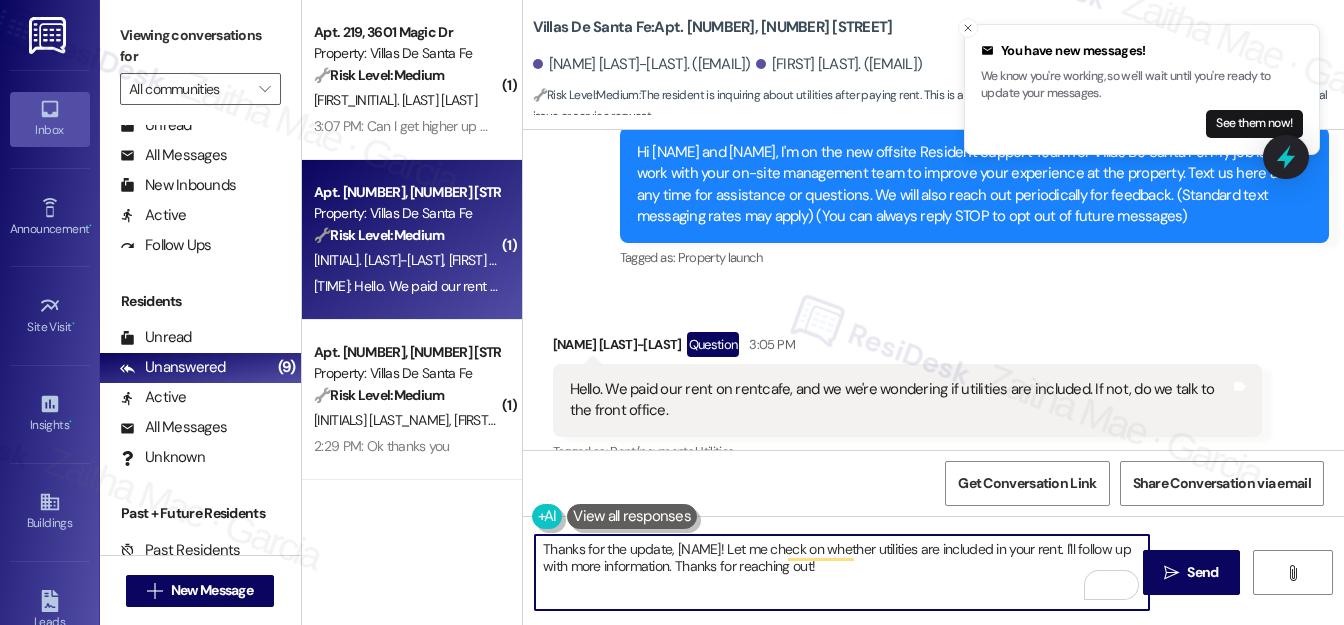 scroll, scrollTop: 242, scrollLeft: 0, axis: vertical 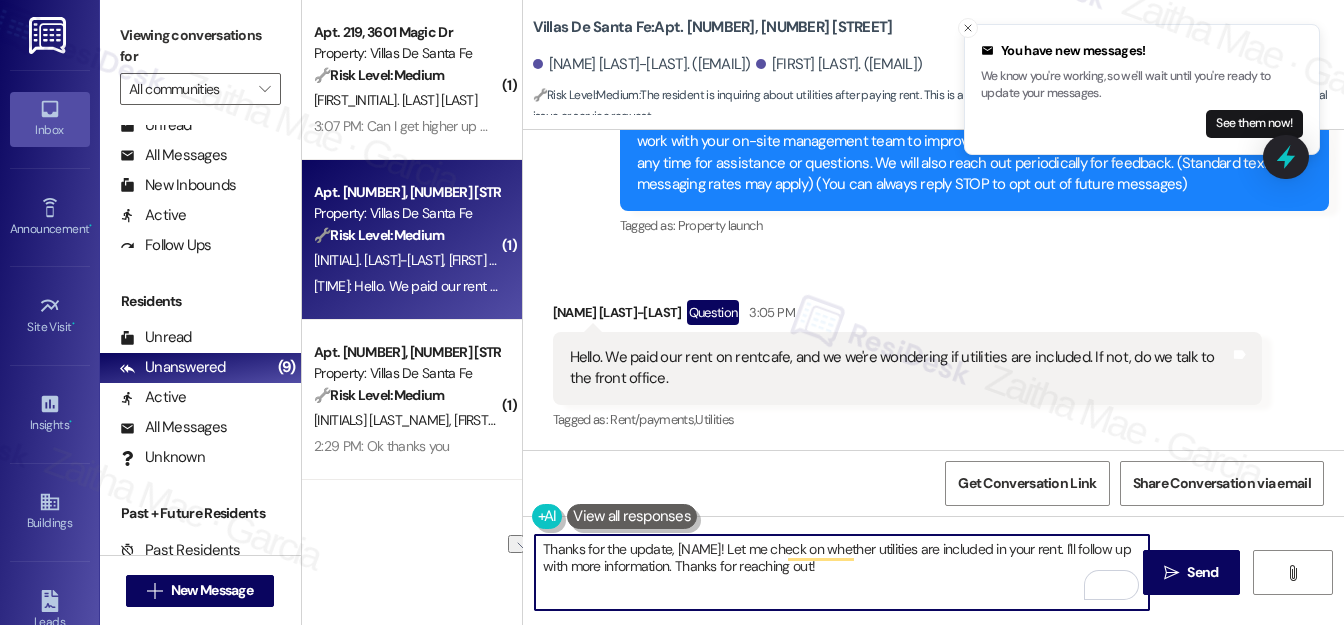 drag, startPoint x: 649, startPoint y: 563, endPoint x: 805, endPoint y: 560, distance: 156.02884 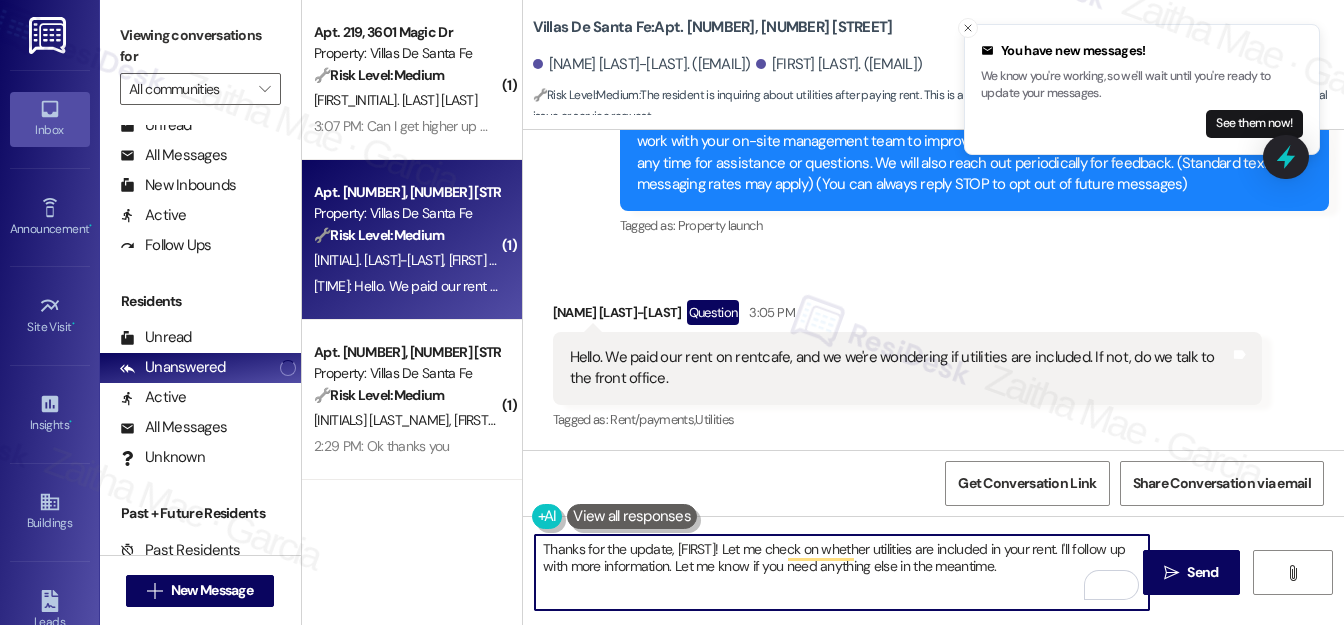 click on "Thanks for the update, [FIRST]! Let me check on whether utilities are included in your rent. I'll follow up with more information. Let me know if you need anything else in the meantime." at bounding box center [842, 572] 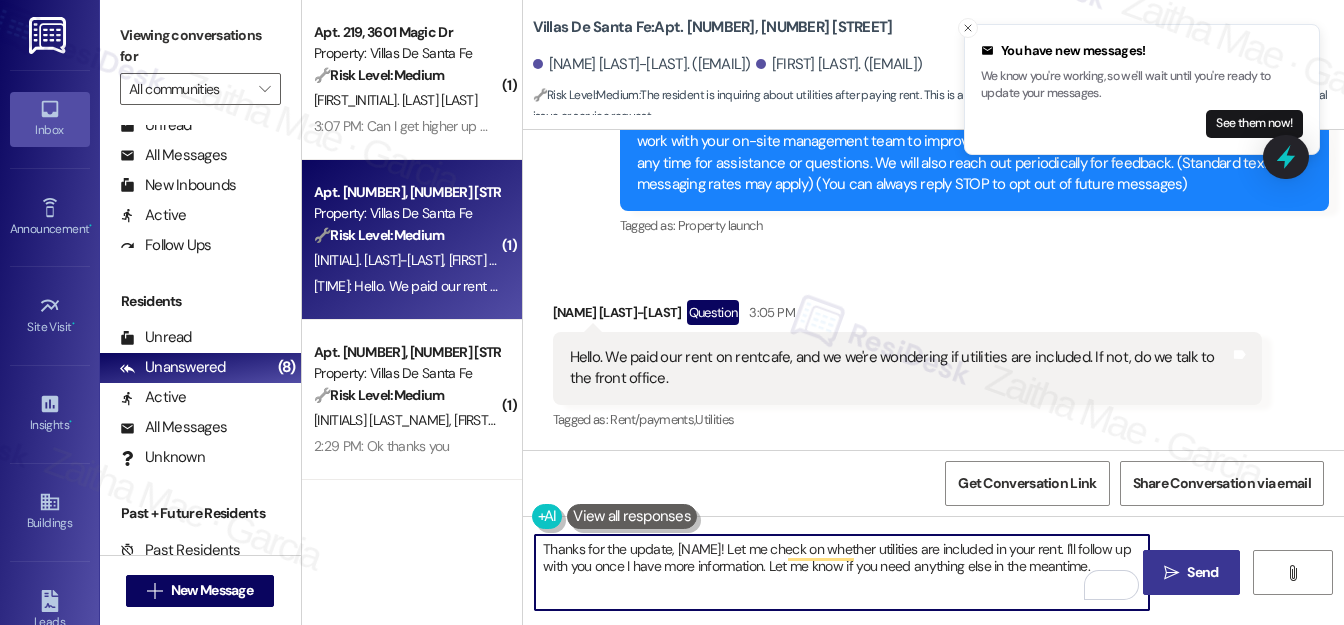 type on "Thanks for the update, [NAME]! Let me check on whether utilities are included in your rent. I'll follow up with you once I have more information. Let me know if you need anything else in the meantime." 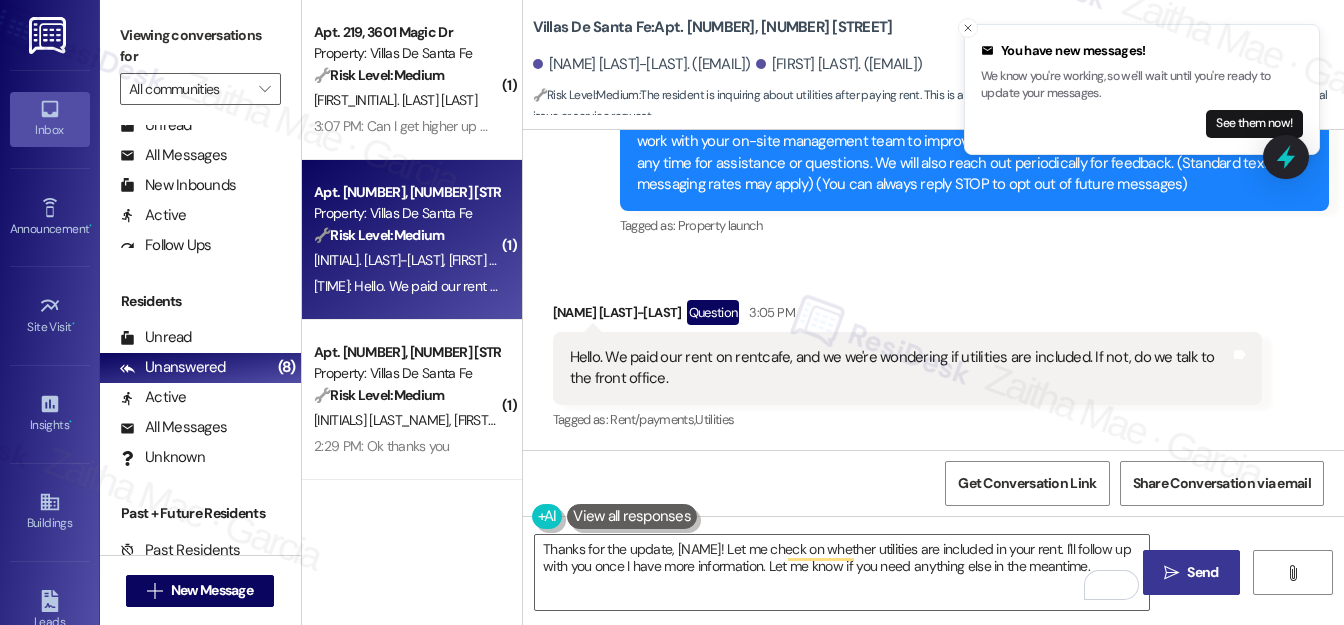click on " Send" at bounding box center (1191, 572) 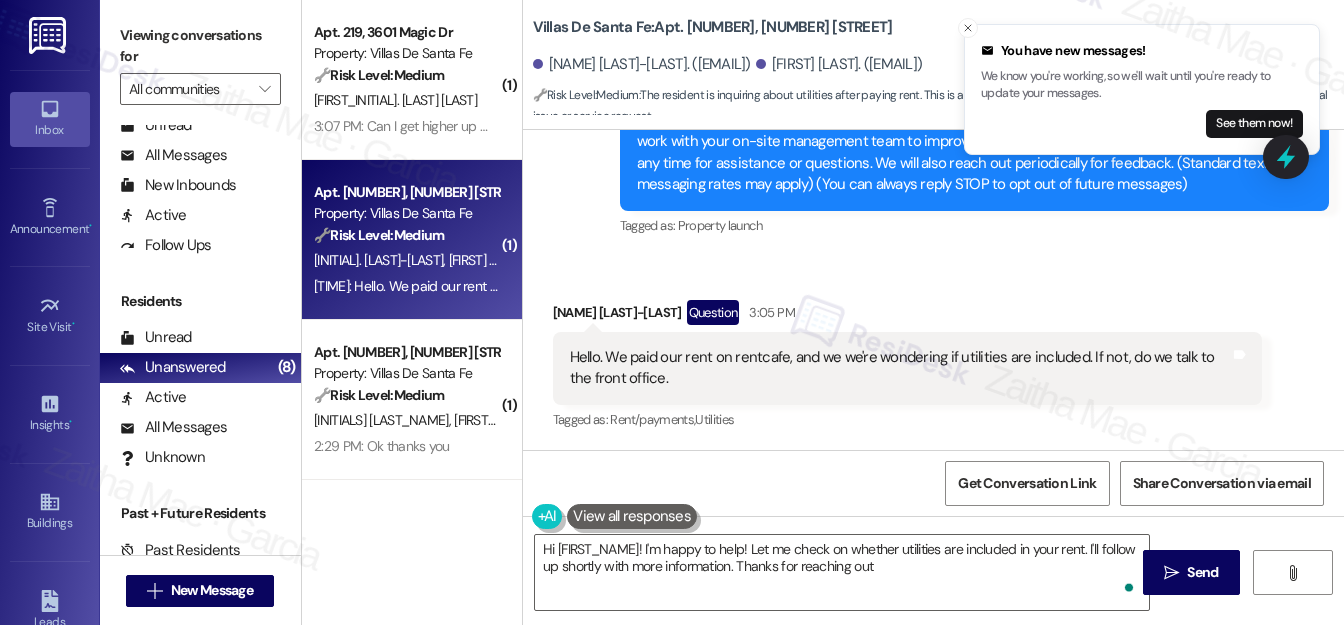 type on "Hi [FIRST_NAME]! I'm happy to help! Let me check on whether utilities are included in your rent. I'll follow up shortly with more information. Thanks for reaching out!" 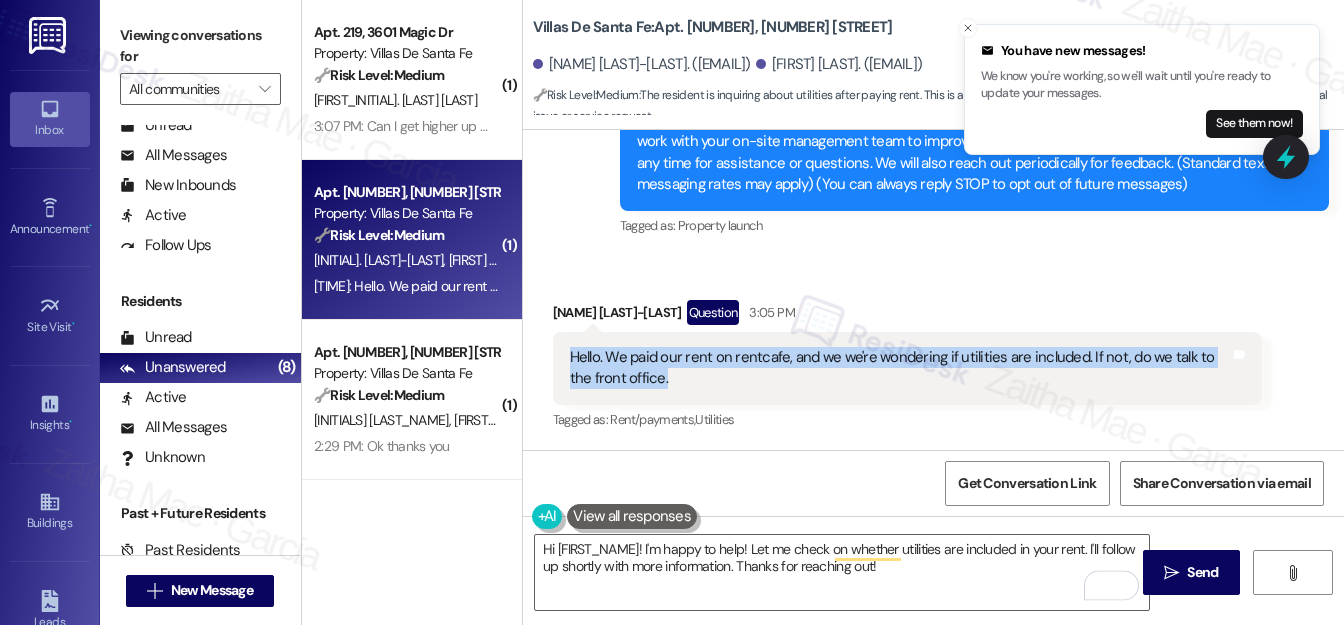drag, startPoint x: 567, startPoint y: 350, endPoint x: 682, endPoint y: 387, distance: 120.805626 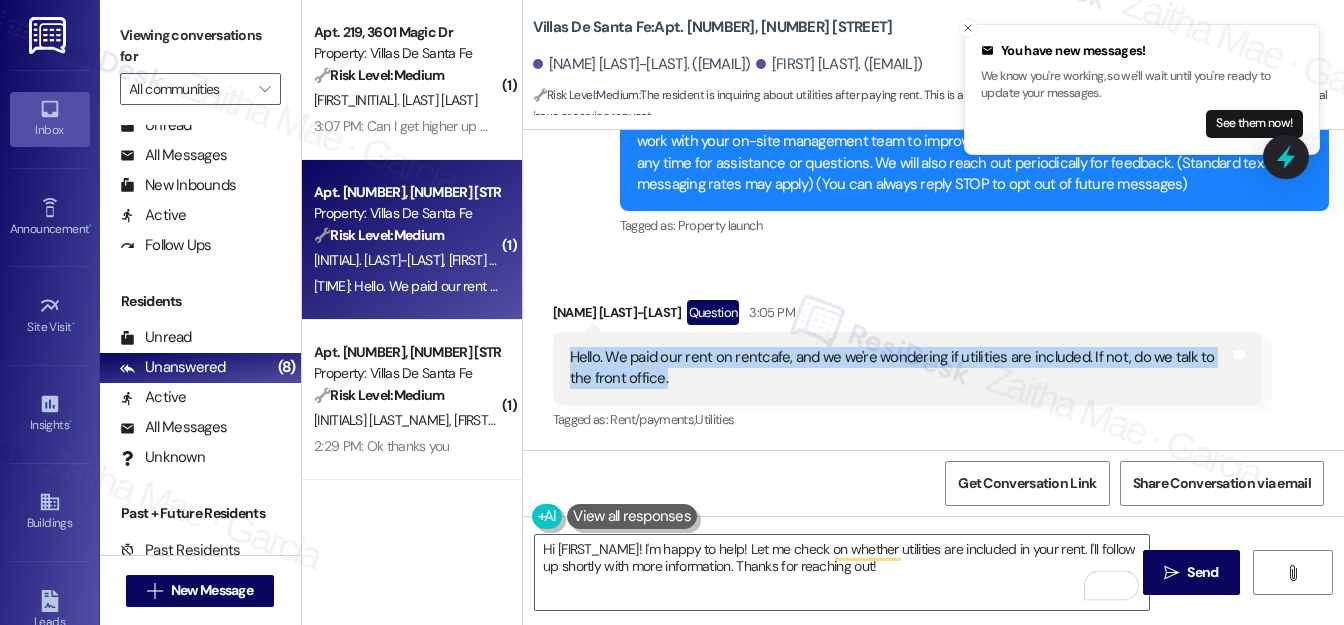 click on "Hello. We paid our rent on rentcafe, and we we're wondering if utilities are included. If not, do we talk to the front office." at bounding box center [900, 368] 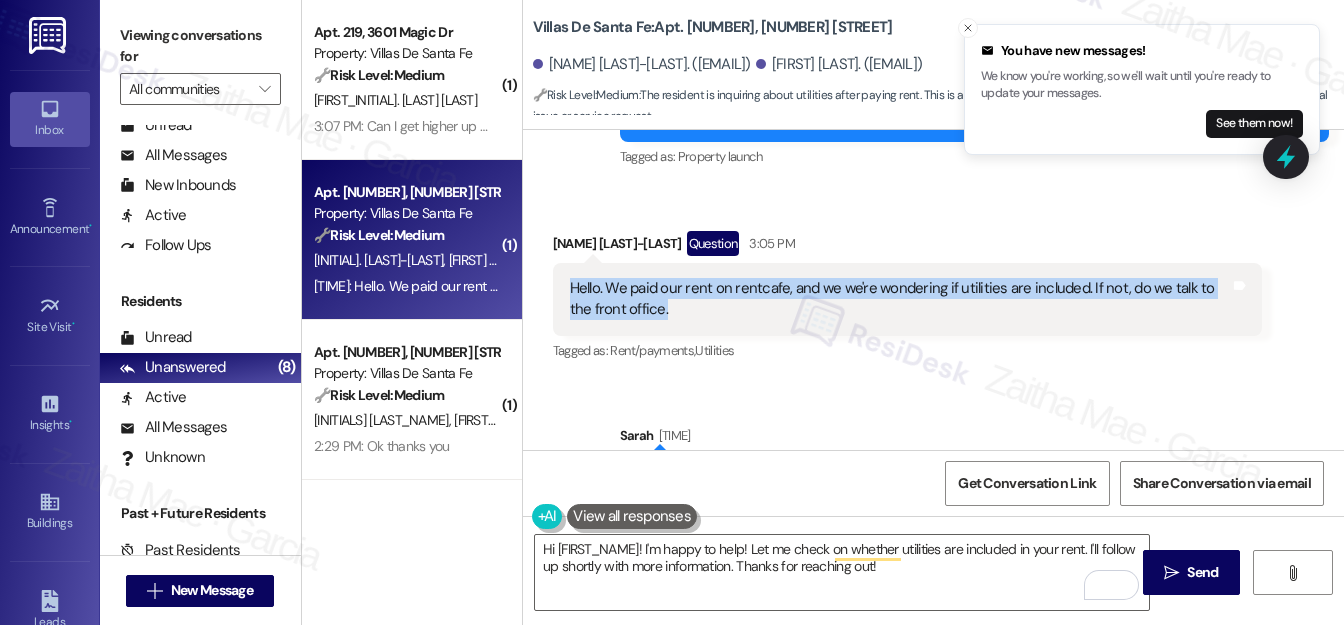 scroll, scrollTop: 402, scrollLeft: 0, axis: vertical 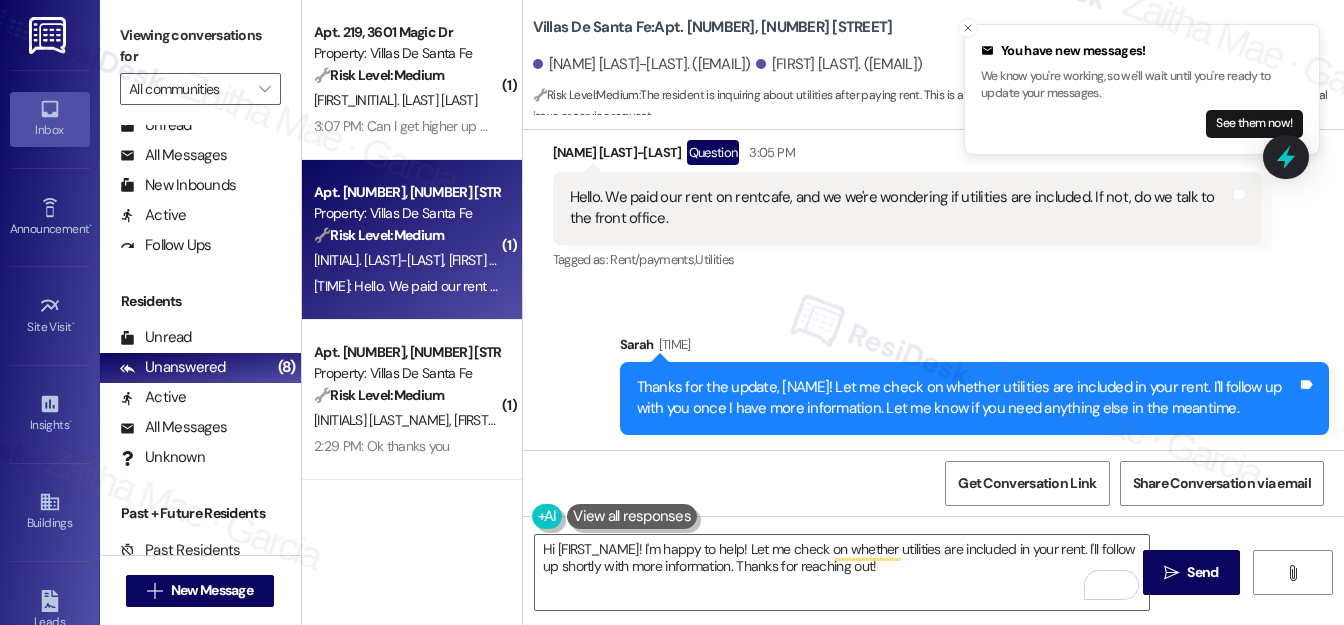 click on "Sent via SMS [NAME] 3:46 PM Thanks for the update, [NAME]! Let me check on whether utilities are included in your rent. I'll follow up with you once I have more information. Let me know if you need anything else in the meantime. Tags and notes" at bounding box center (933, 369) 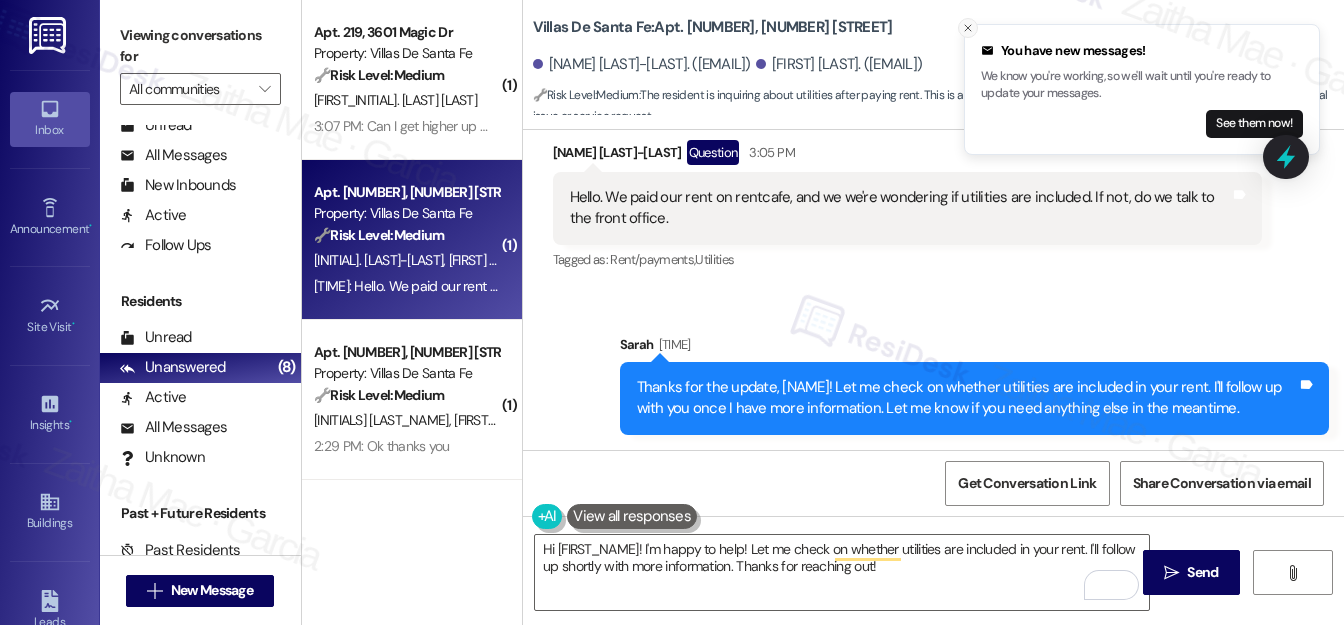 click 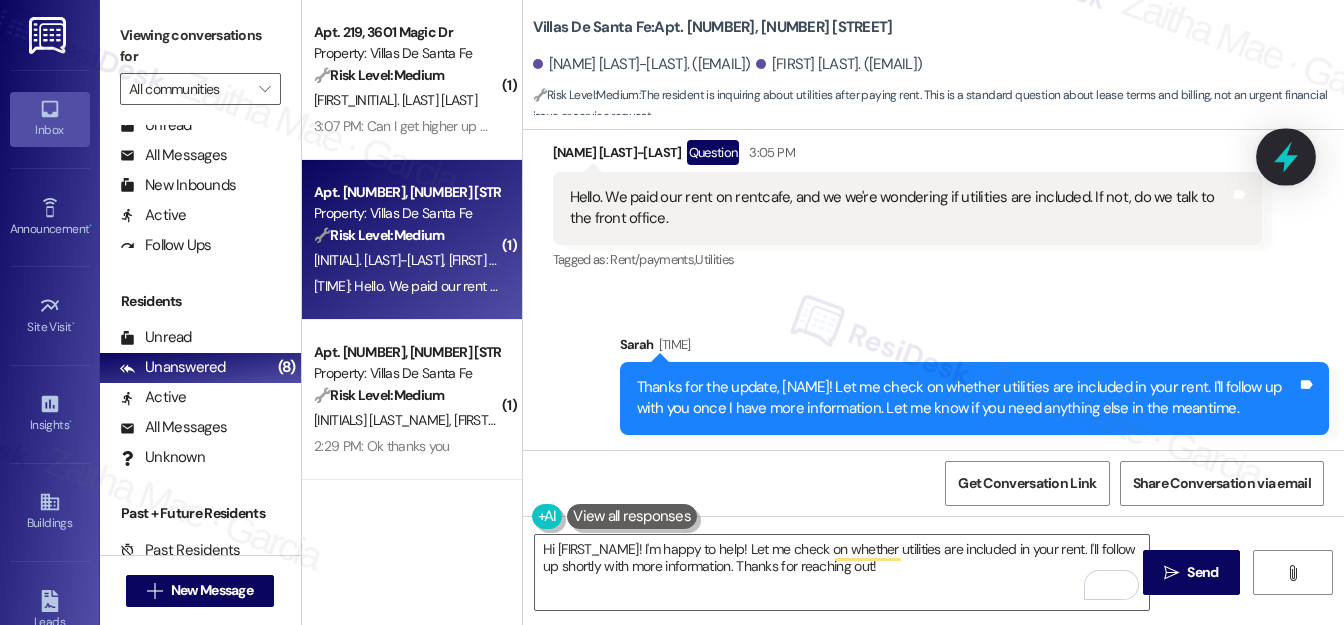 click 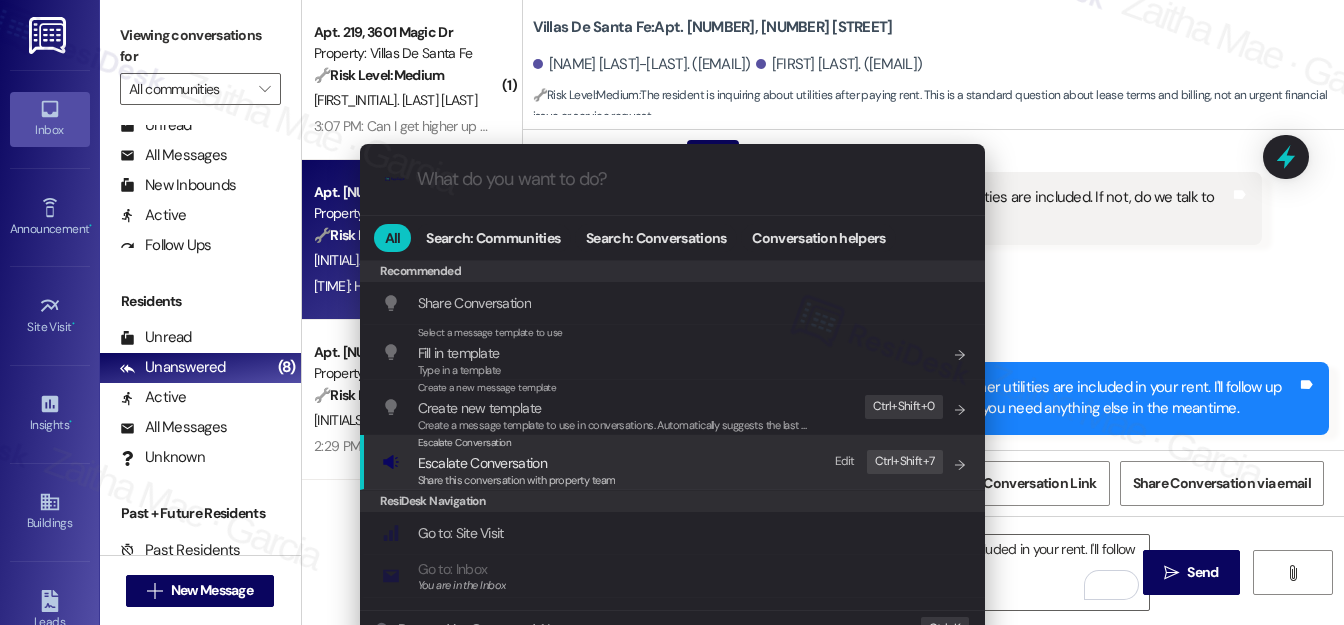 click on "Escalate Conversation" at bounding box center [482, 463] 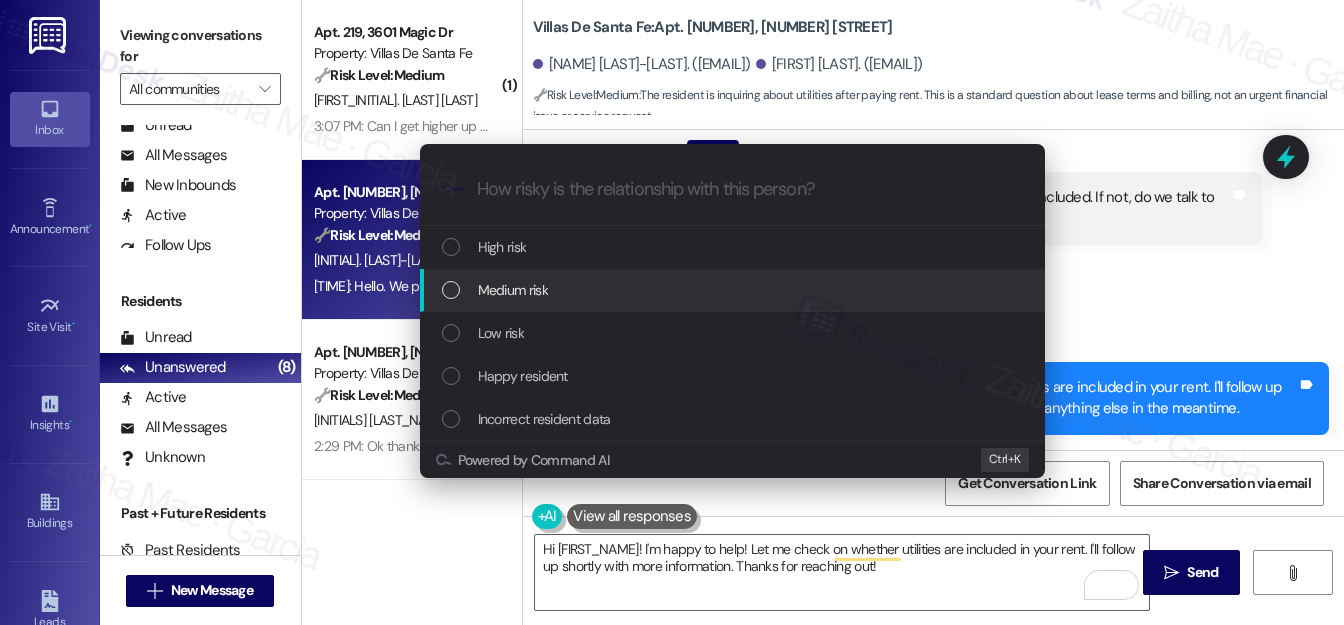 click on "Medium risk" at bounding box center (732, 290) 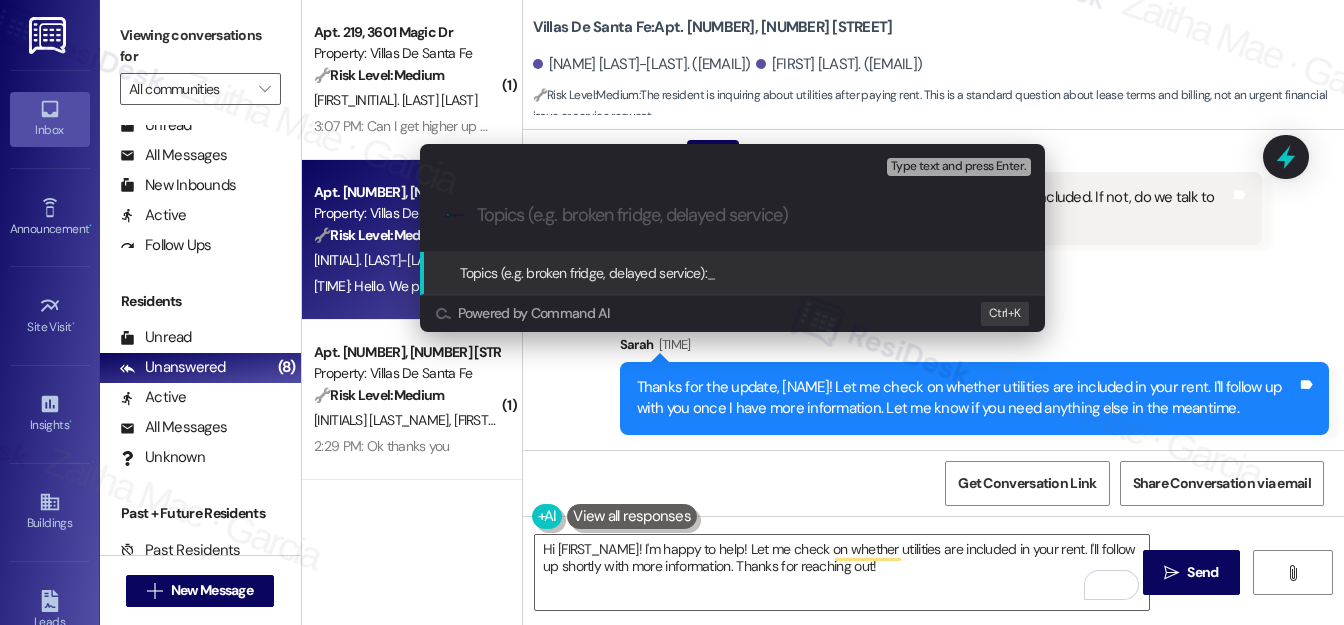 paste on "Rent Payment & Utilities Inclusion Inquiry" 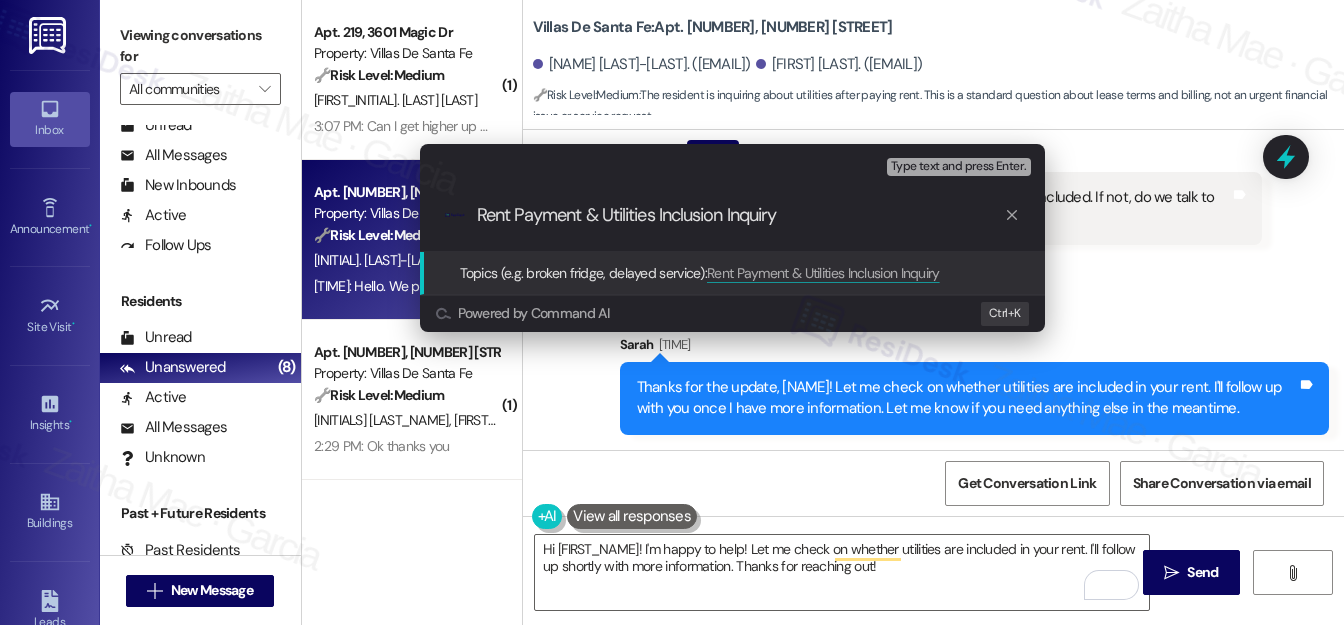 type 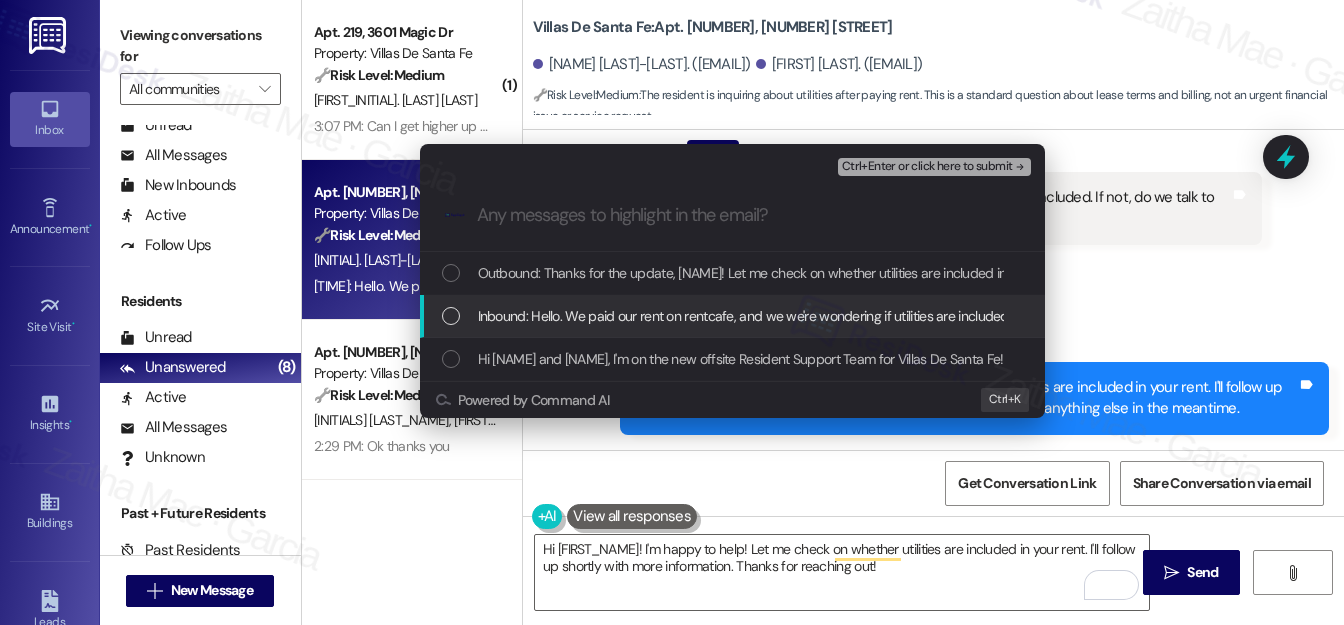 click at bounding box center (451, 316) 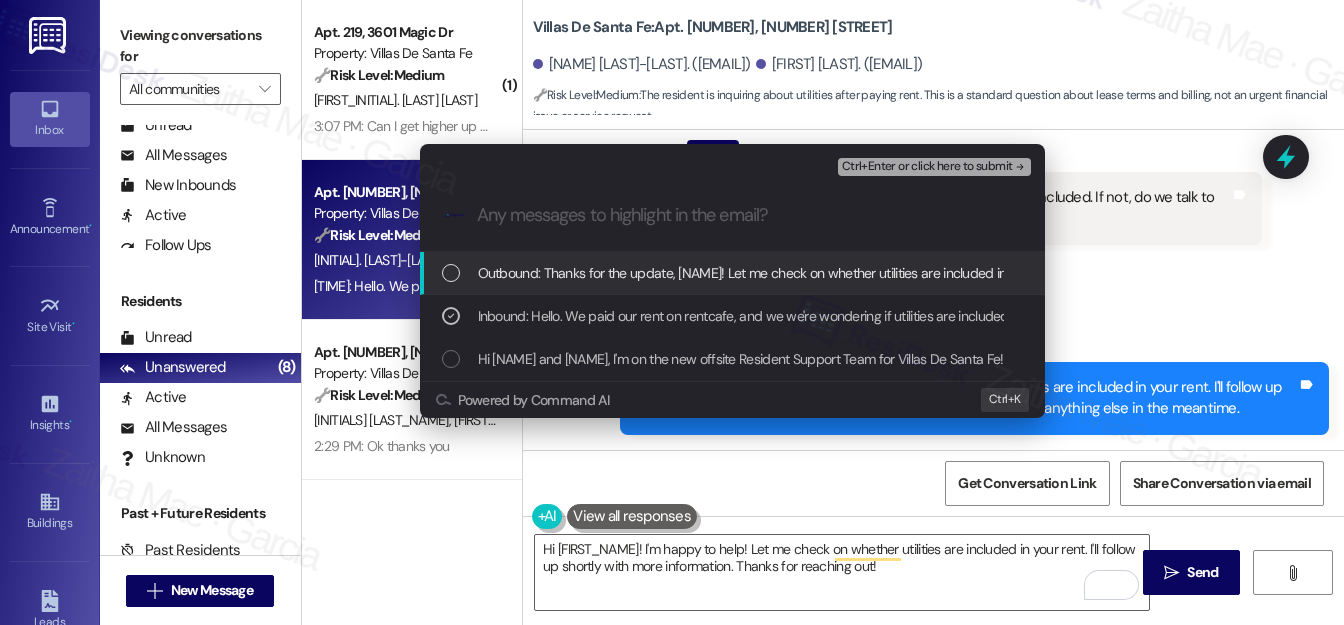 click on "Ctrl+Enter or click here to submit" at bounding box center [927, 167] 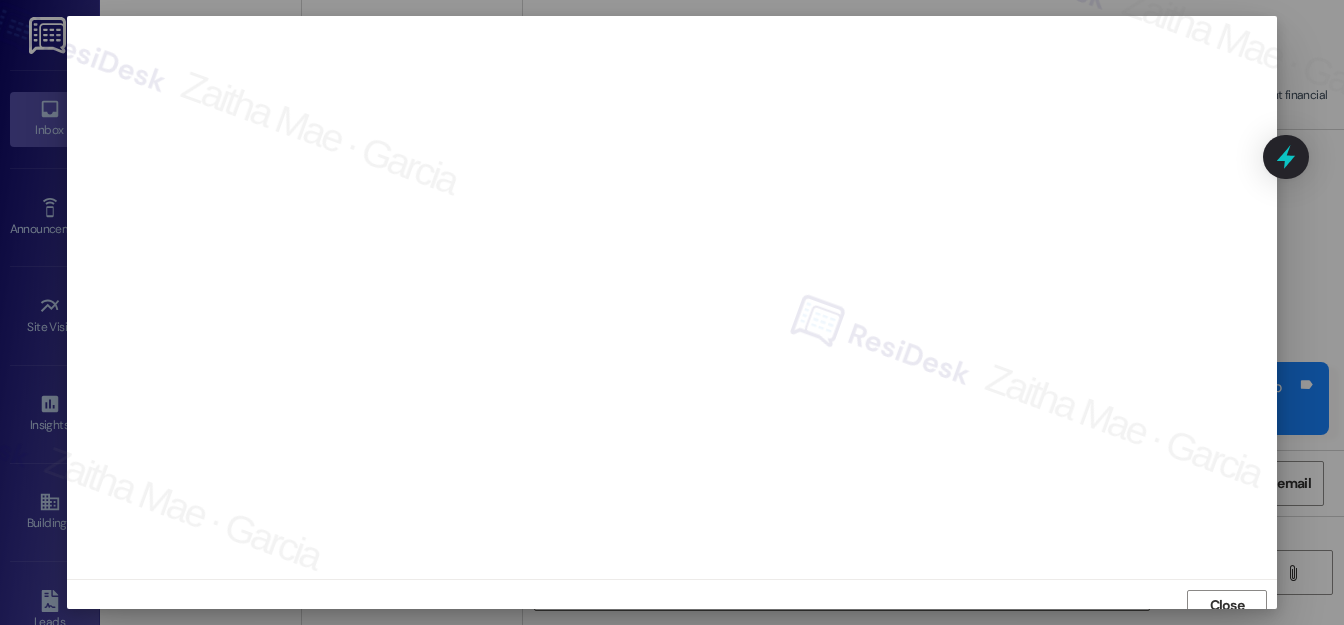 scroll, scrollTop: 12, scrollLeft: 0, axis: vertical 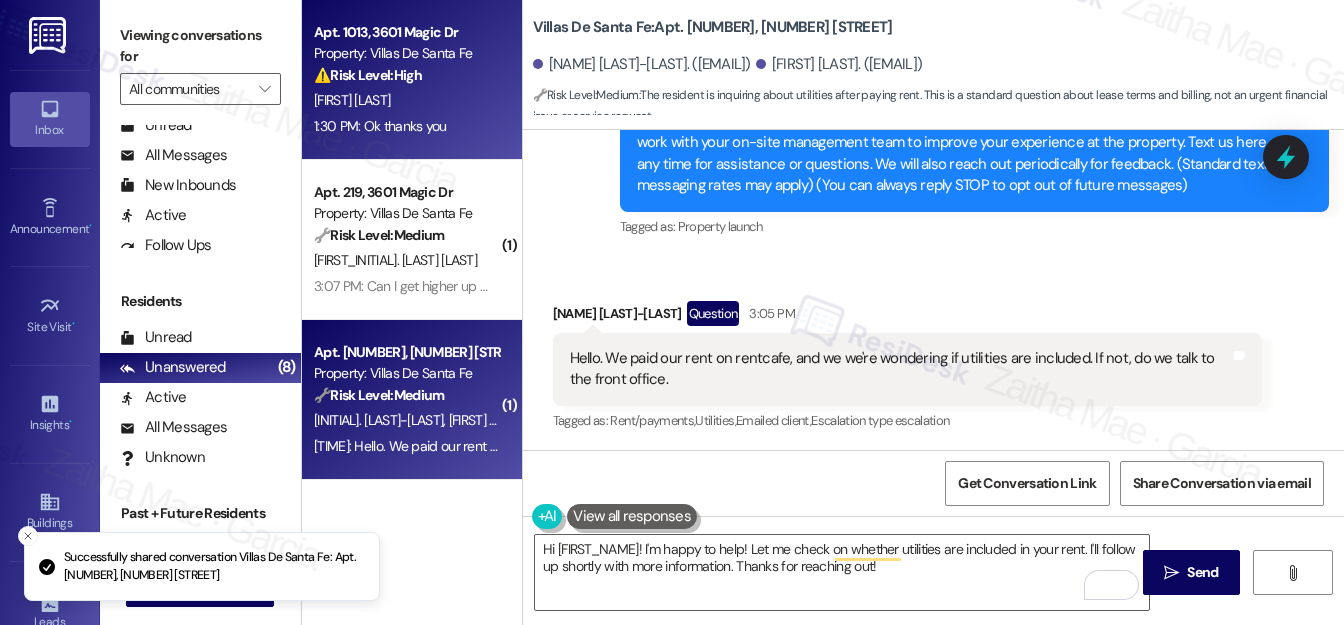 click on "[FIRST] [LAST]" at bounding box center (406, 100) 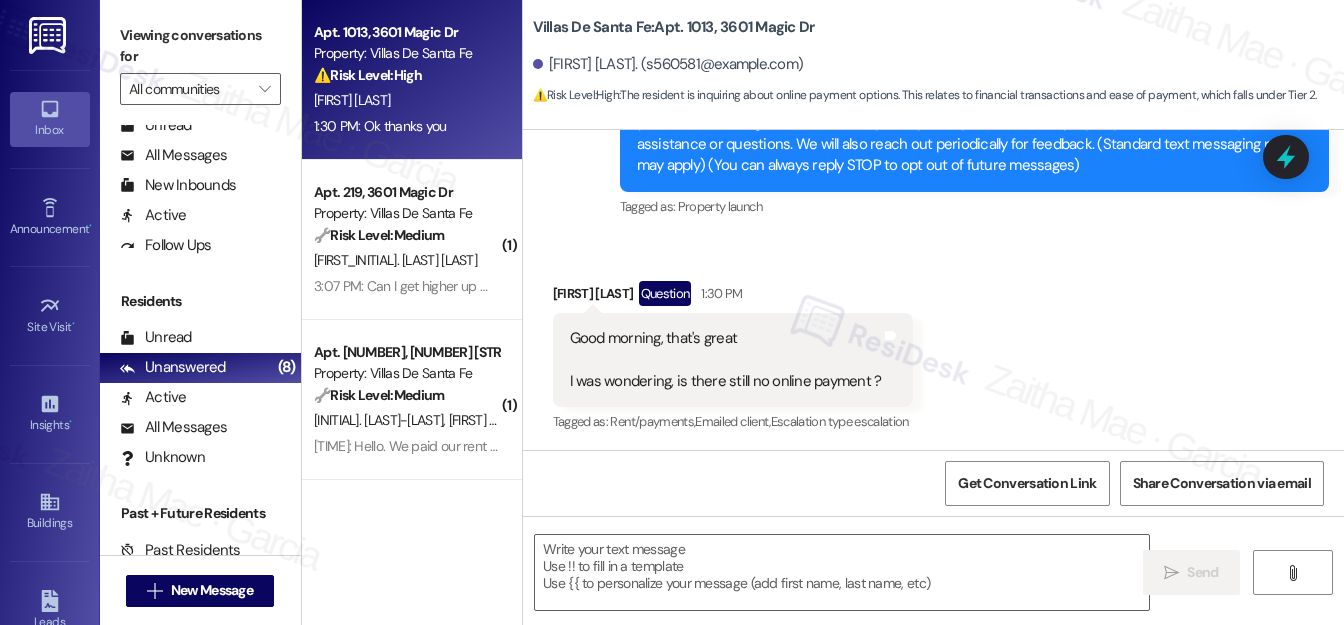 type on "Fetching suggested responses. Please feel free to read through the conversation in the meantime." 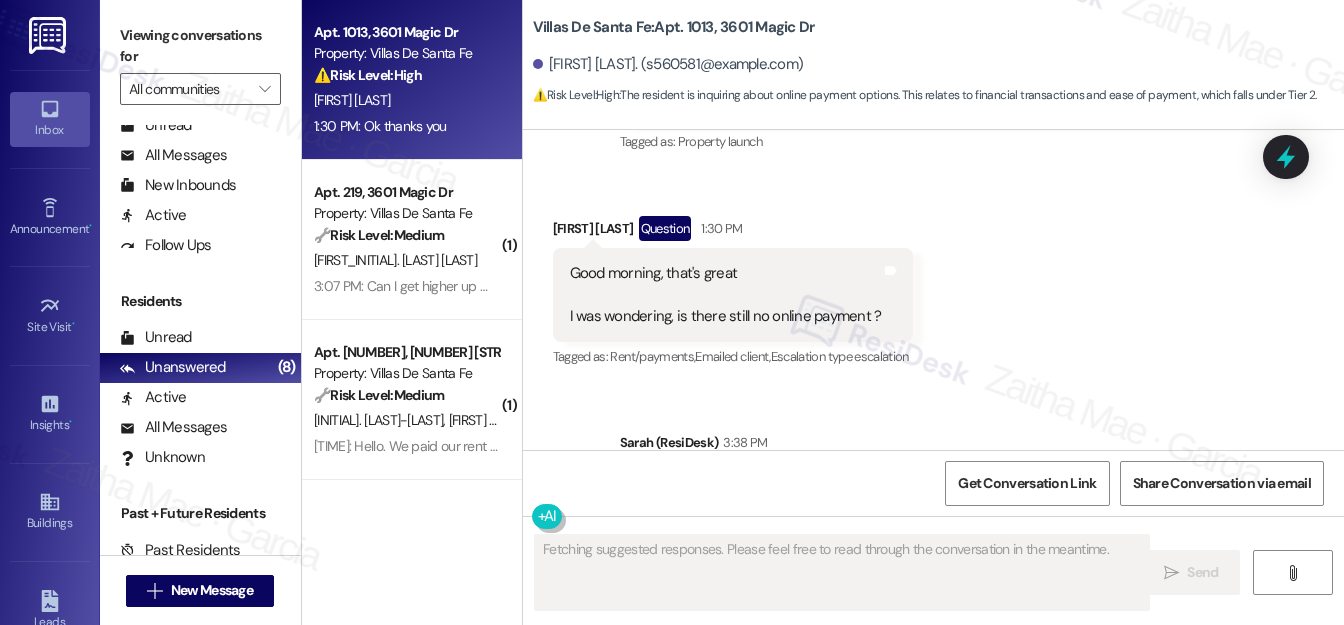 type 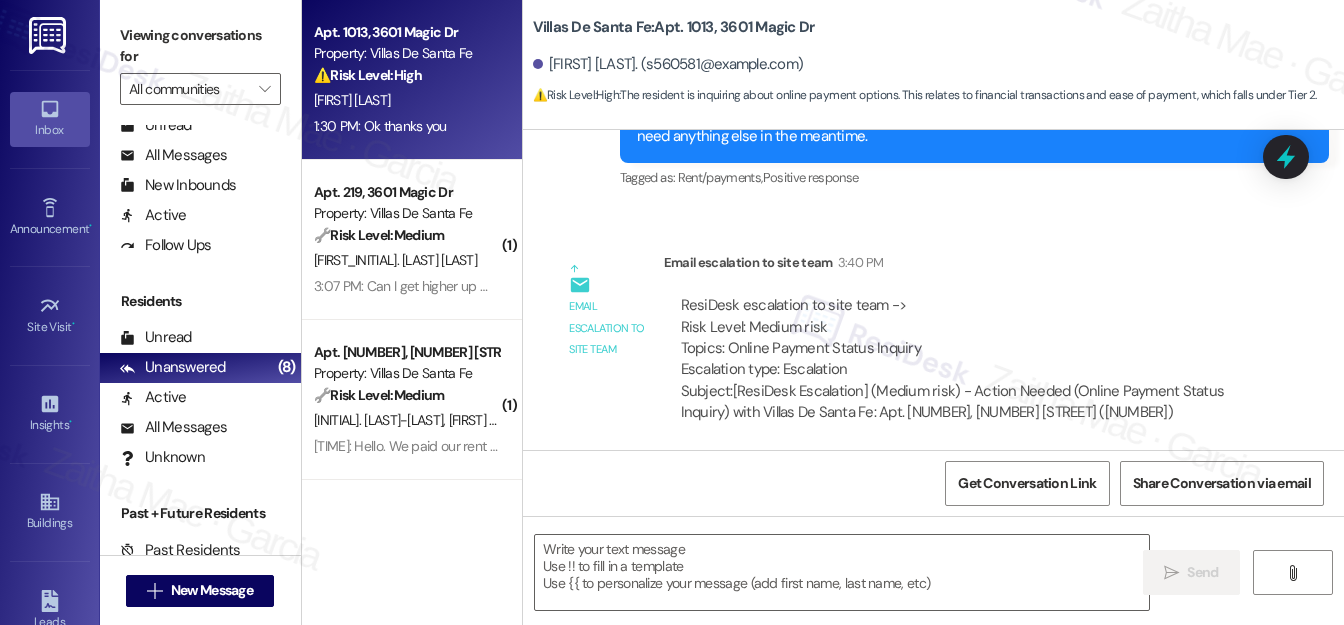 scroll, scrollTop: 722, scrollLeft: 0, axis: vertical 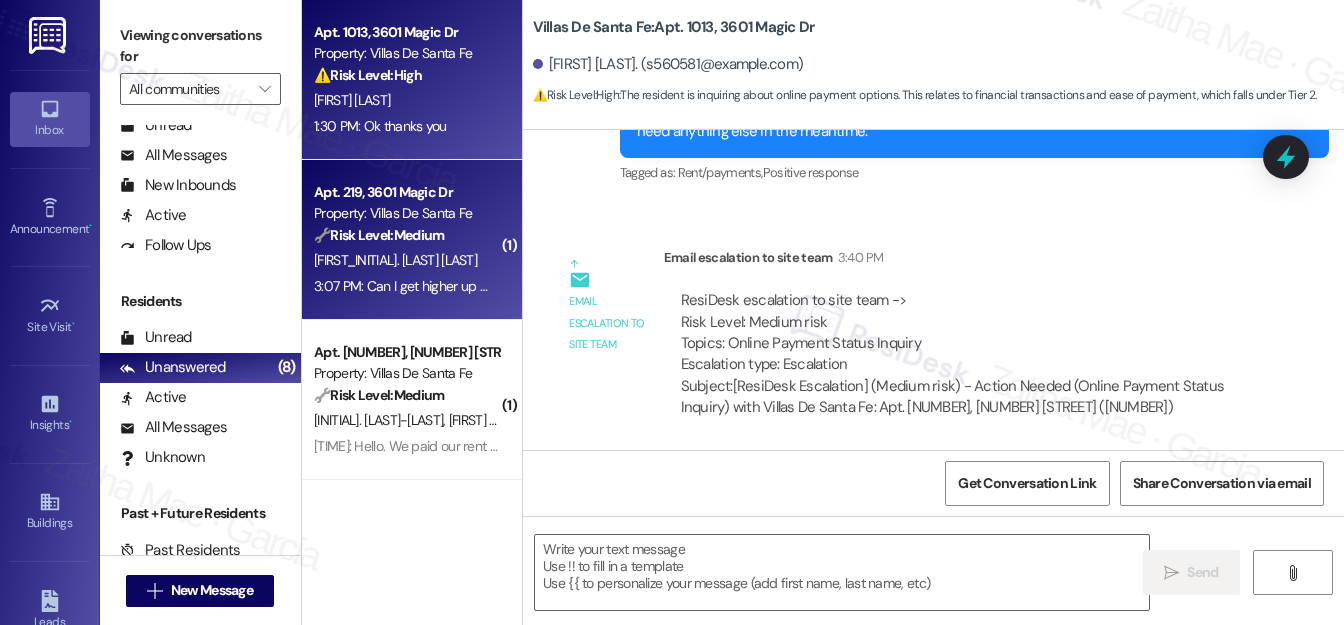 click on "[FIRST_INITIAL]. [LAST] [LAST]" at bounding box center (406, 260) 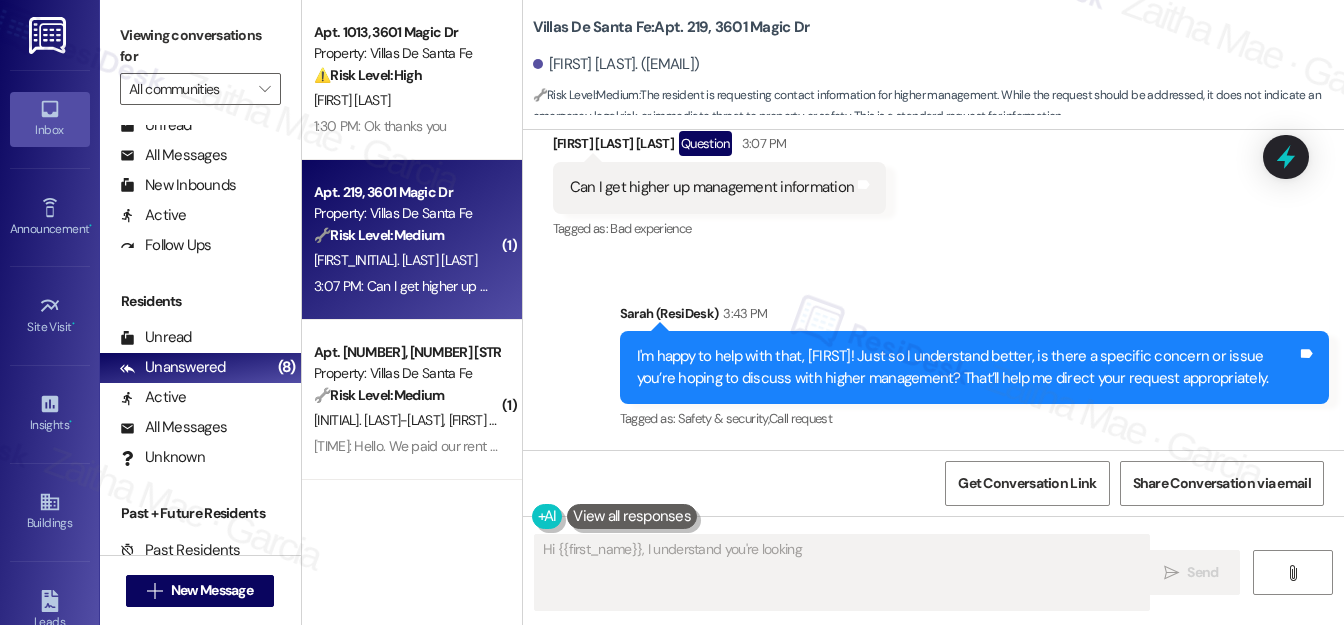 scroll, scrollTop: 448, scrollLeft: 0, axis: vertical 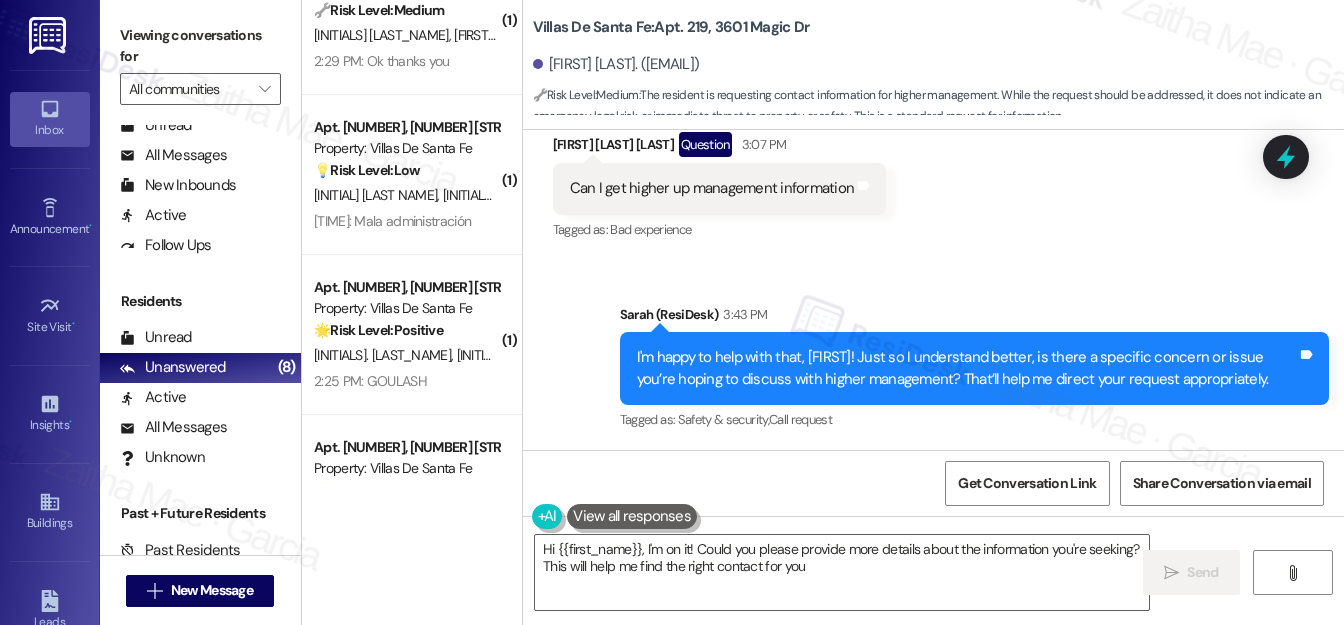 type on "Hi {{first_name}}, I'm on it! Could you please provide more details about the information you're seeking? This will help me find the right contact for you." 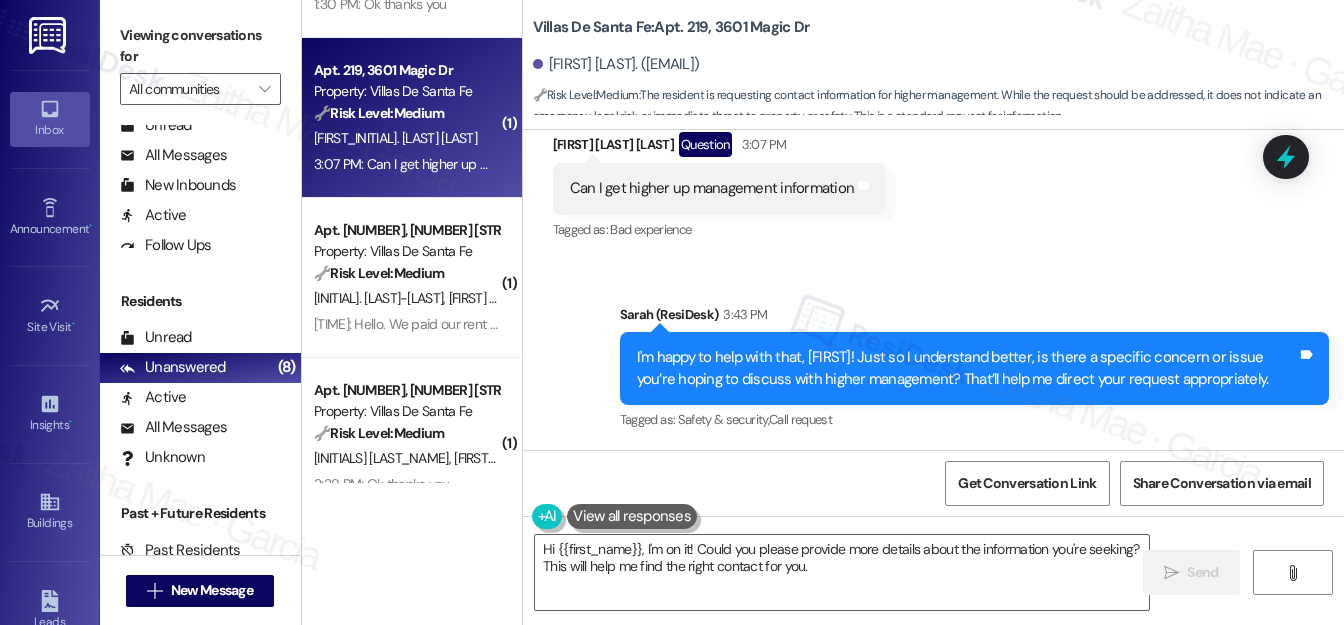 scroll, scrollTop: 90, scrollLeft: 0, axis: vertical 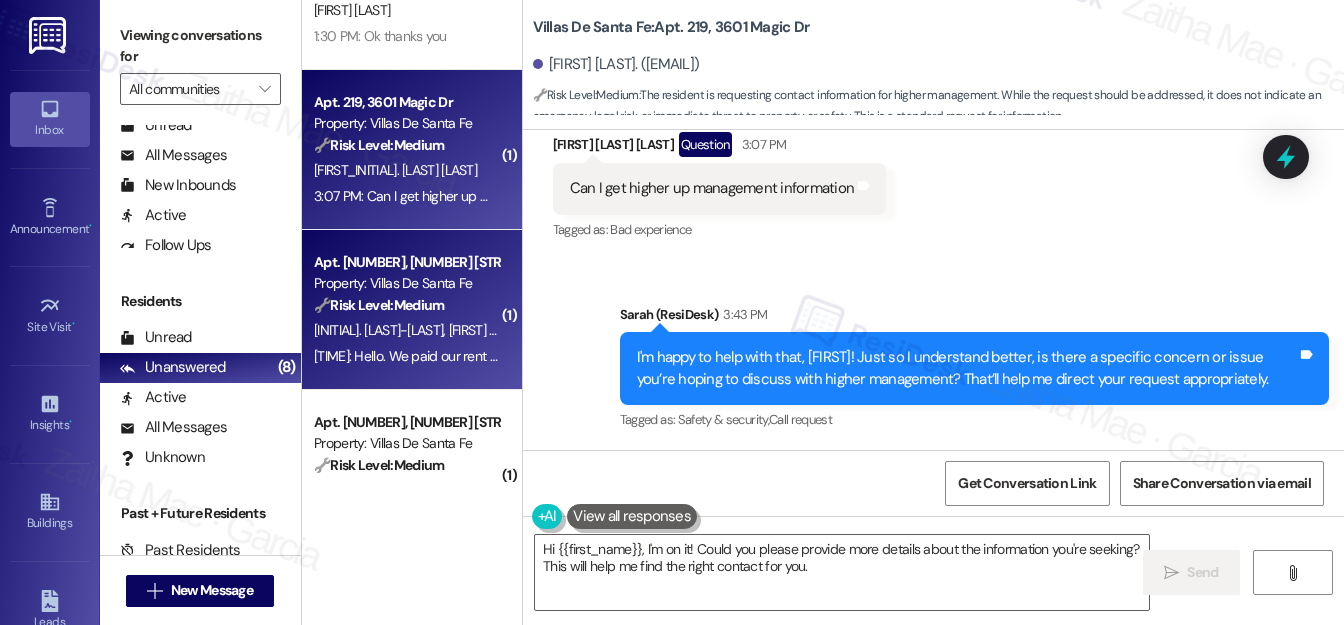 click on "🔧 Risk Level: Medium The resident is inquiring about utilities after paying rent. This is a standard question about lease terms and billing, not an urgent financial issue or service request." at bounding box center [406, 305] 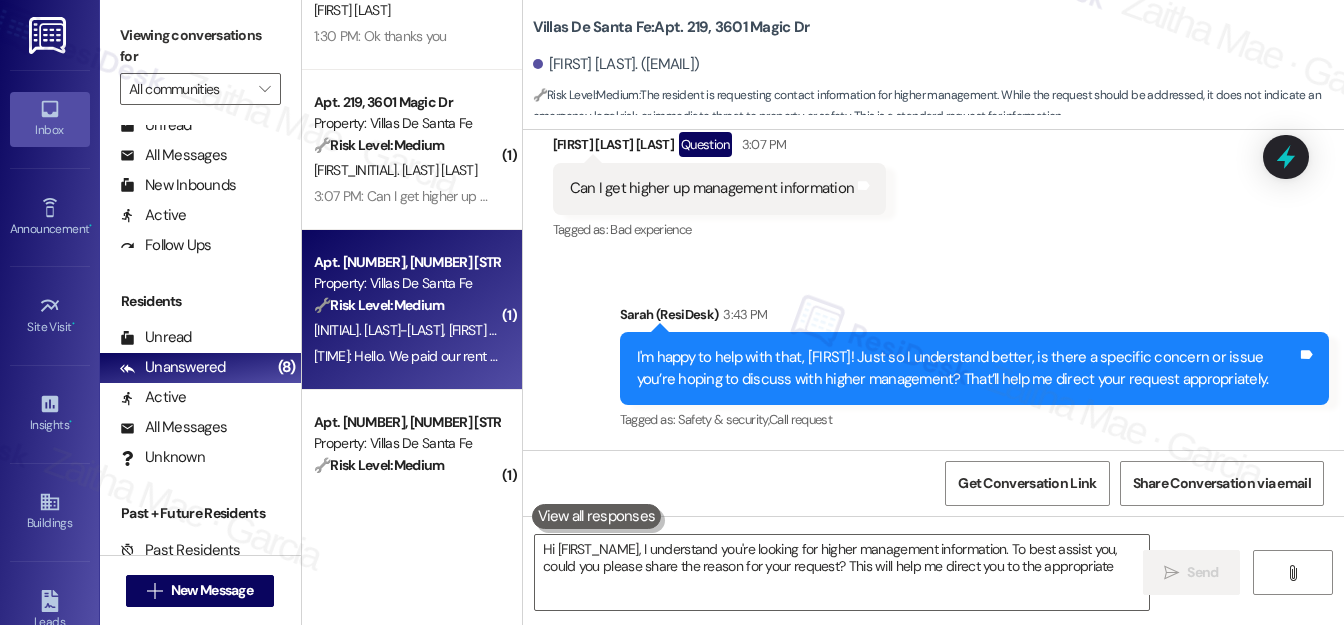 type on "Hi [FIRST_NAME], I understand you're looking for higher management information. To best assist you, could you please share the reason for your request? This will help me direct you to the appropriate" 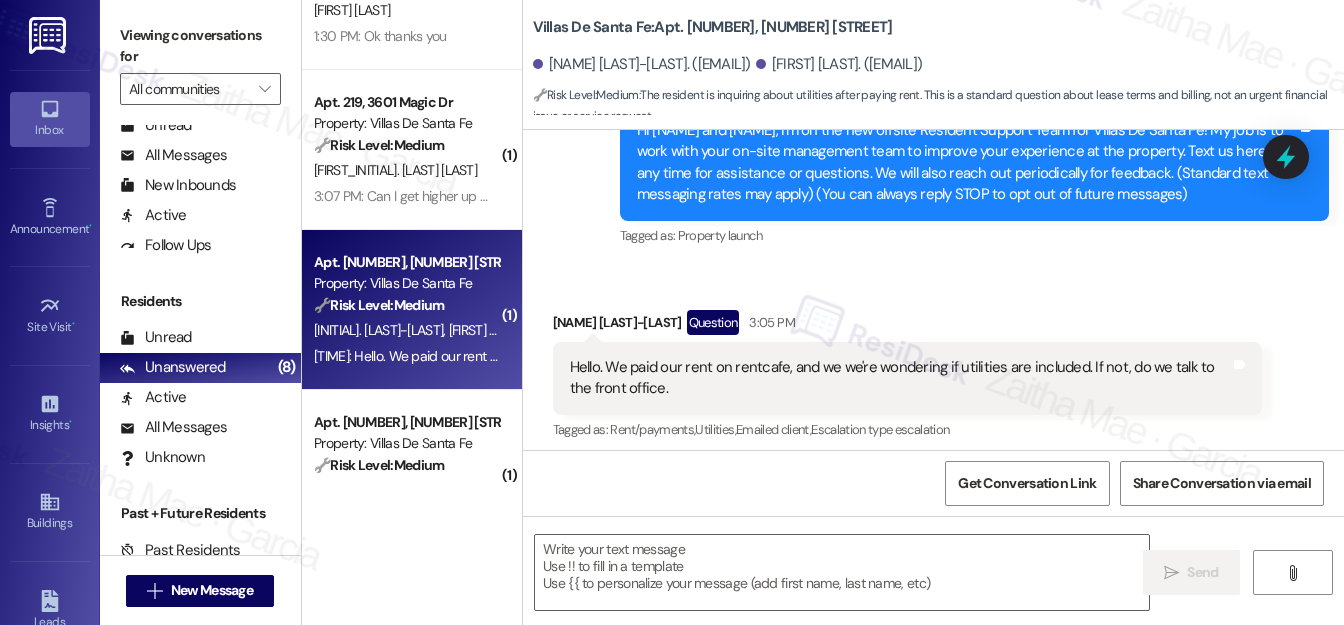 type on "Fetching suggested responses. Please feel free to read through the conversation in the meantime." 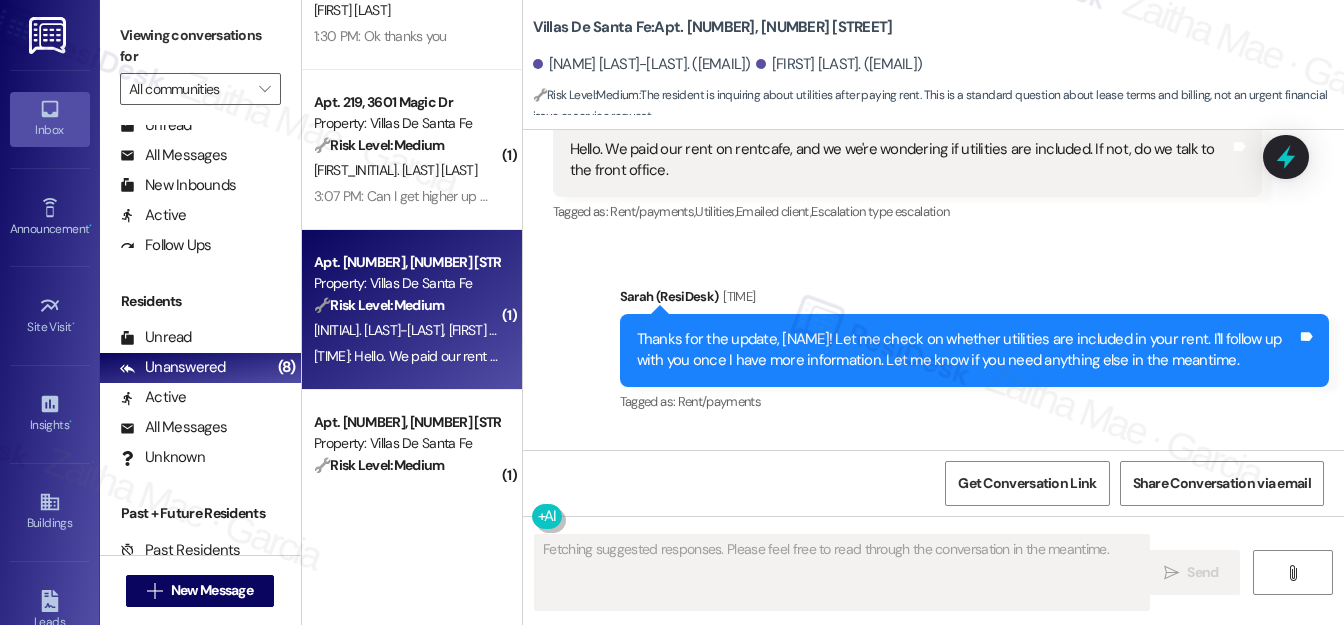 scroll, scrollTop: 679, scrollLeft: 0, axis: vertical 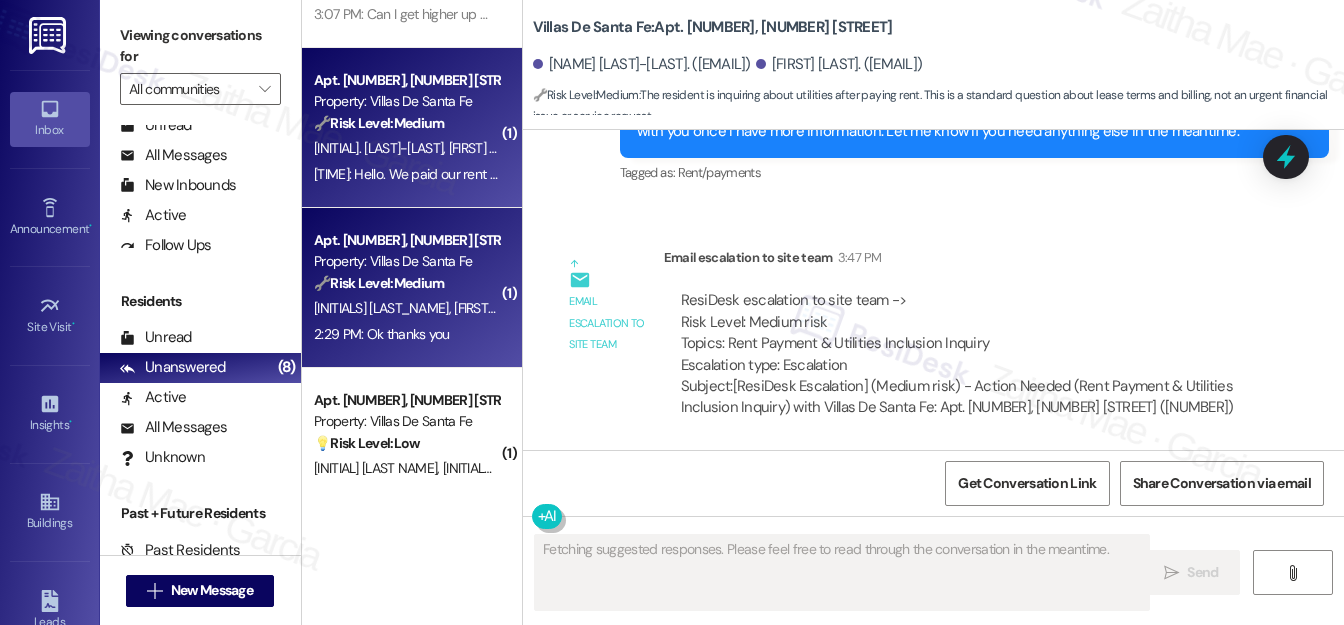 click on "[INITIAL]. [LAST] [INITIAL]. [LAST]" at bounding box center [406, 308] 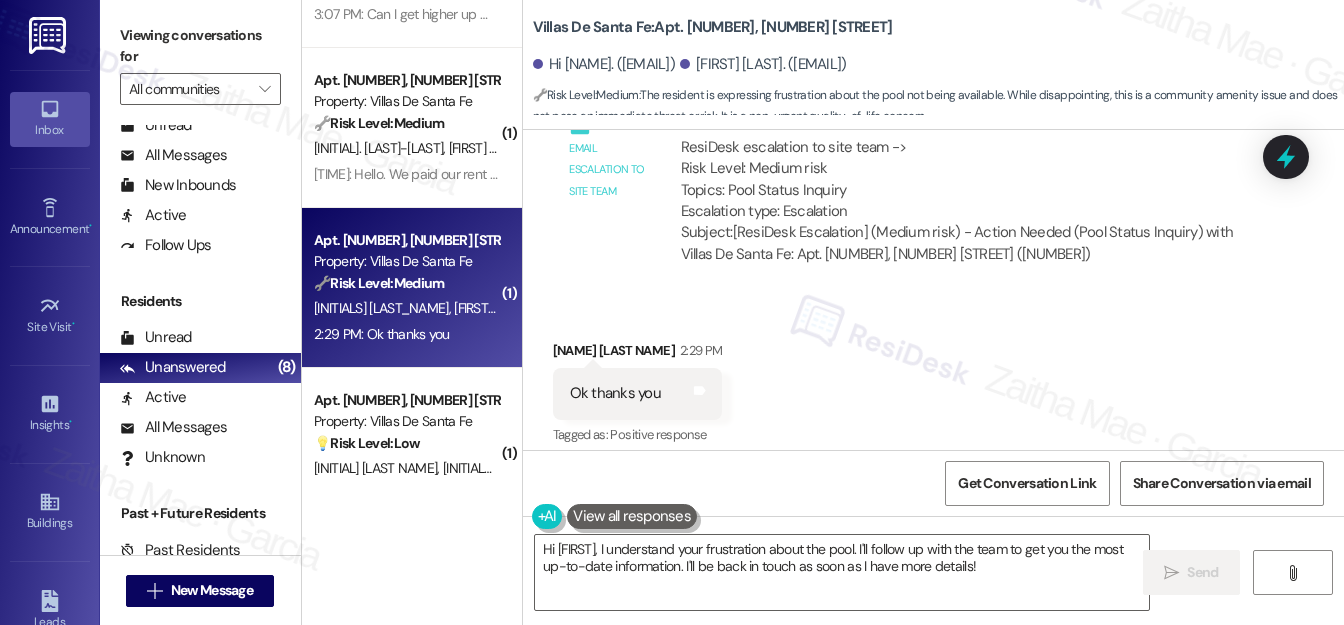 scroll, scrollTop: 865, scrollLeft: 0, axis: vertical 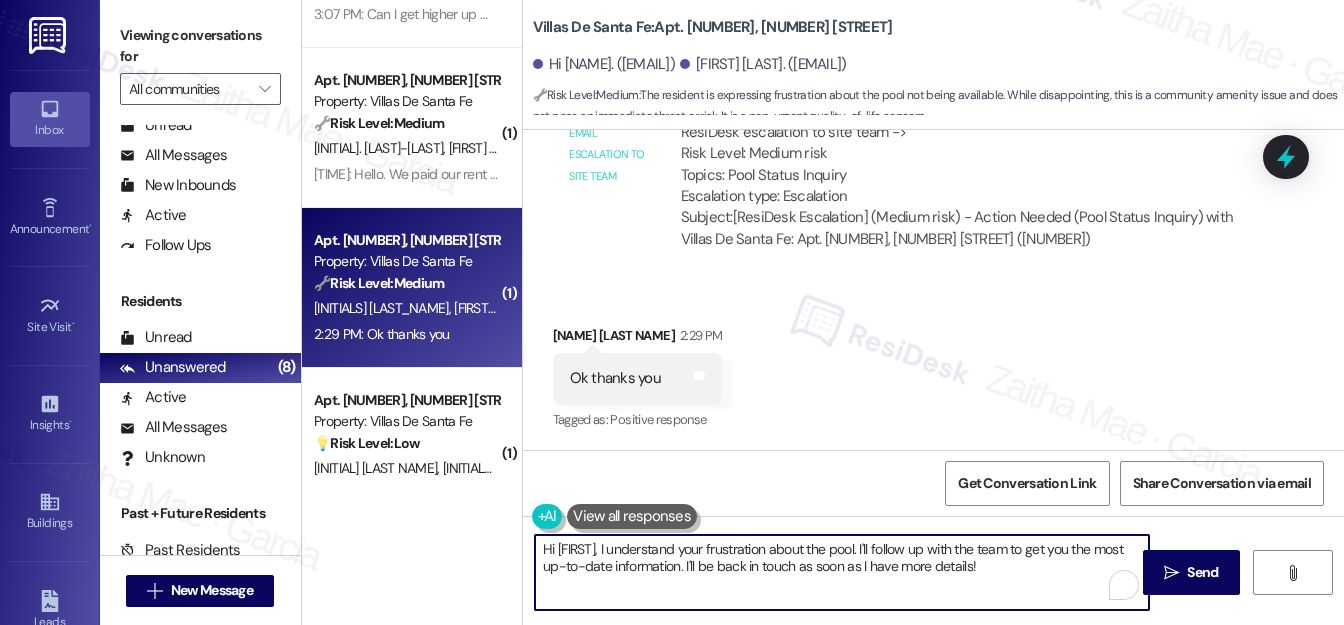 drag, startPoint x: 540, startPoint y: 550, endPoint x: 997, endPoint y: 589, distance: 458.6611 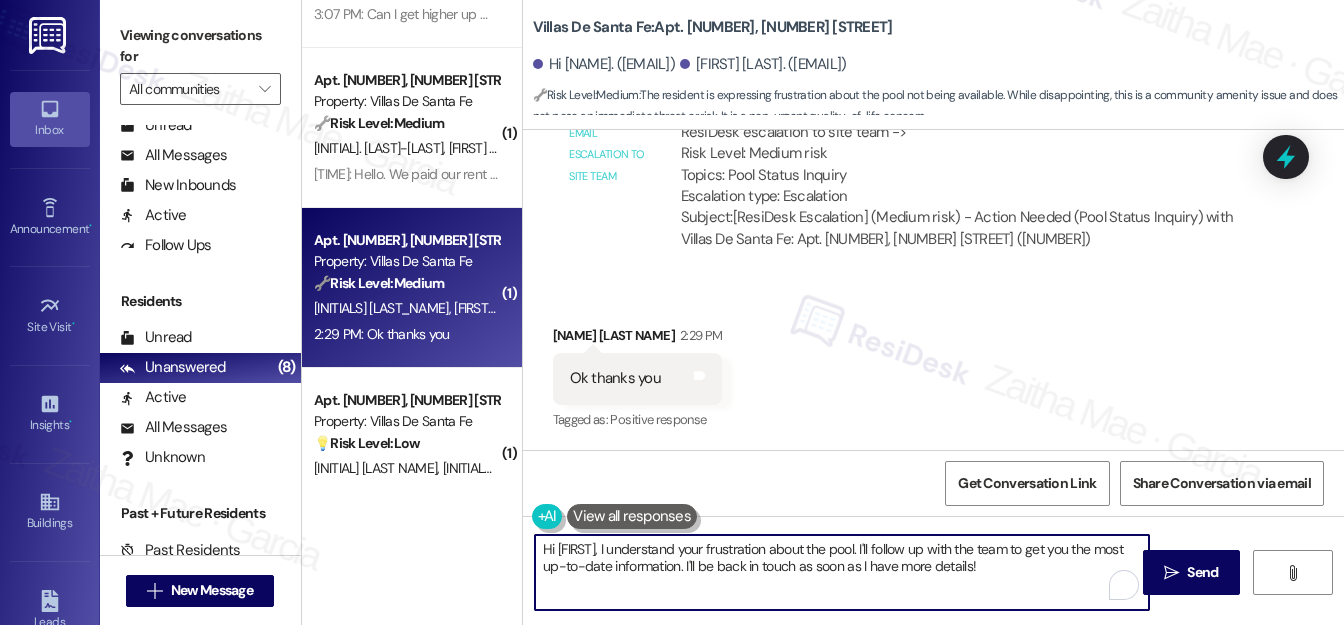 click on "Hi [FIRST], I understand your frustration about the pool. I'll follow up with the team to get you the most up-to-date information. I'll be back in touch as soon as I have more details!" at bounding box center [842, 572] 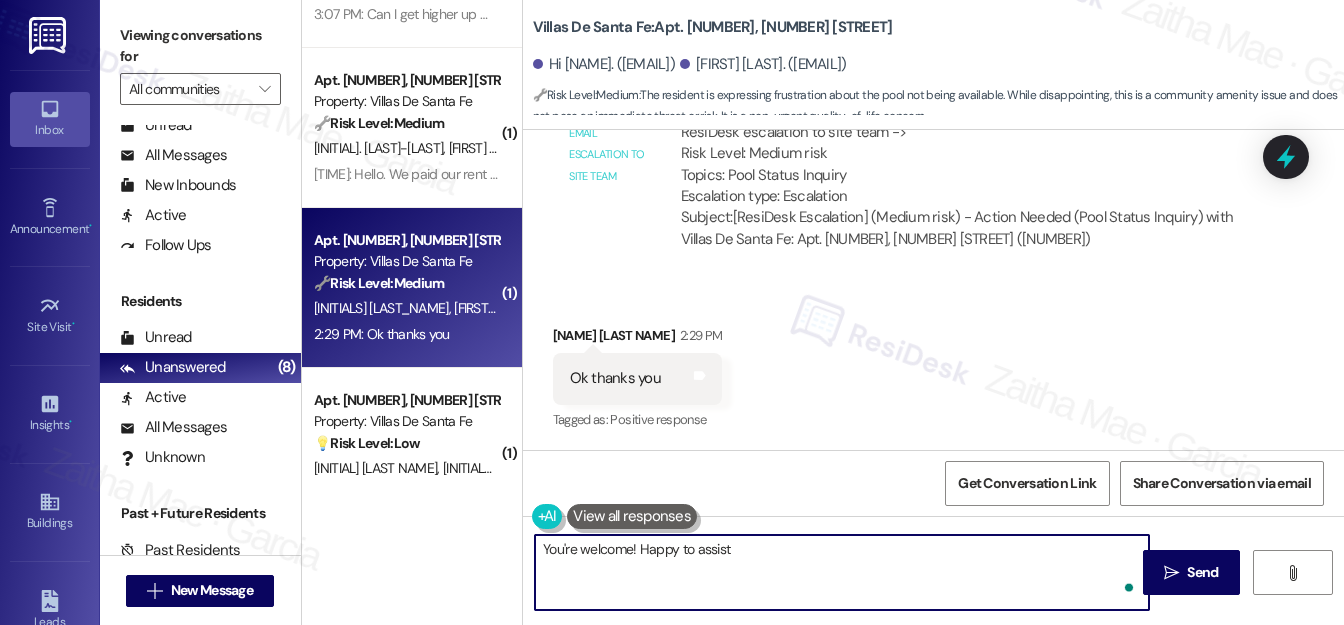 type on "You're welcome! Happy to assist!" 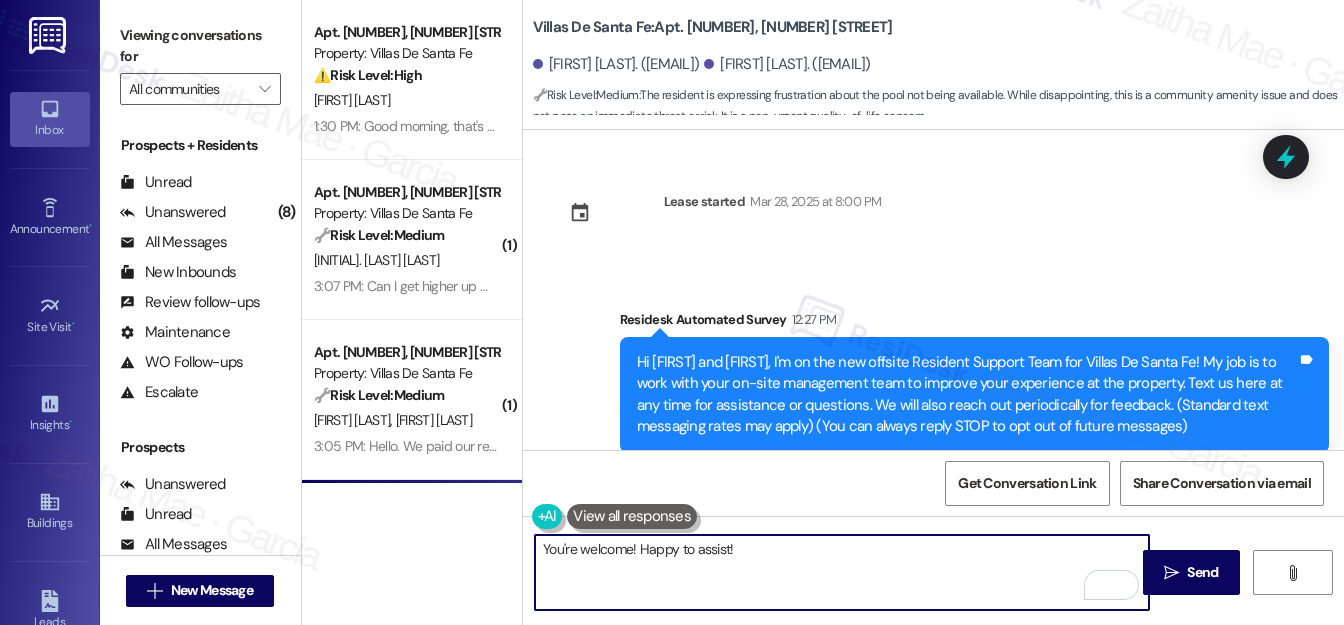 scroll, scrollTop: 0, scrollLeft: 0, axis: both 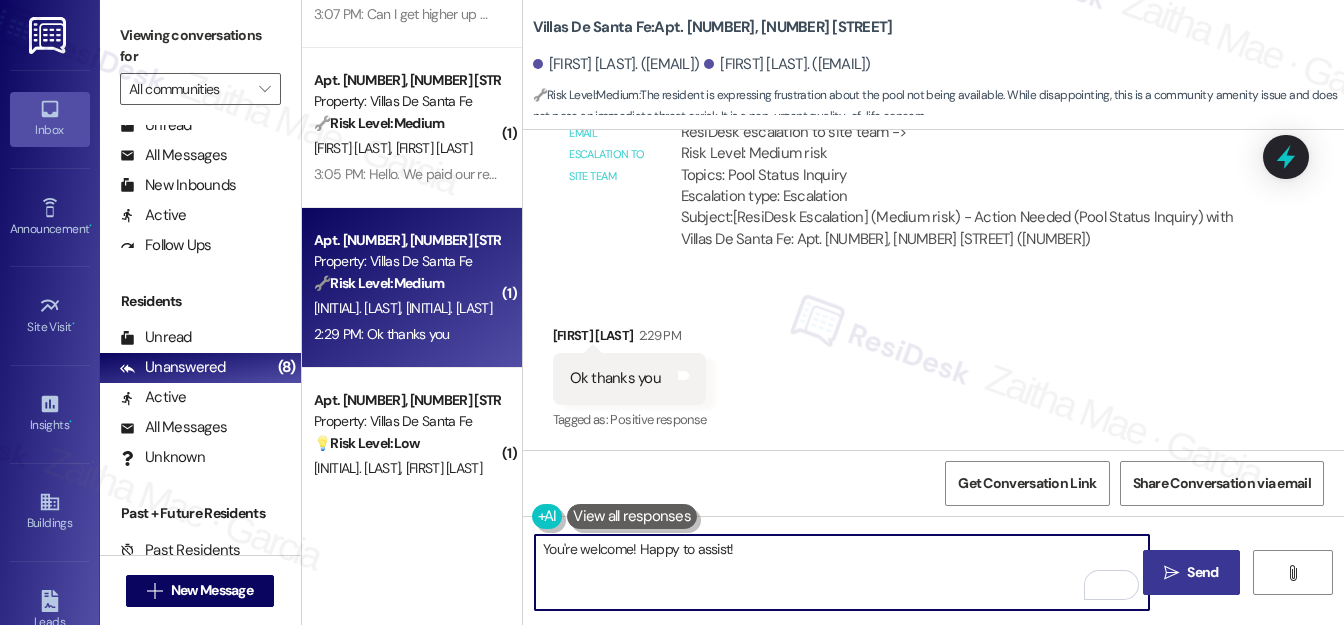 type on "You're welcome! Happy to assist!" 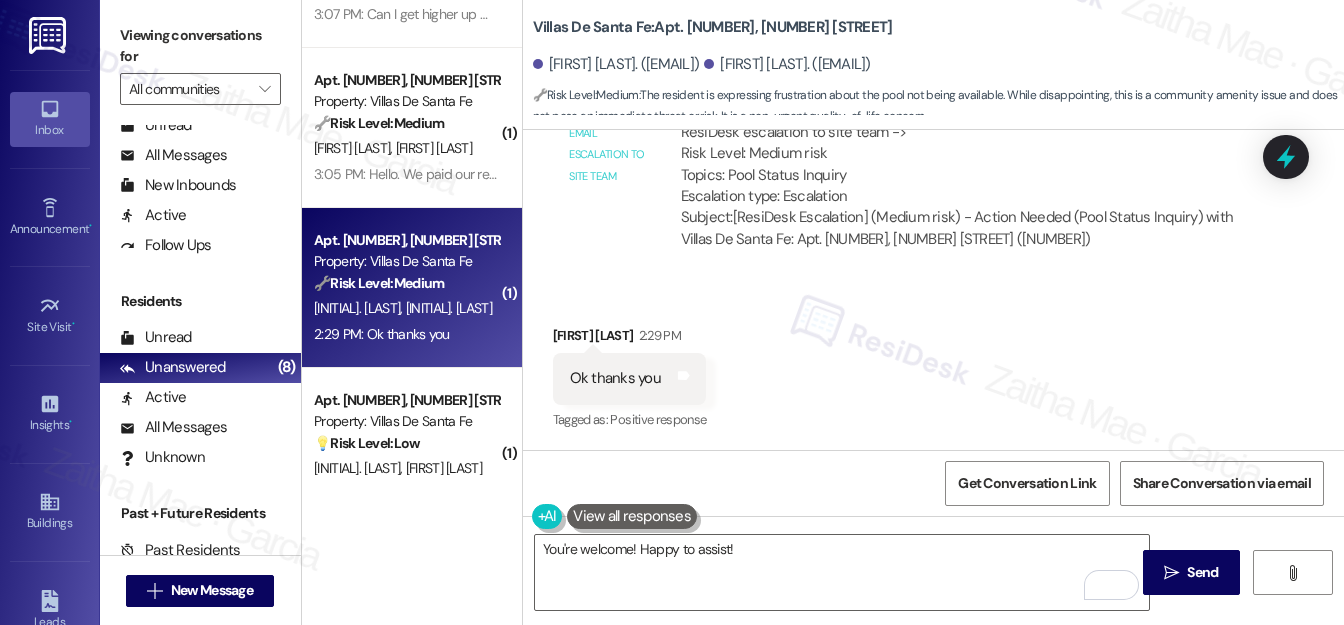 drag, startPoint x: 1202, startPoint y: 574, endPoint x: 941, endPoint y: 502, distance: 270.74896 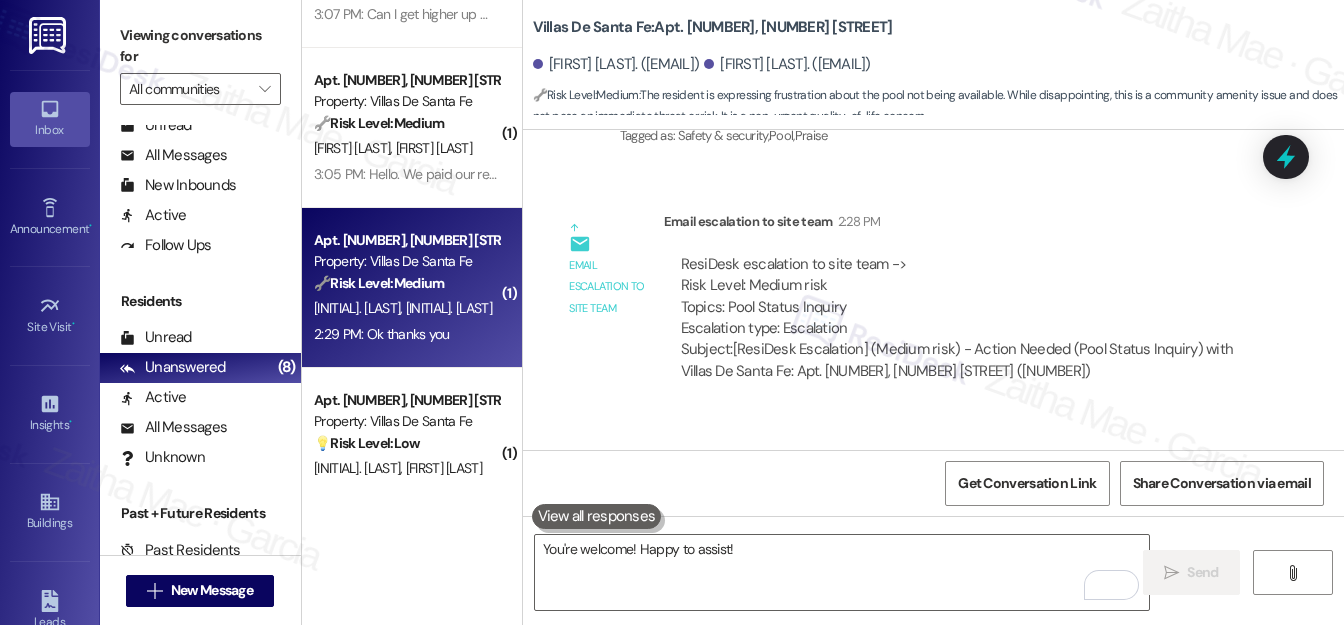 scroll, scrollTop: 1004, scrollLeft: 0, axis: vertical 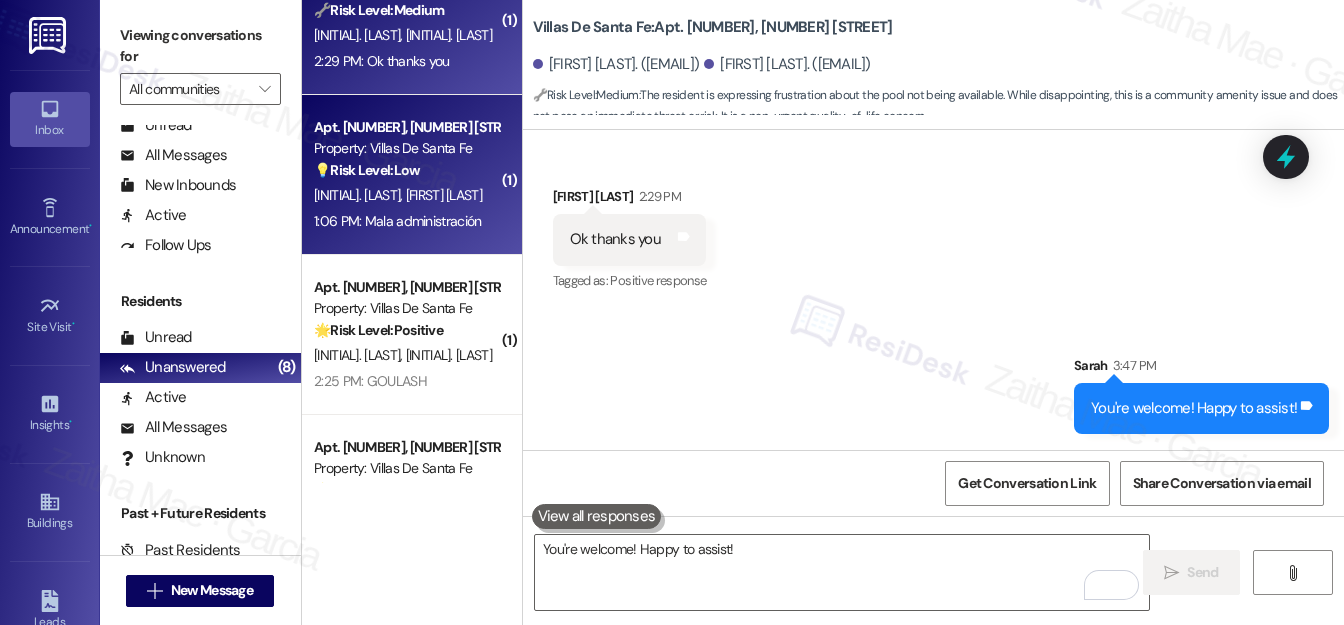 click on "E. Ibarra G. Ure" at bounding box center [406, 195] 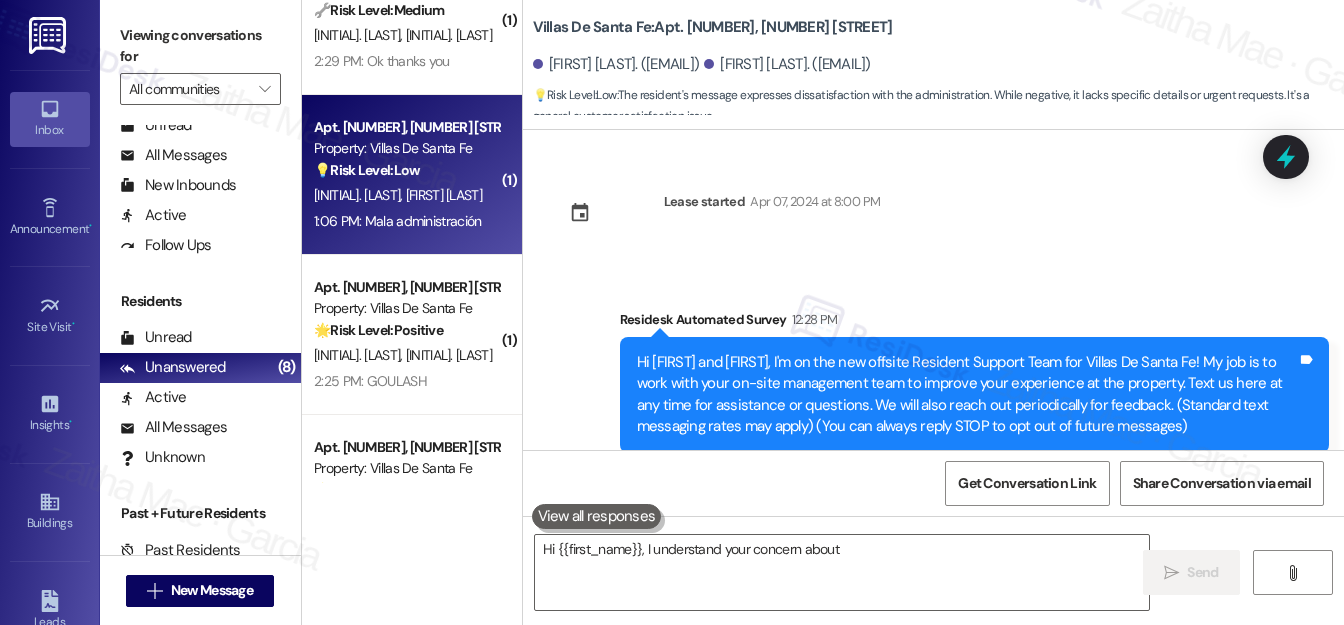 scroll, scrollTop: 258, scrollLeft: 0, axis: vertical 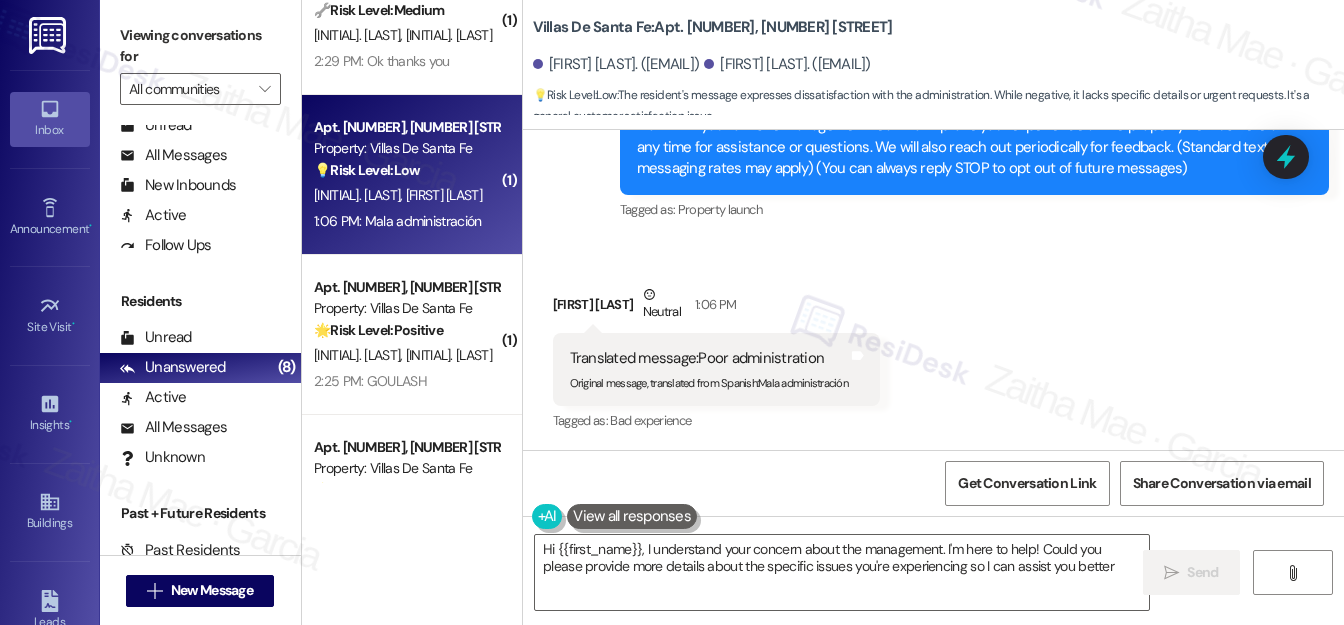 type on "Hi {{first_name}}, I understand your concern about the management. I'm here to help! Could you please provide more details about the specific issues you're experiencing so I can assist you better?" 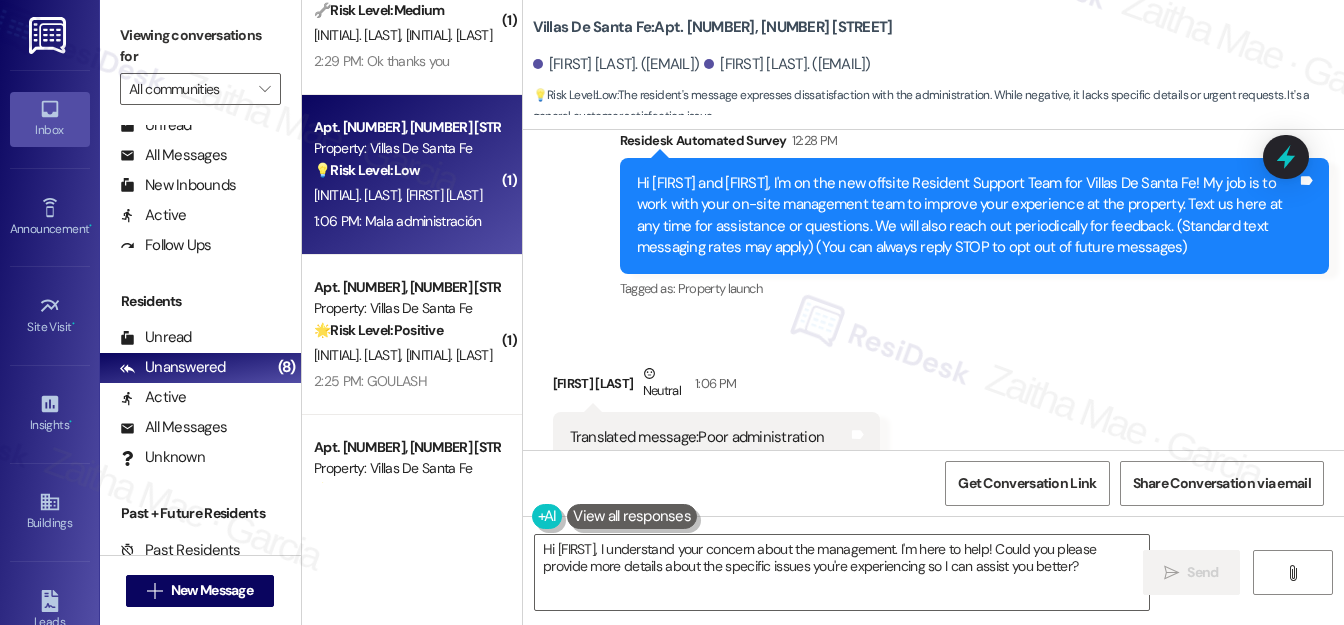 scroll, scrollTop: 168, scrollLeft: 0, axis: vertical 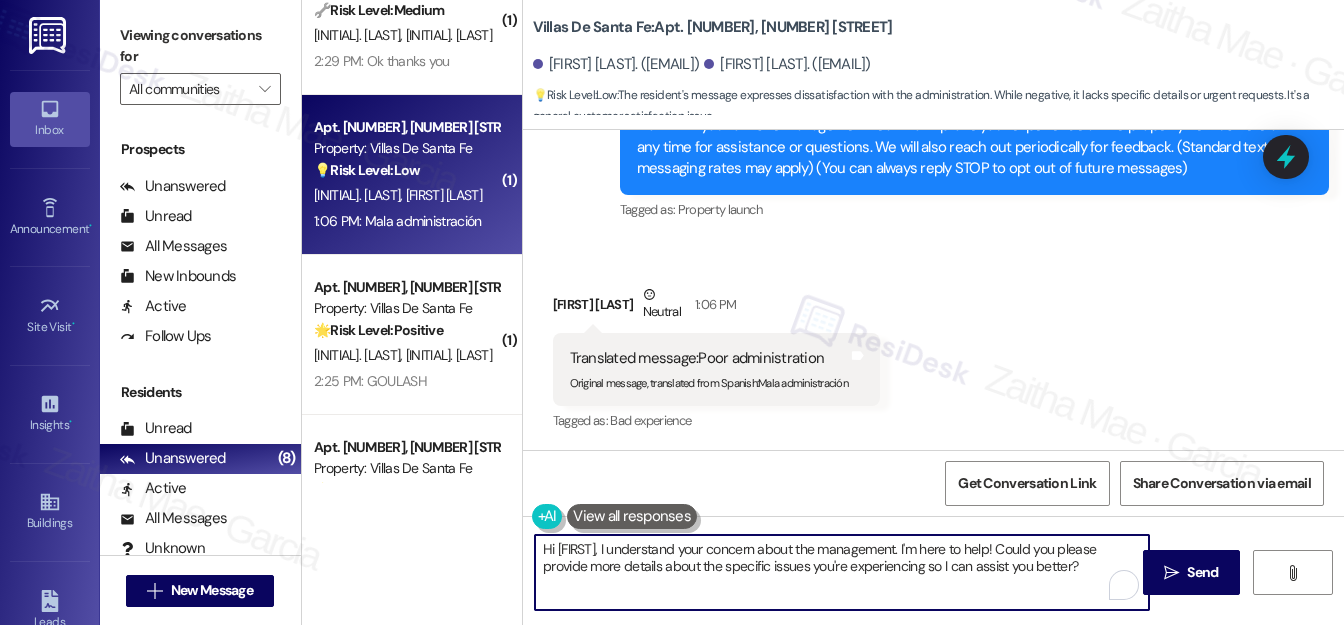 drag, startPoint x: 539, startPoint y: 546, endPoint x: 1104, endPoint y: 568, distance: 565.42816 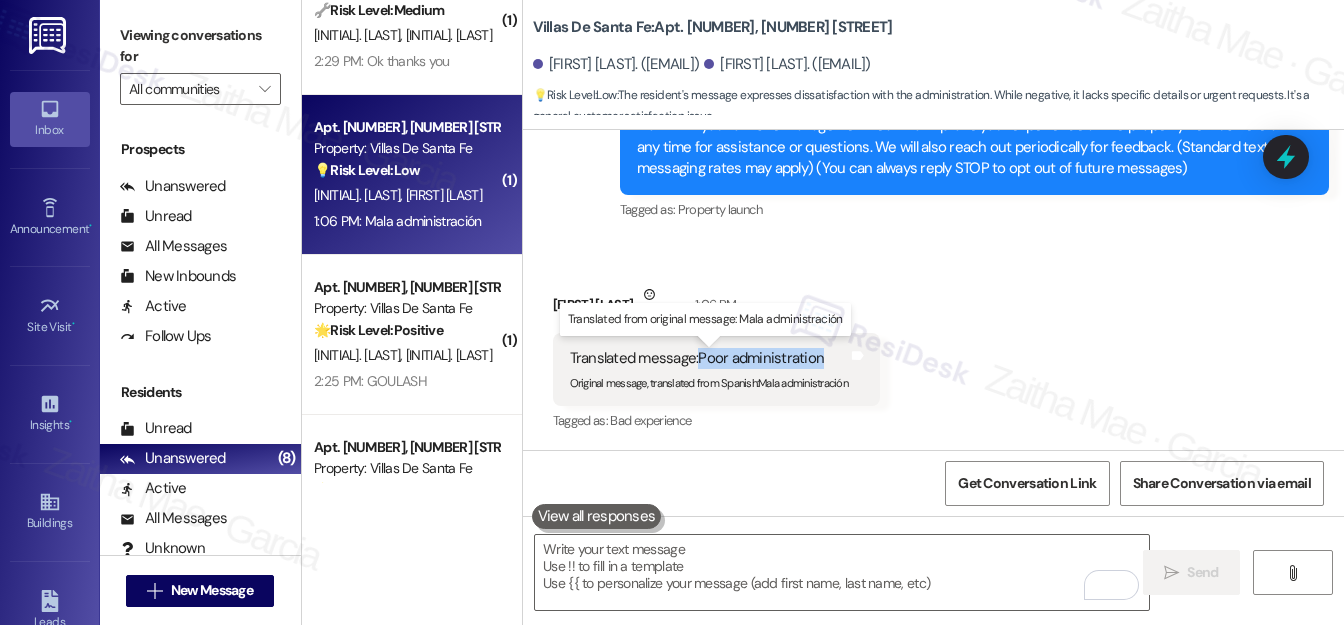 drag, startPoint x: 696, startPoint y: 358, endPoint x: 848, endPoint y: 358, distance: 152 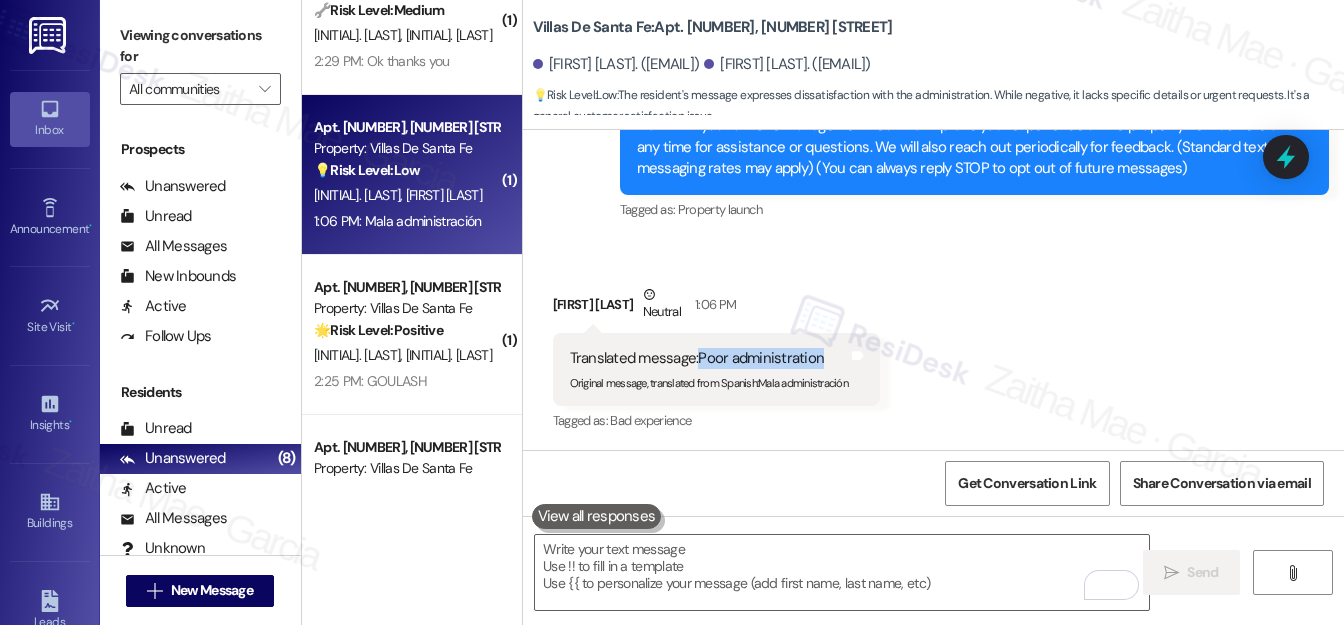 copy on "Poor administration" 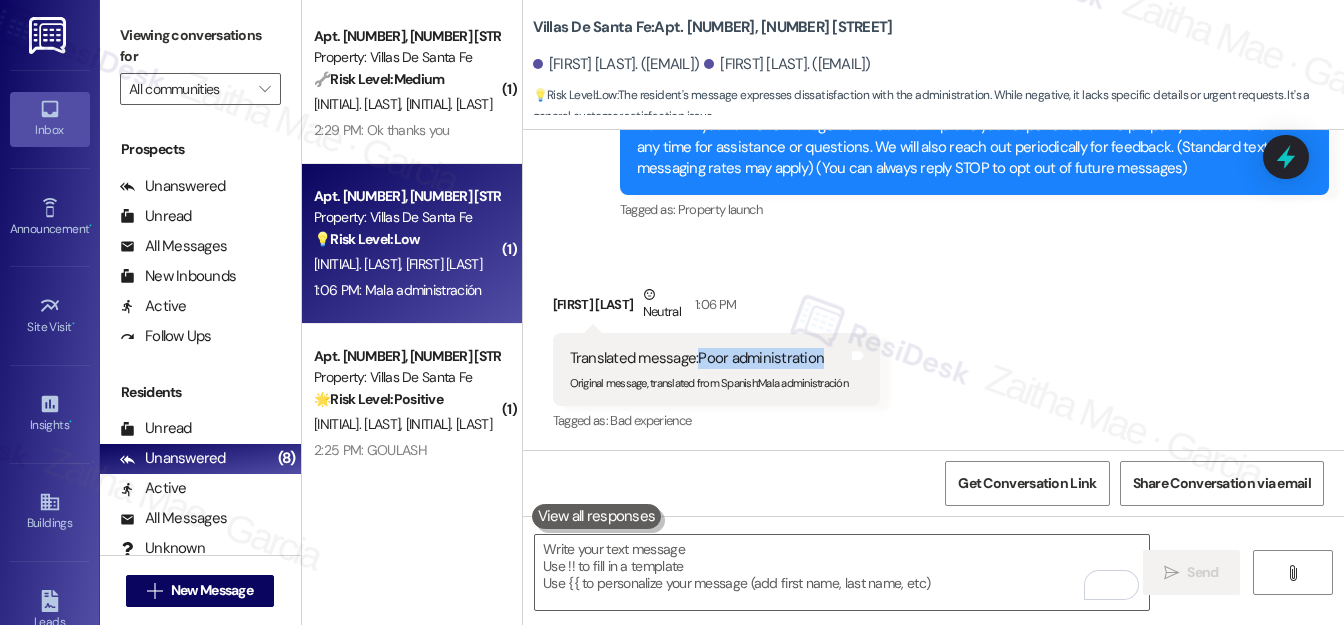 scroll, scrollTop: 727, scrollLeft: 0, axis: vertical 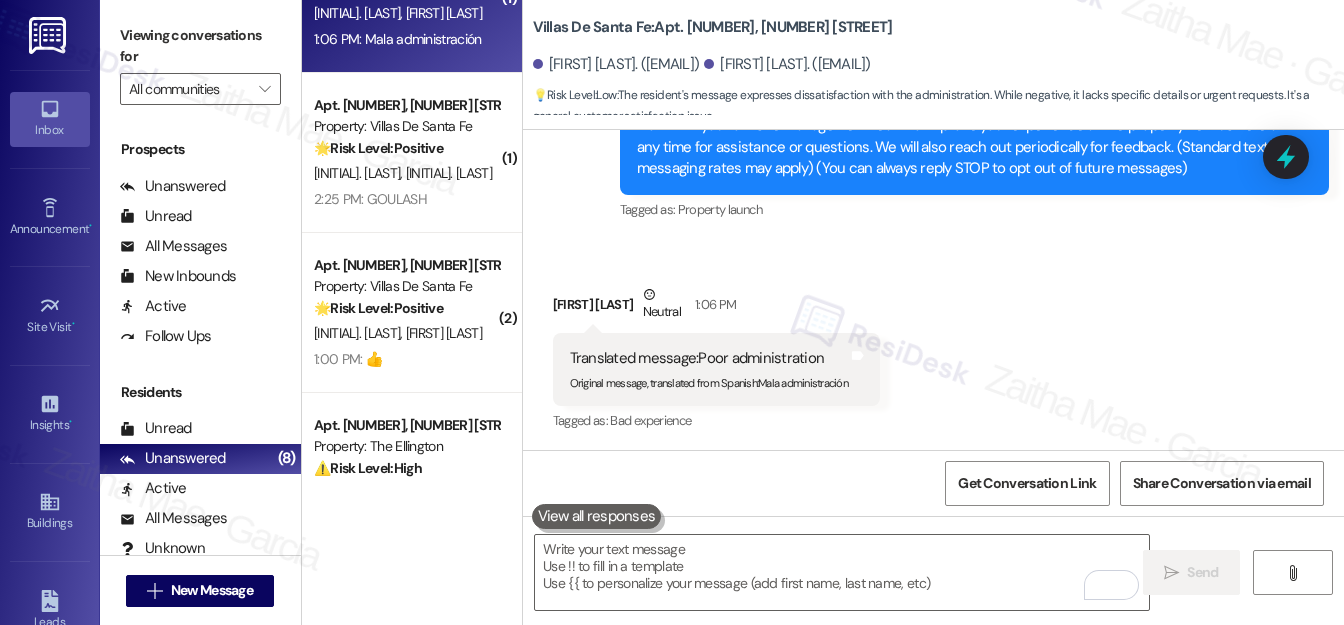 click on "Received via SMS Engelberth Ibarra   Neutral 1:06 PM Translated message:  Poor administration Original message, translated from   Spanish :  Mala administración  Translated from original message: Mala administración  Tags and notes Tagged as:   Bad experience Click to highlight conversations about Bad experience" at bounding box center [933, 344] 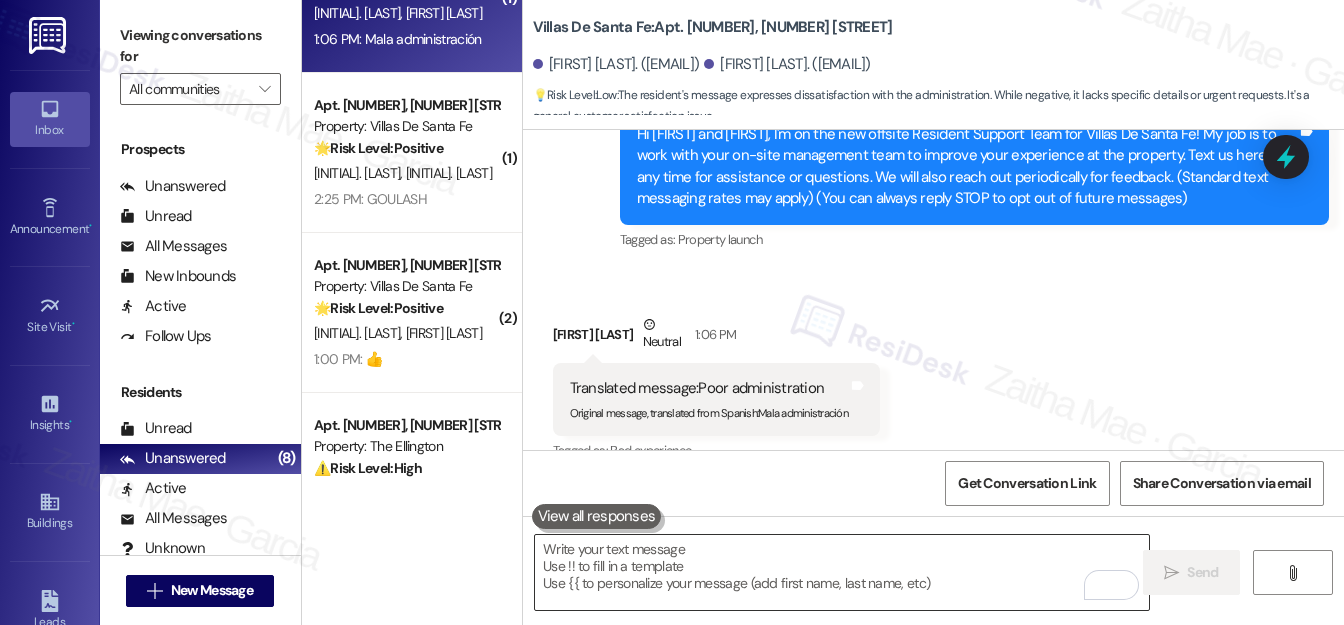 scroll, scrollTop: 258, scrollLeft: 0, axis: vertical 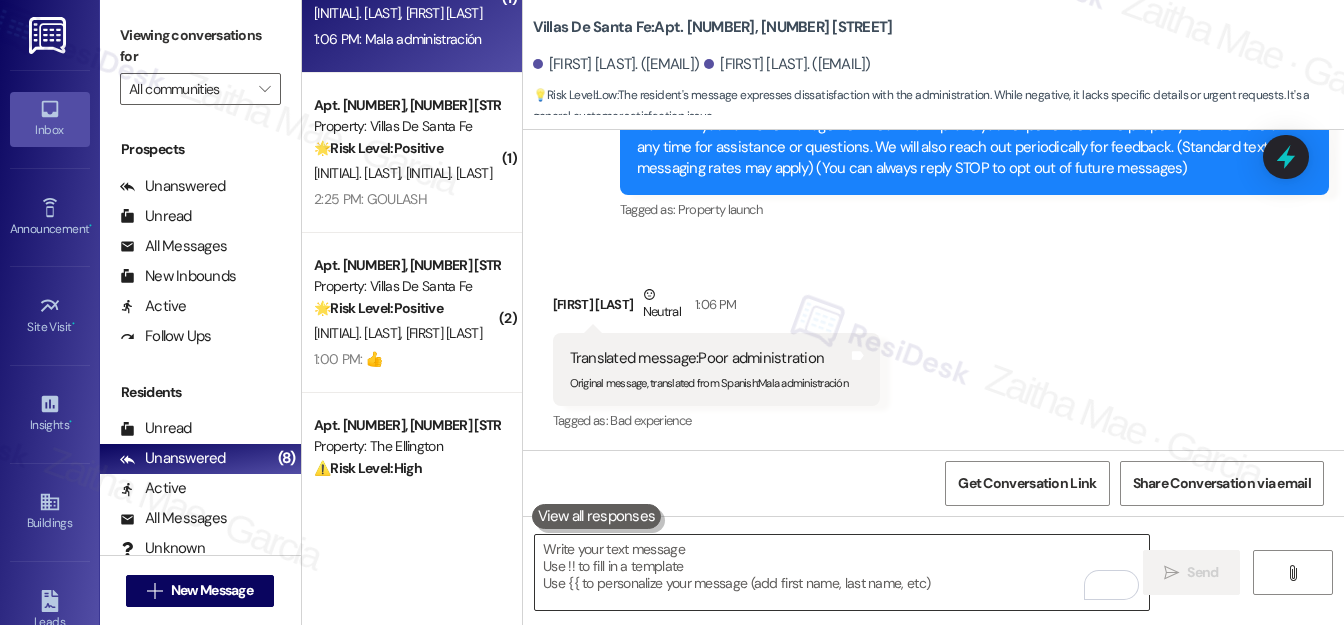 click at bounding box center (842, 572) 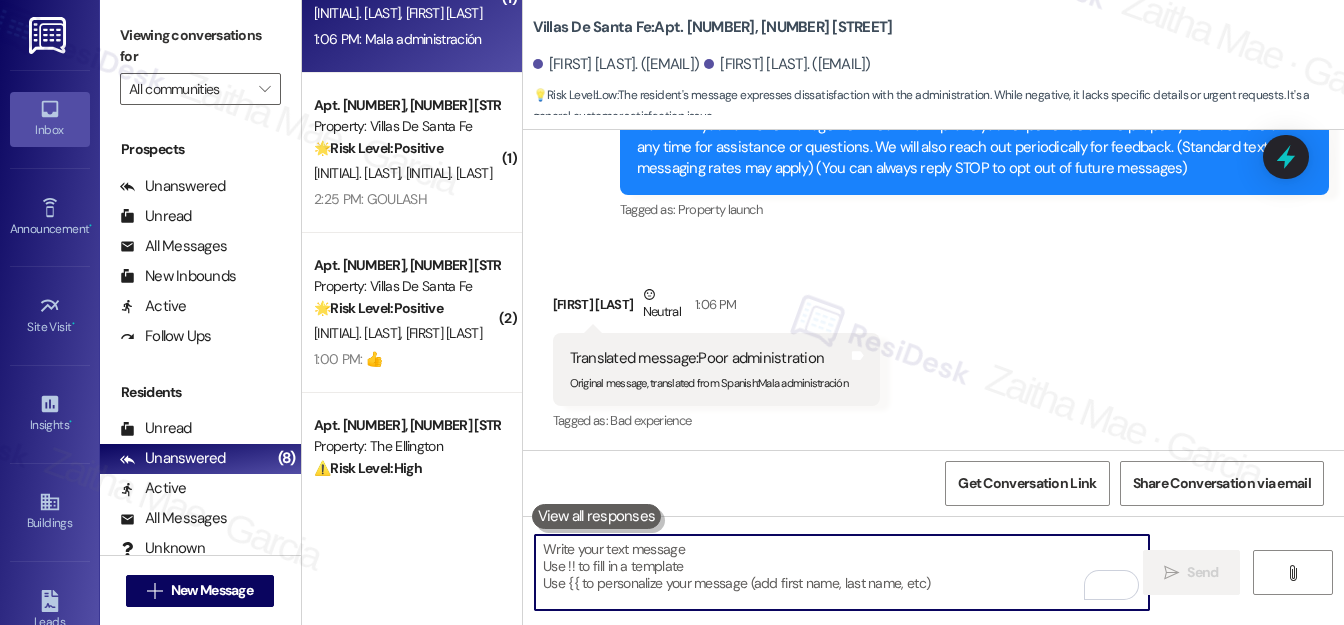 paste on "thank you for your feedback. I’m sorry to hear you feel that way—I’ll be sure to share your concerns with the team. Please let me know if there’s anything specific you’d like us to look into or help with." 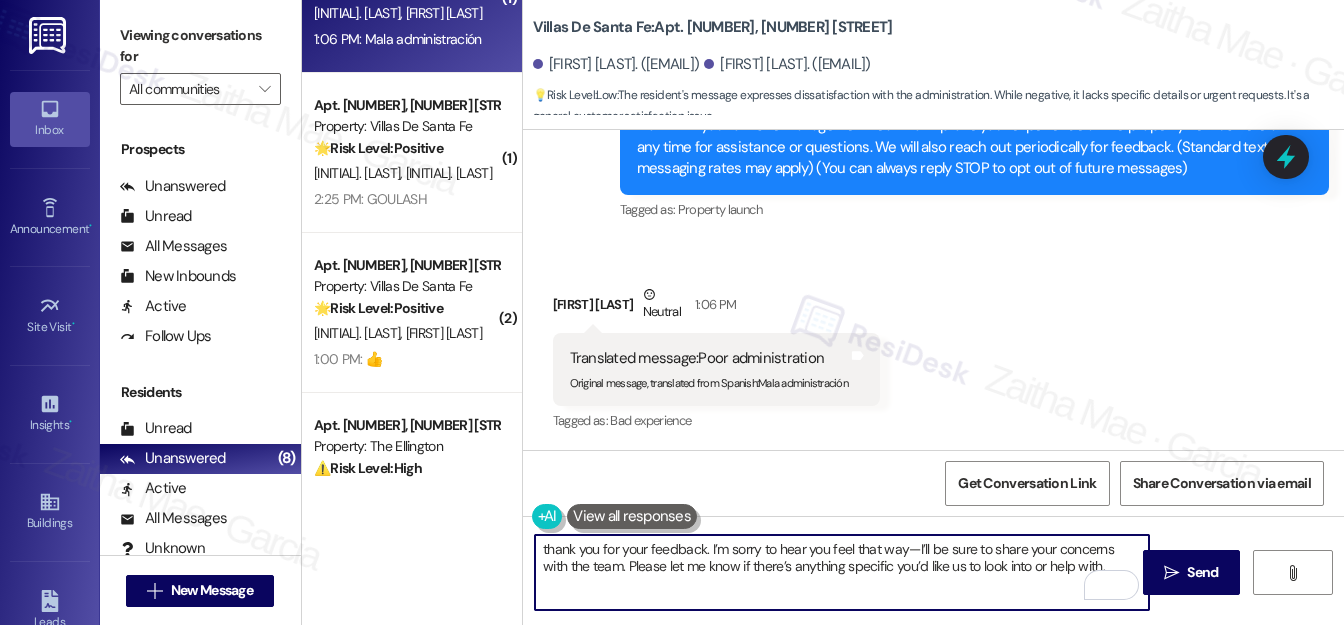 click on "Engelberth Ibarra   Neutral 1:06 PM" at bounding box center [716, 308] 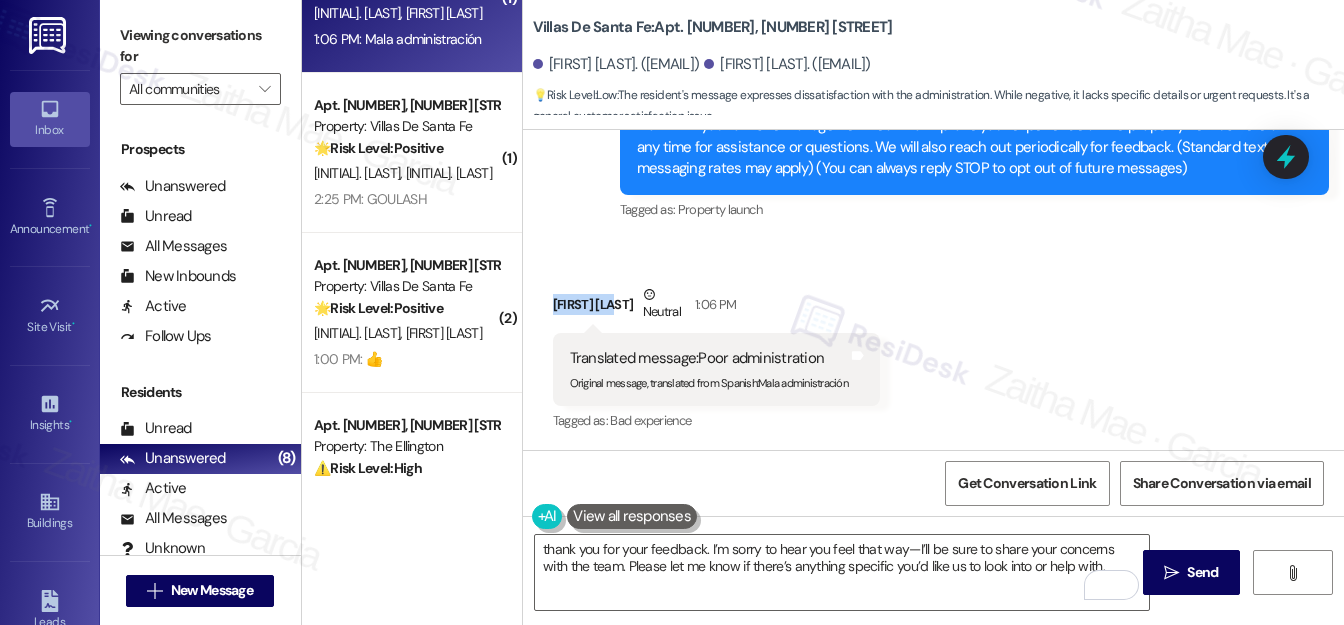 click on "Engelberth Ibarra   Neutral 1:06 PM" at bounding box center (716, 308) 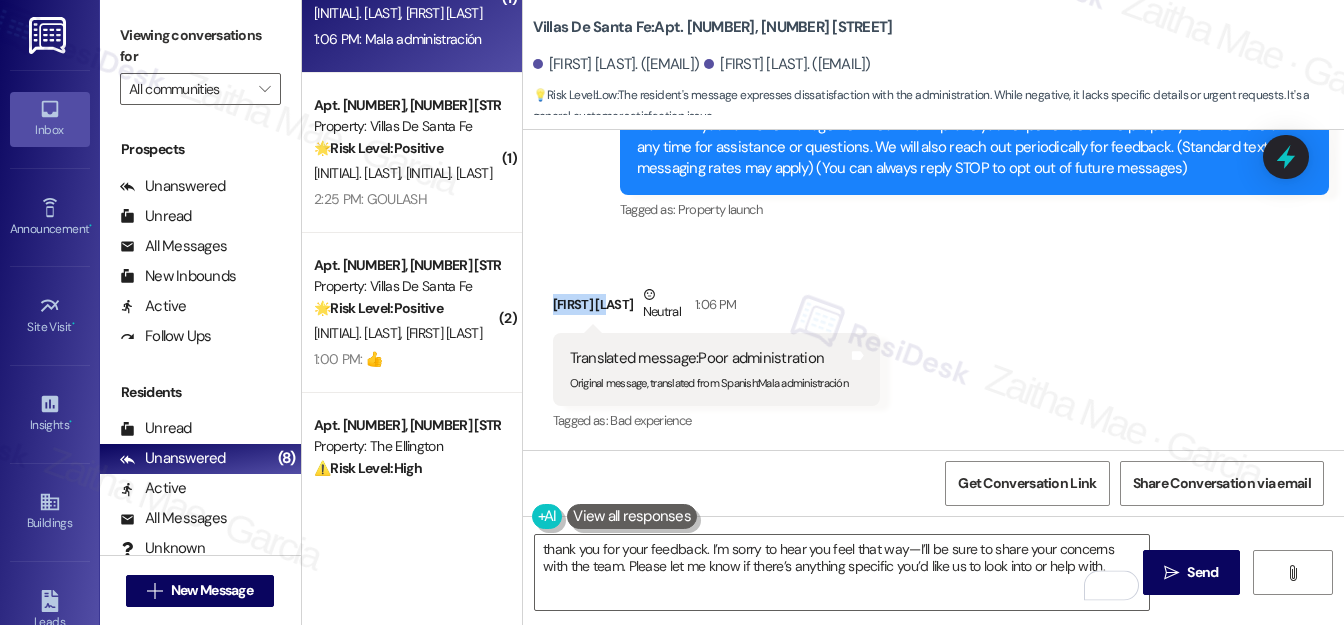 copy on "Engelberth" 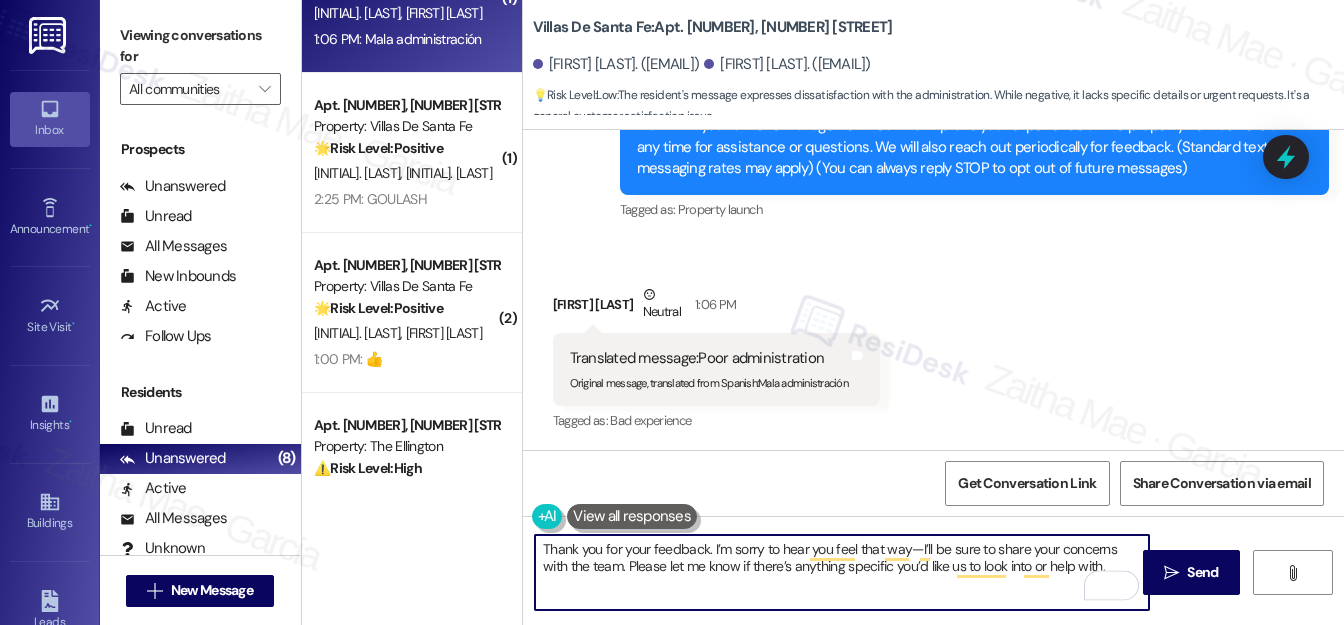 click on "Thank you for your feedback. I’m sorry to hear you feel that way—I’ll be sure to share your concerns with the team. Please let me know if there’s anything specific you’d like us to look into or help with." at bounding box center [842, 572] 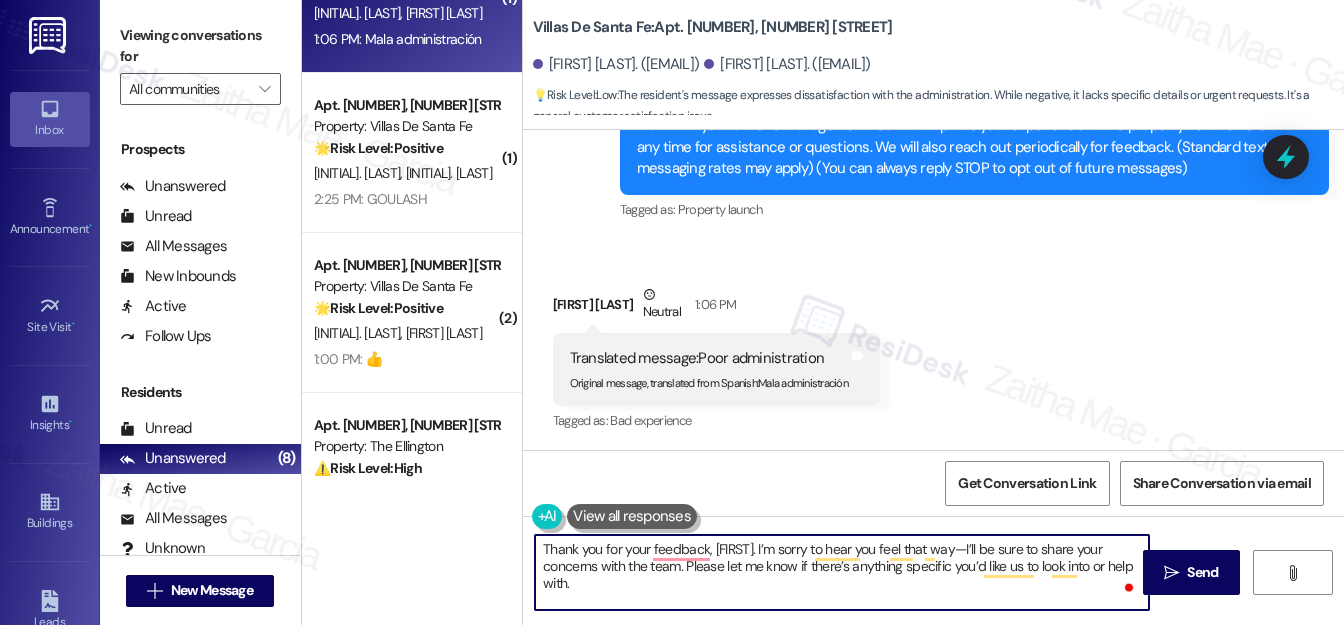 paste on "Engelberth" 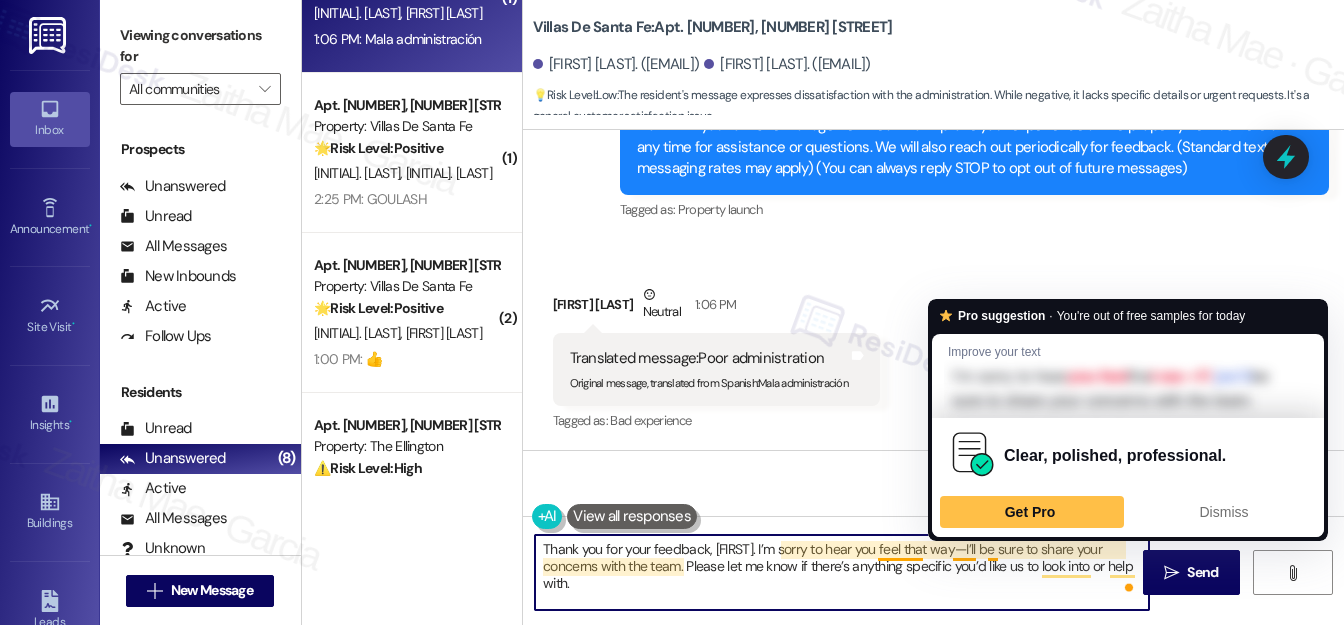 click on "Thank you for your feedback, Engelberth. I’m sorry to hear you feel that way—I’ll be sure to share your concerns with the team. Please let me know if there’s anything specific you’d like us to look into or help with." at bounding box center [842, 572] 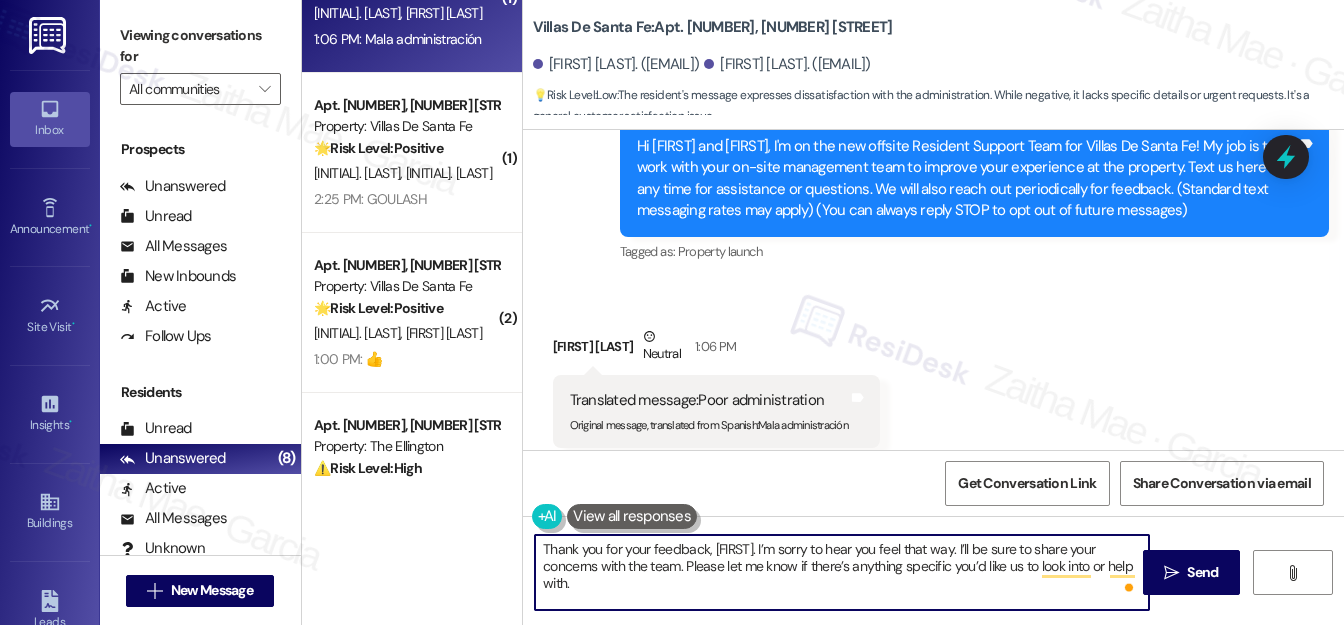 scroll, scrollTop: 258, scrollLeft: 0, axis: vertical 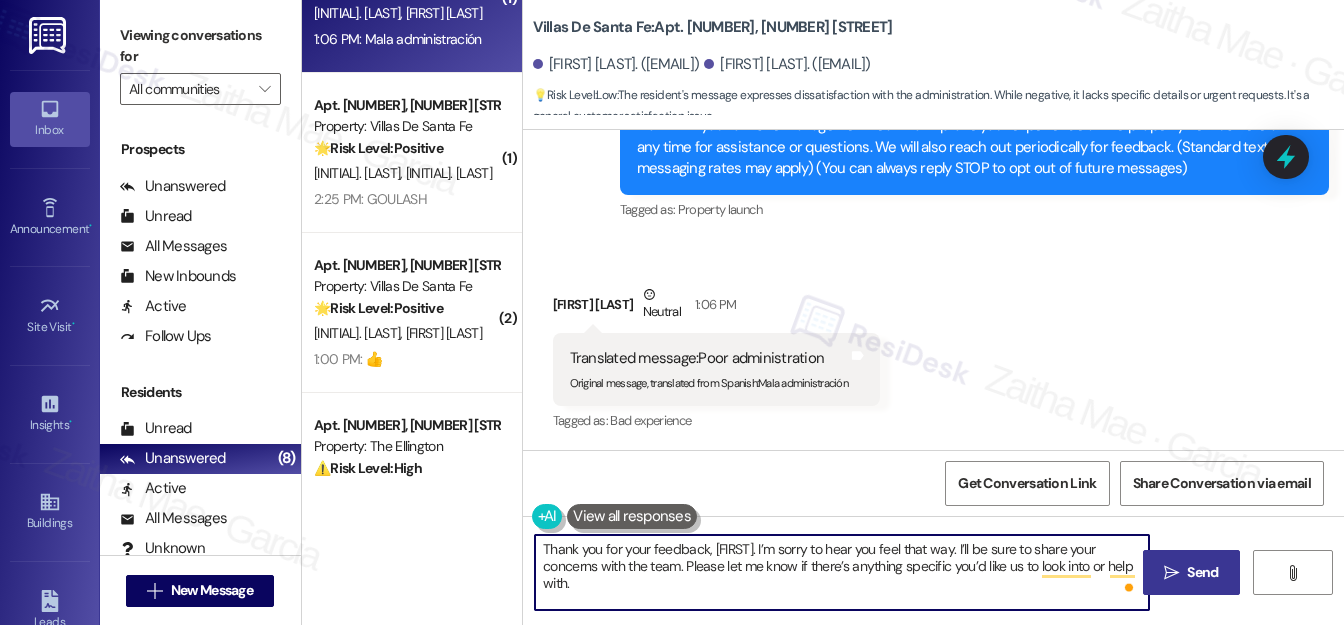 type on "Thank you for your feedback, Engelberth. I’m sorry to hear you feel that way. I’ll be sure to share your concerns with the team. Please let me know if there’s anything specific you’d like us to look into or help with." 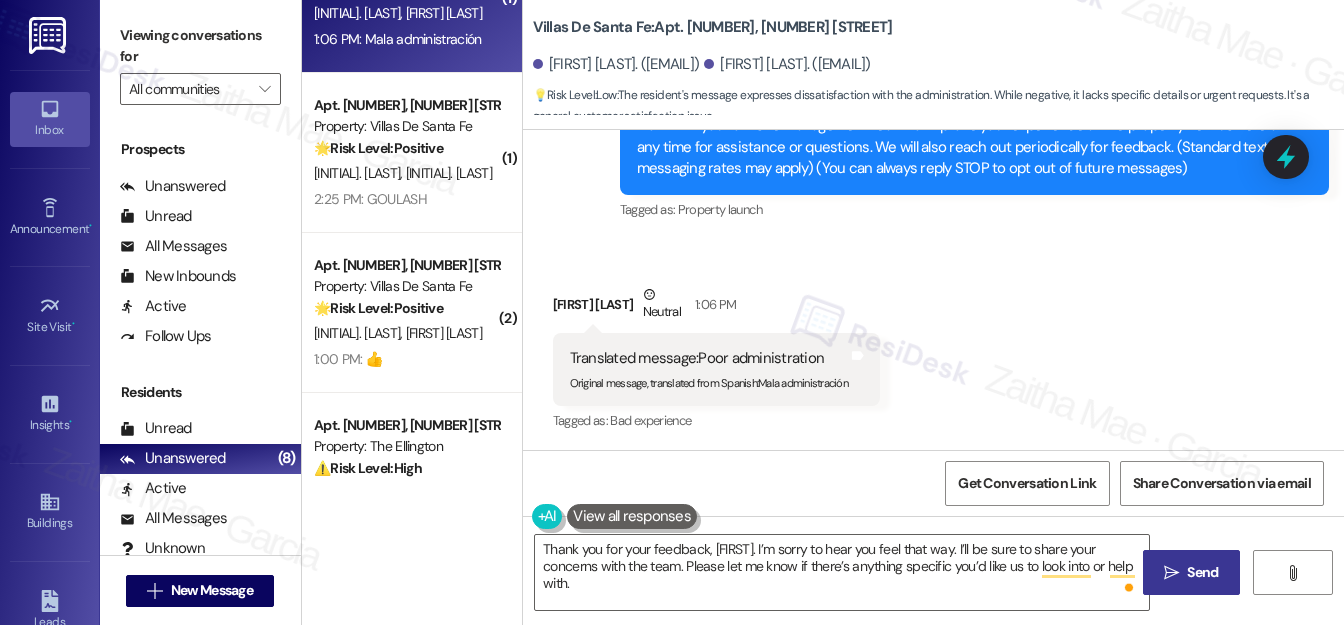 click on " Send" at bounding box center (1191, 572) 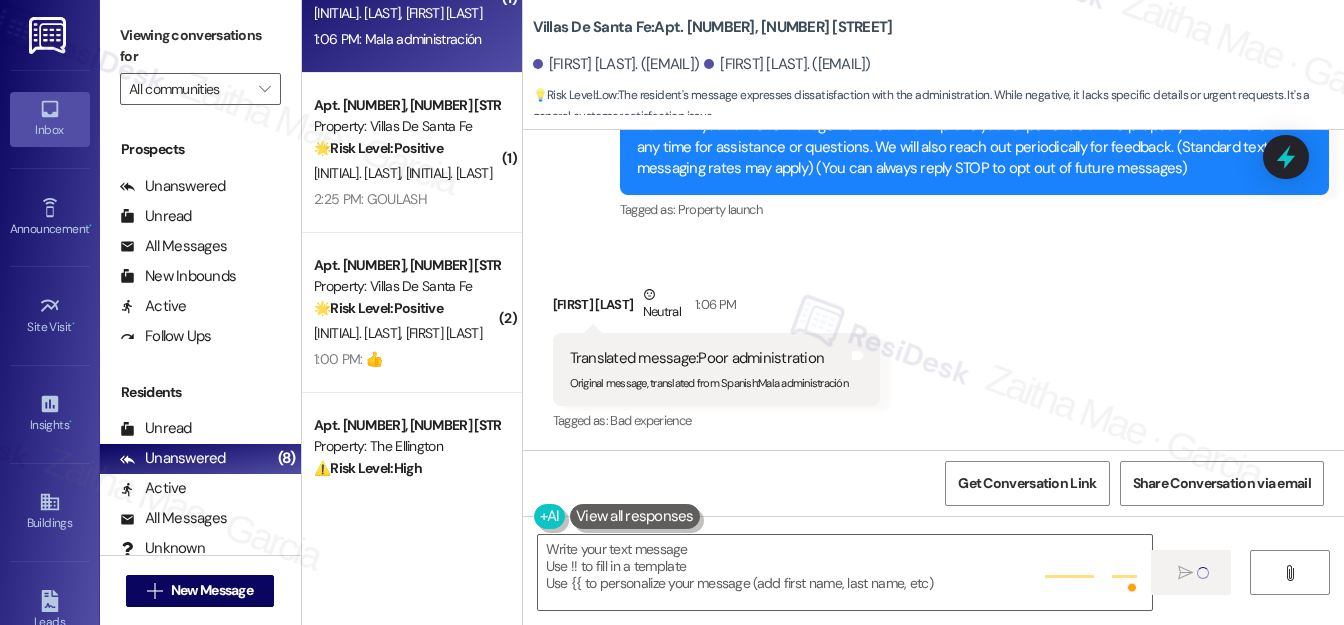 type on "Fetching suggested responses. Please feel free to read through the conversation in the meantime." 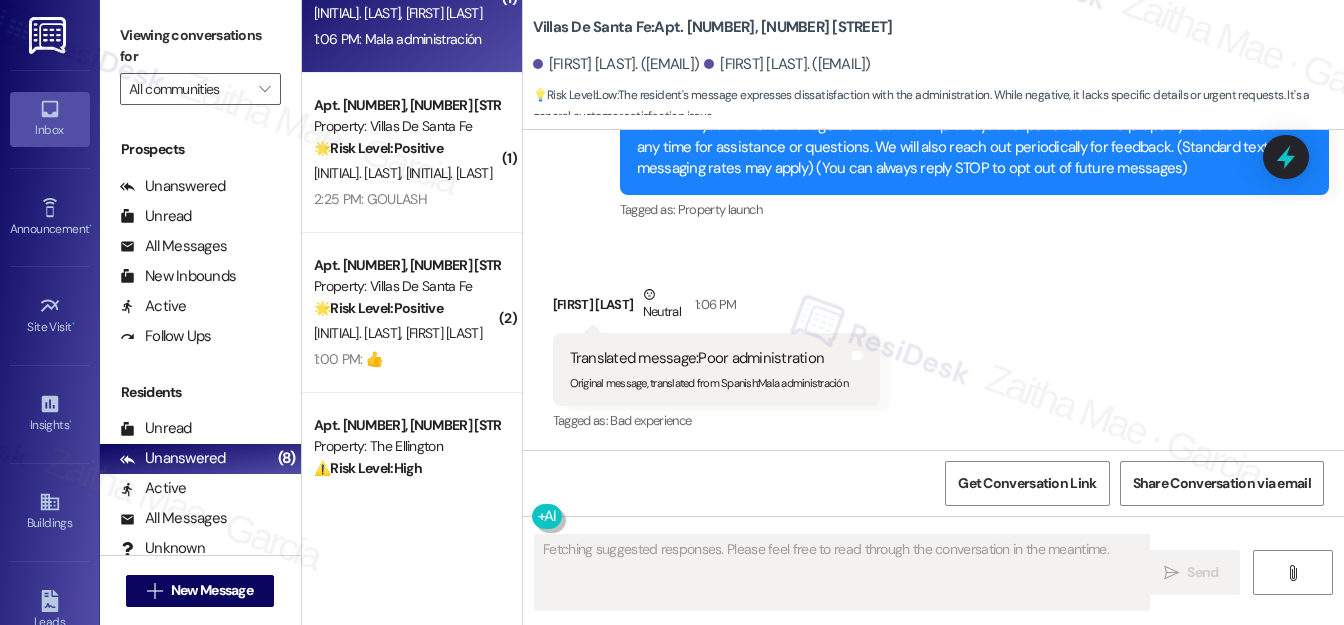 scroll, scrollTop: 258, scrollLeft: 0, axis: vertical 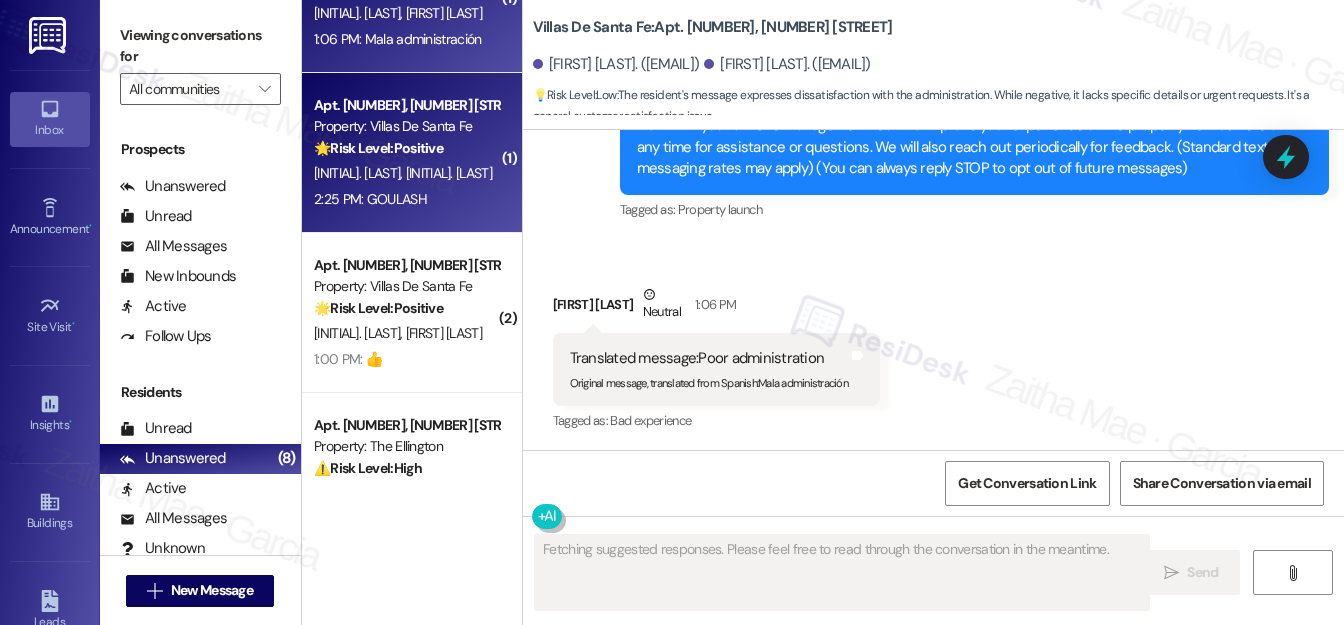 click on "2:25 PM: GOULASH 2:25 PM: GOULASH" at bounding box center (406, 199) 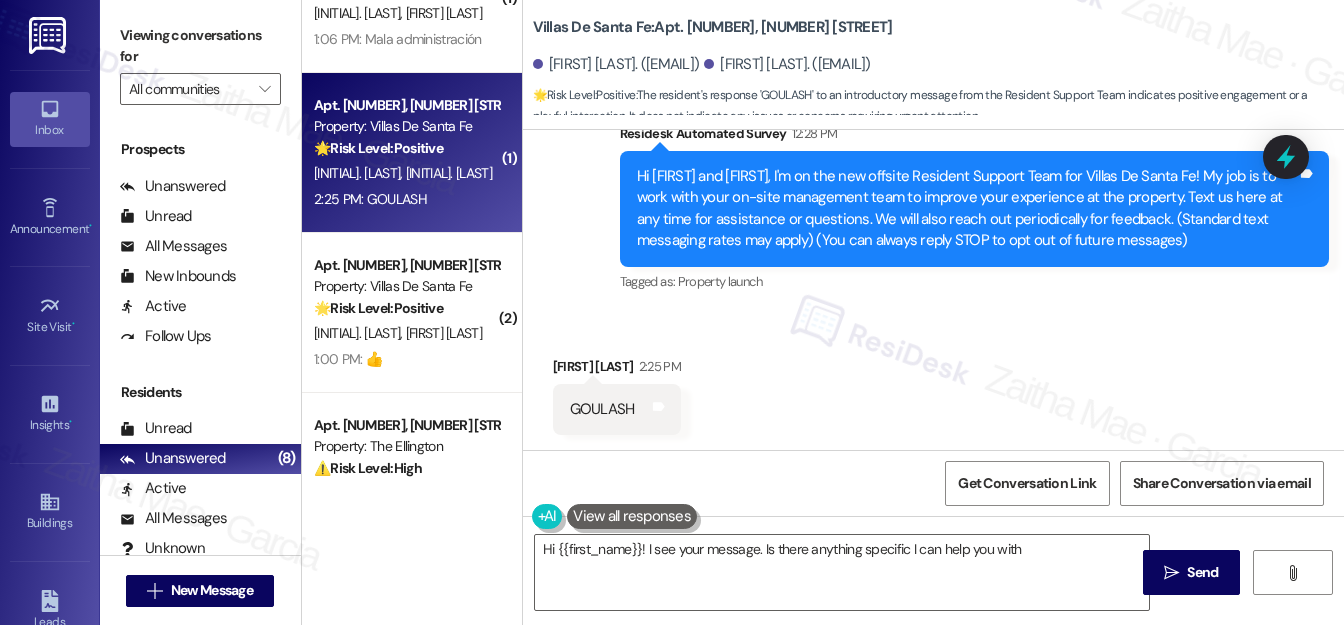 scroll, scrollTop: 187, scrollLeft: 0, axis: vertical 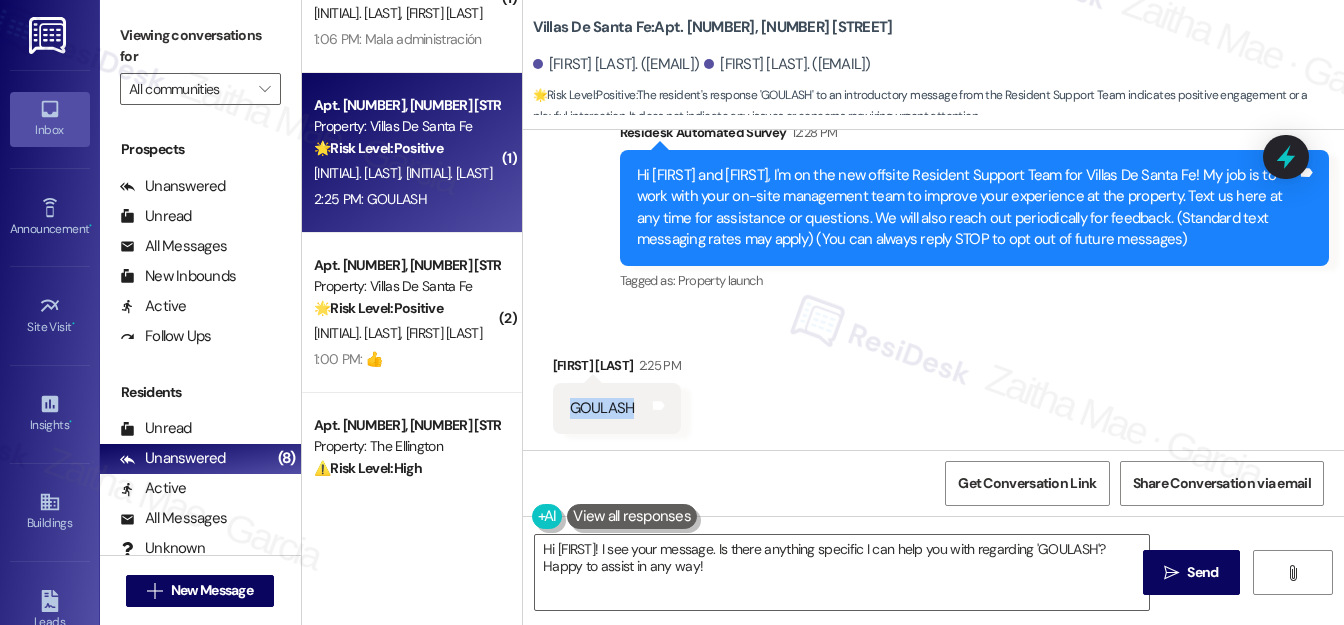 drag, startPoint x: 562, startPoint y: 404, endPoint x: 680, endPoint y: 407, distance: 118.03813 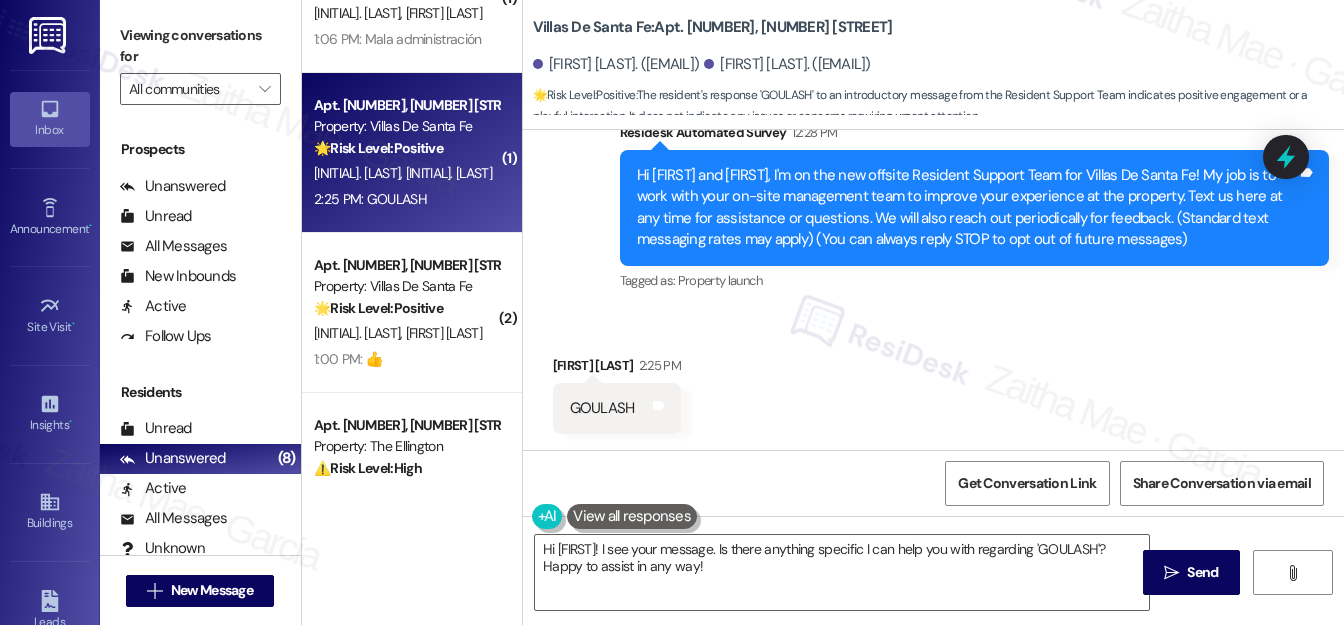 click on "Joseph Salinas 2:25 PM" at bounding box center [617, 369] 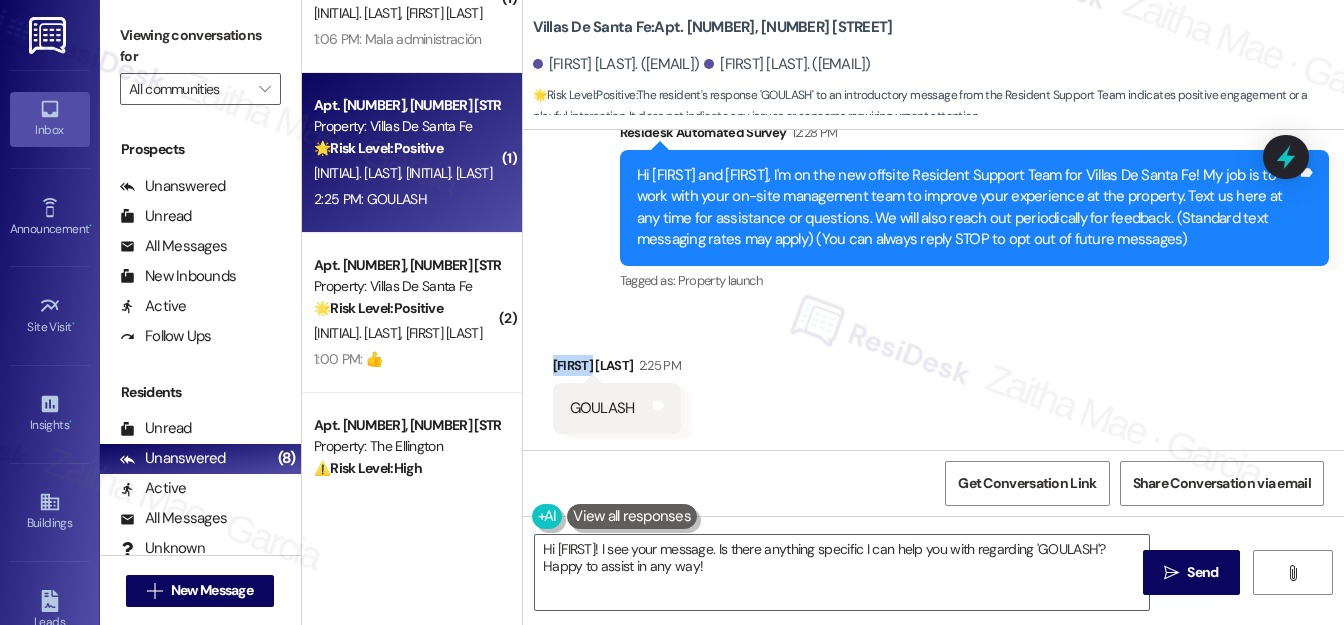 click on "Joseph Salinas 2:25 PM" at bounding box center (617, 369) 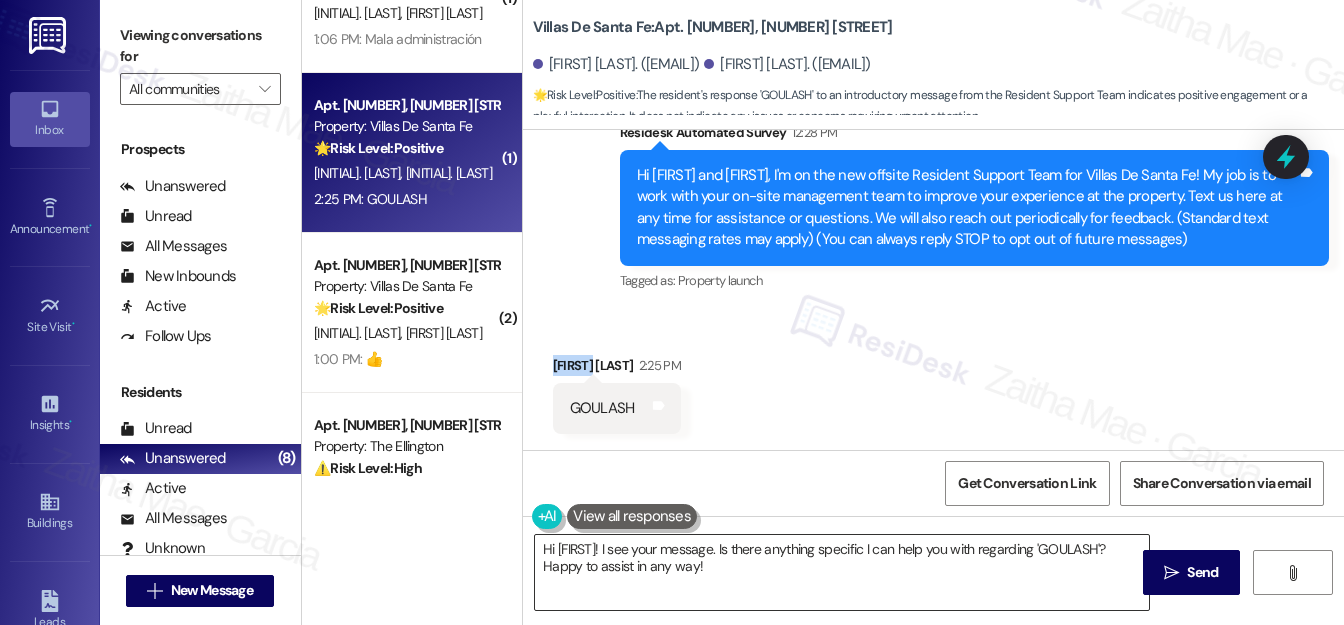 click on "Hi {{first_name}}! I see your message. Is there anything specific I can help you with regarding 'GOULASH'? Happy to assist in any way!" at bounding box center (842, 572) 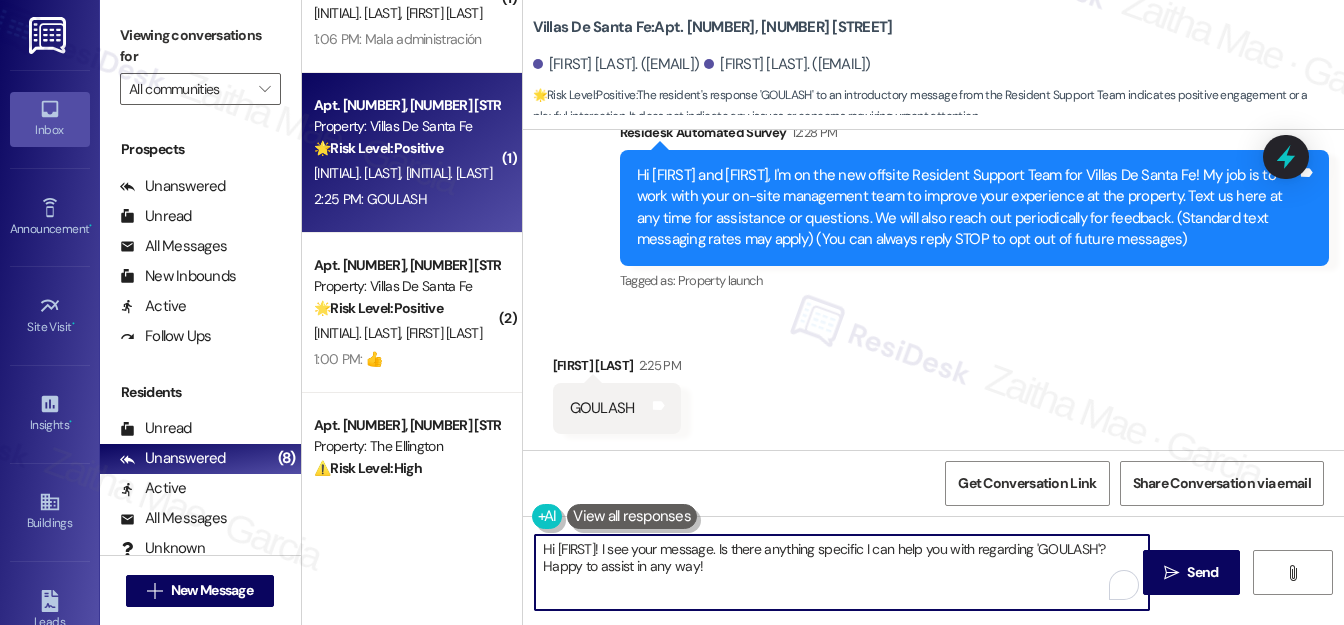 click on "Hi {{first_name}}! I see your message. Is there anything specific I can help you with regarding 'GOULASH'? Happy to assist in any way!" at bounding box center (842, 572) 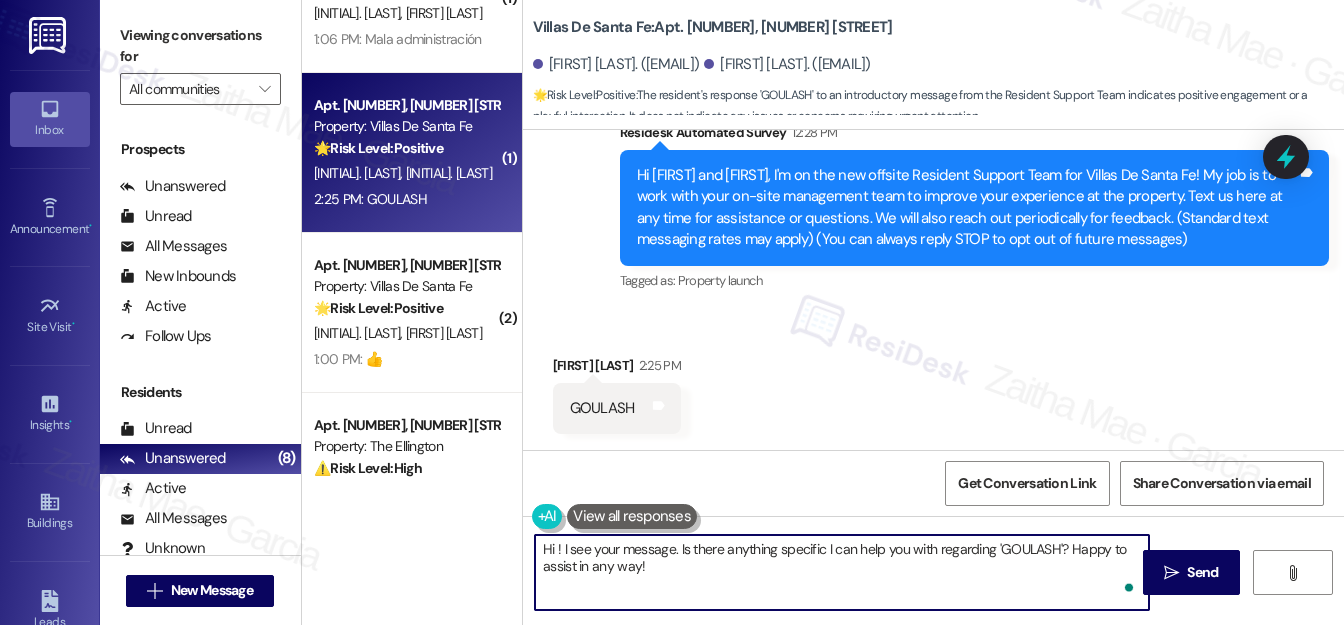 paste on "Joseph" 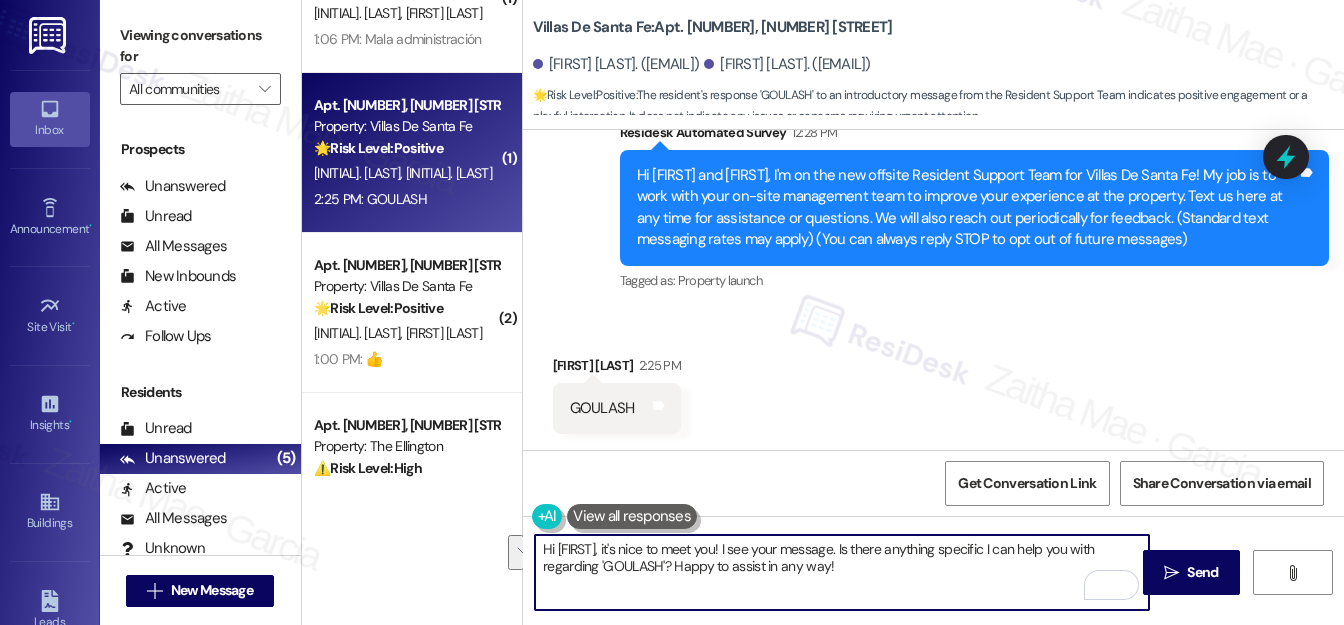 drag, startPoint x: 725, startPoint y: 549, endPoint x: 901, endPoint y: 565, distance: 176.72577 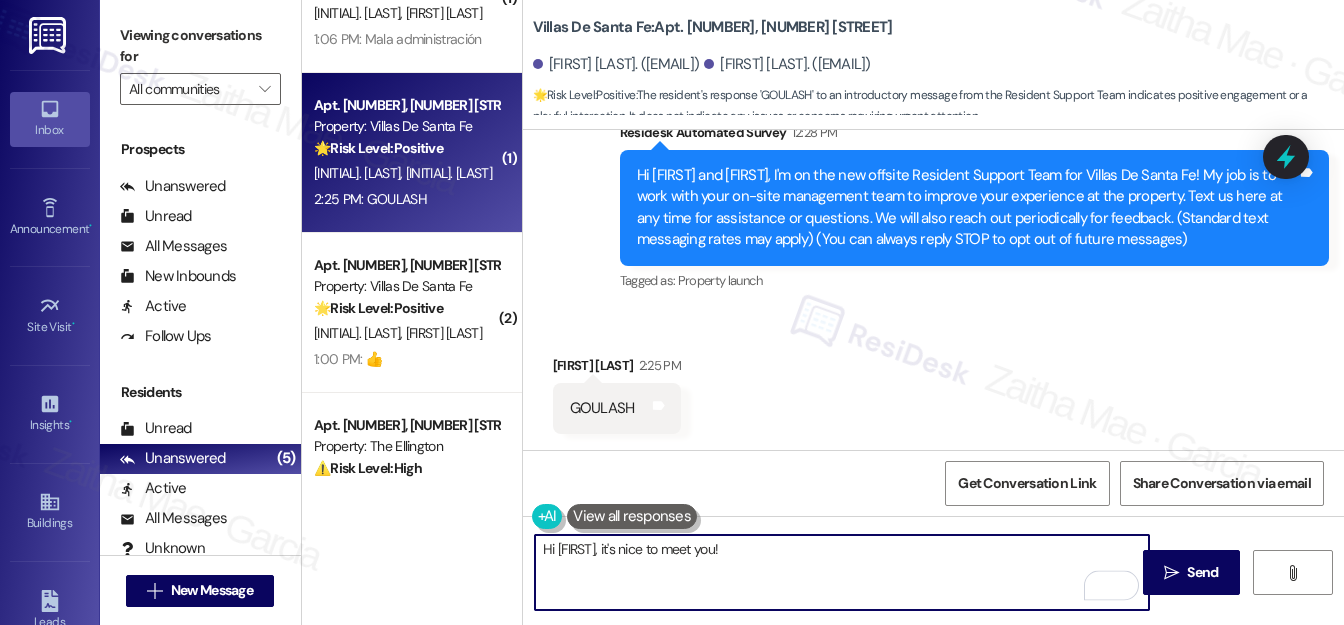 paste on "I saw your message—just wanted to confirm if there’s something specific you were referring to?" 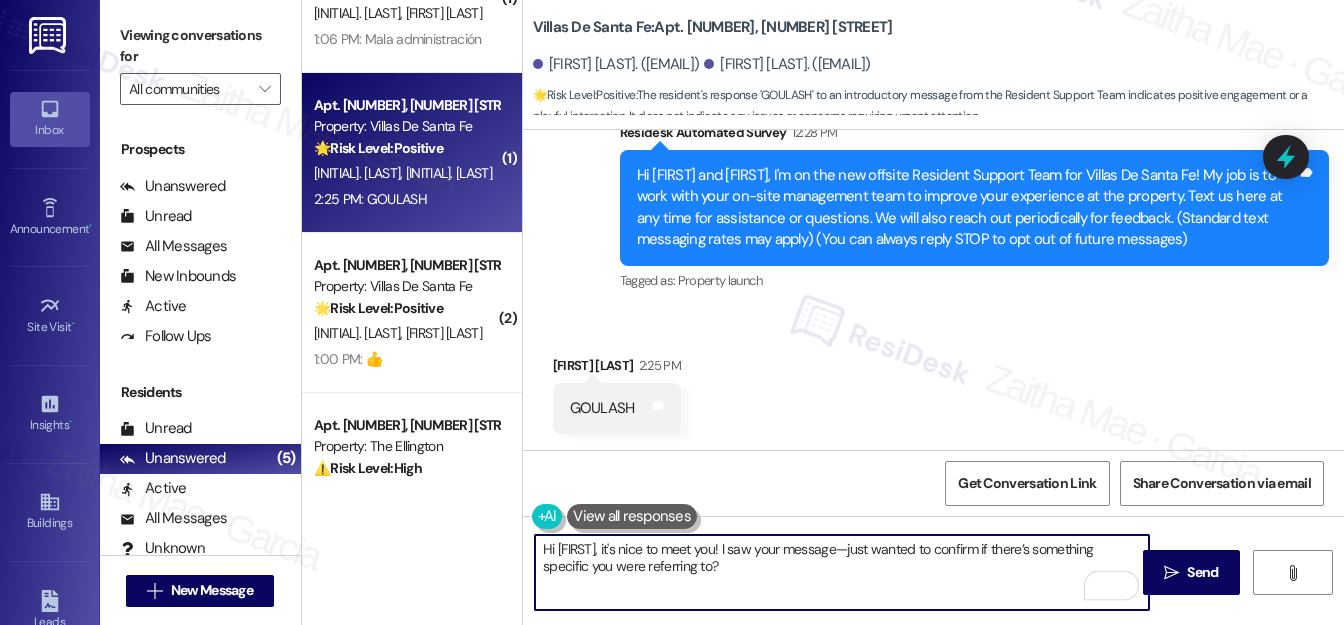 click on "Hi Joseph, it's nice to meet you! I saw your message—just wanted to confirm if there’s something specific you were referring to?" at bounding box center (842, 572) 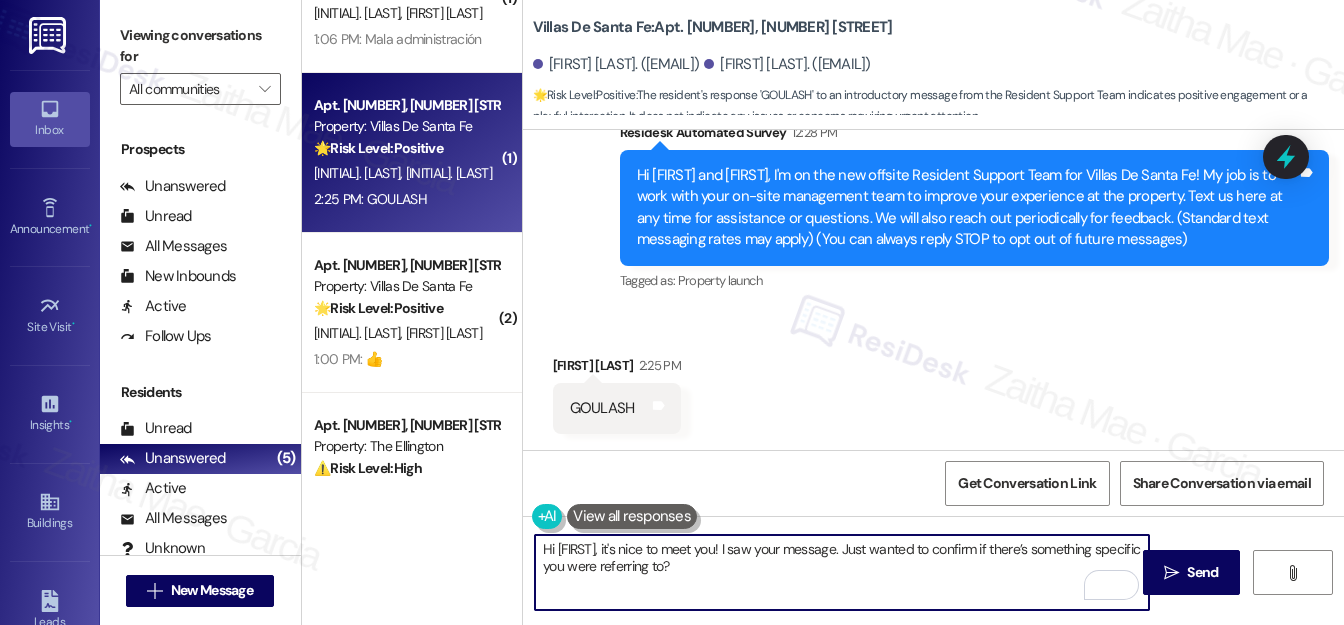 click on "Hi Joseph, it's nice to meet you! I saw your message. Just wanted to confirm if there’s something specific you were referring to?" at bounding box center (842, 572) 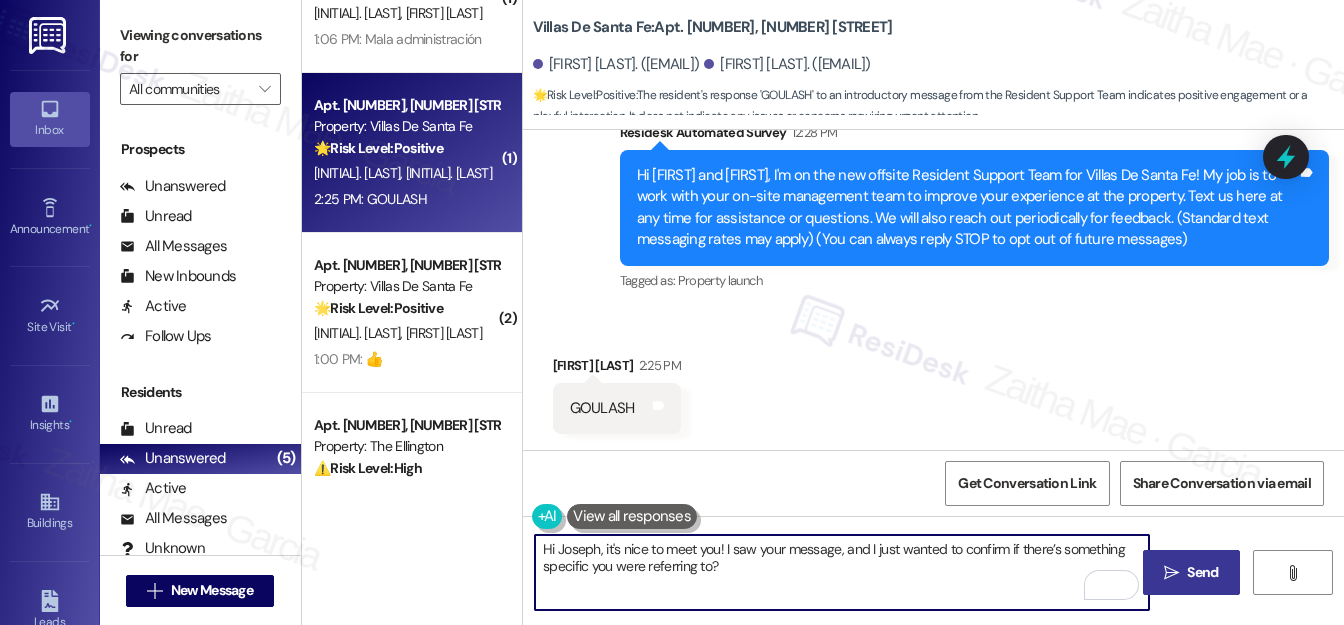 type on "Hi Joseph, it's nice to meet you! I saw your message, and I just wanted to confirm if there’s something specific you were referring to?" 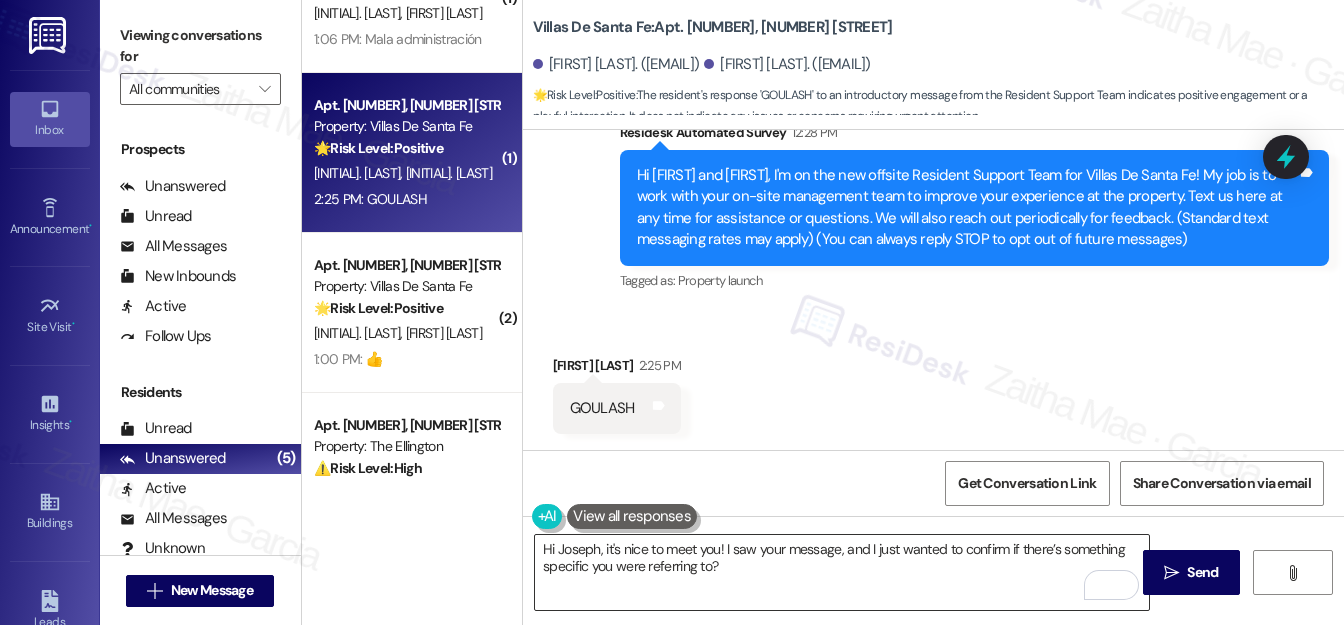 drag, startPoint x: 1201, startPoint y: 564, endPoint x: 1139, endPoint y: 538, distance: 67.23094 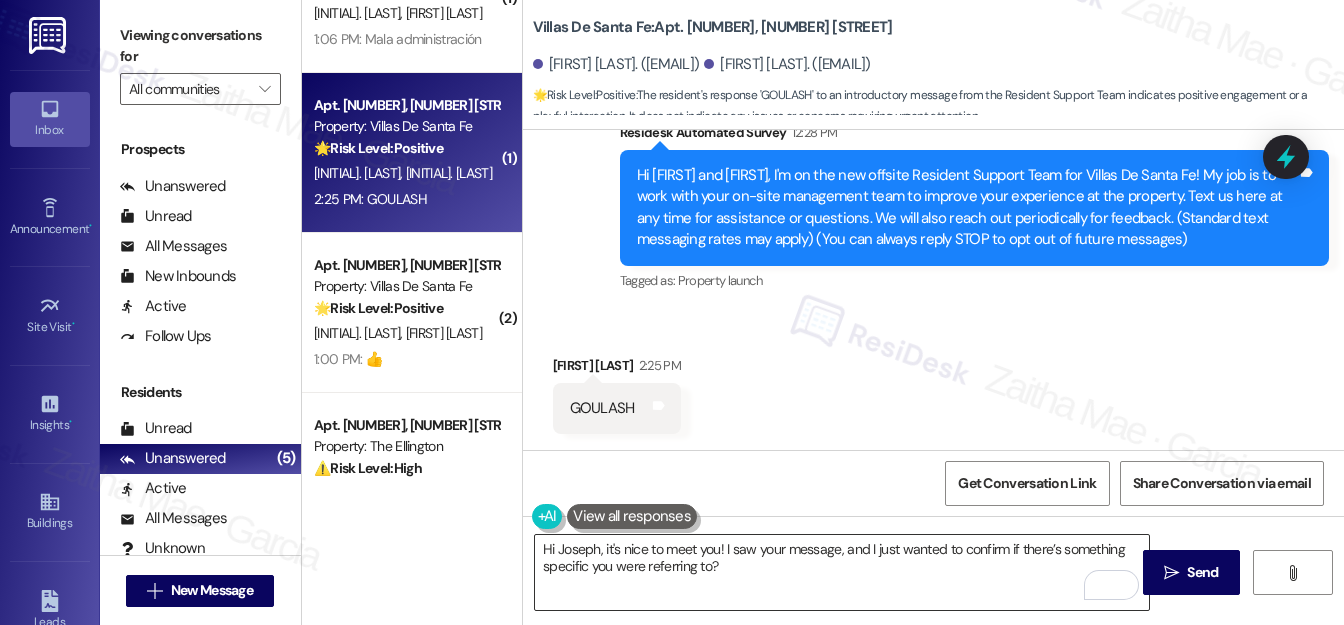 click on "Send" at bounding box center (1202, 572) 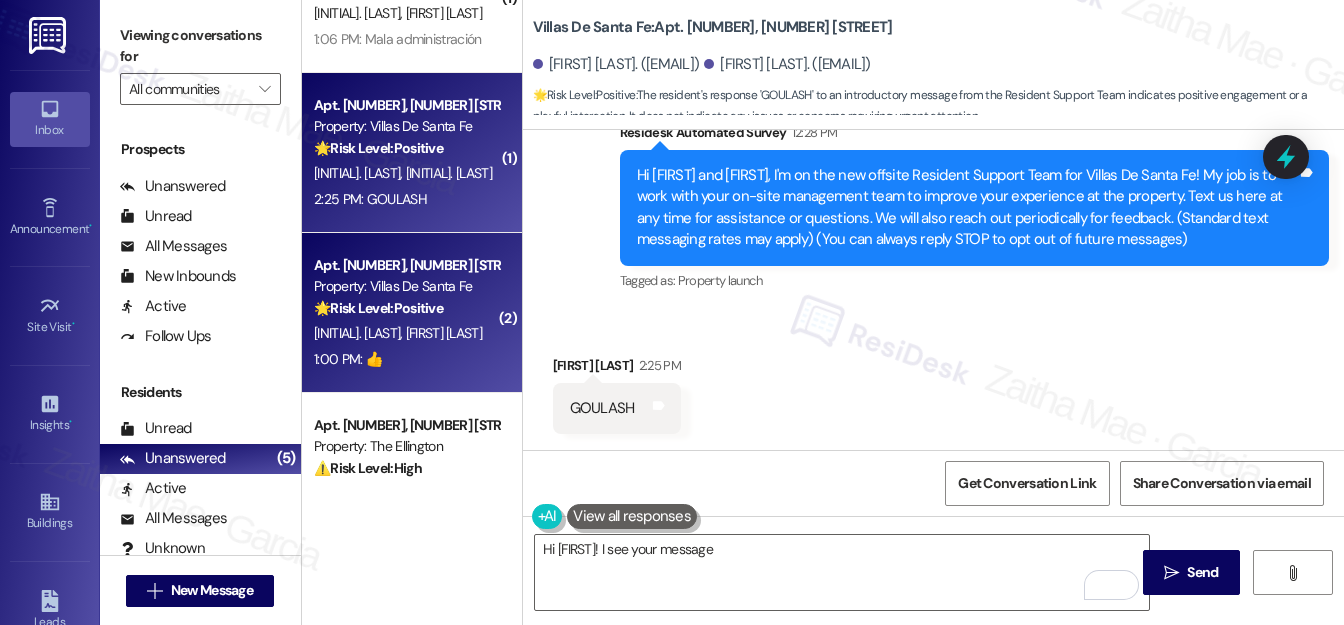 scroll, scrollTop: 186, scrollLeft: 0, axis: vertical 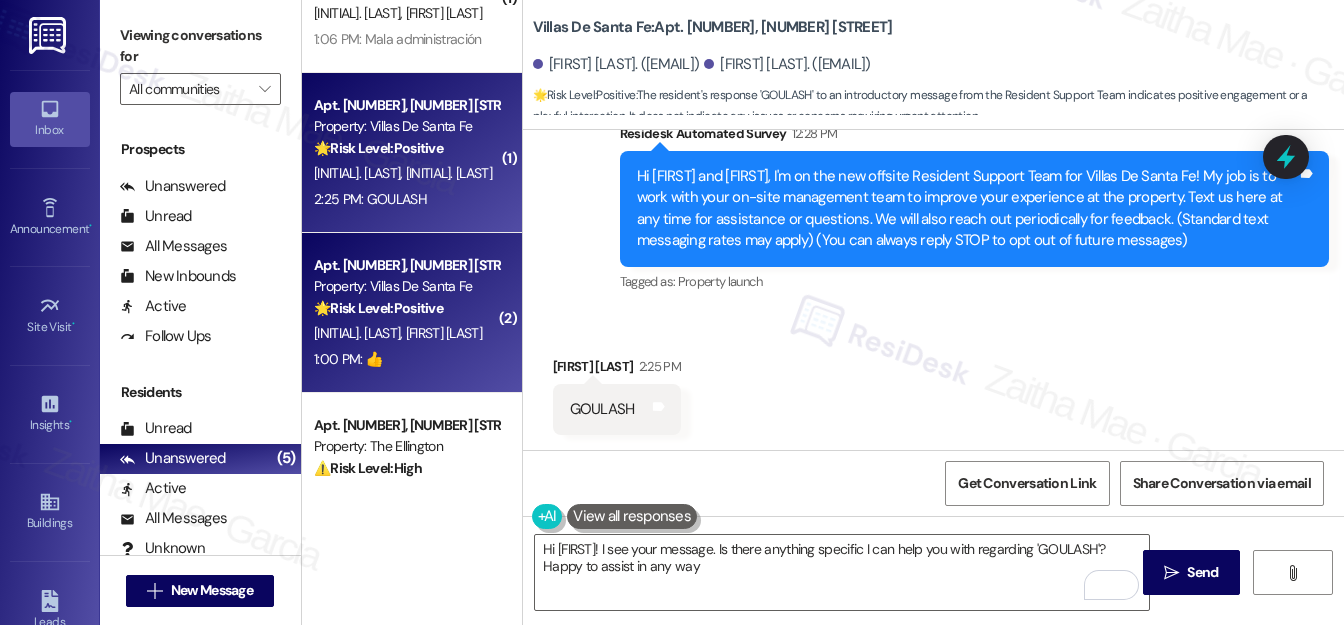 type on "Hi {{first_name}}! I see your message. Is there anything specific I can help you with regarding 'GOULASH'? Happy to assist in any way!" 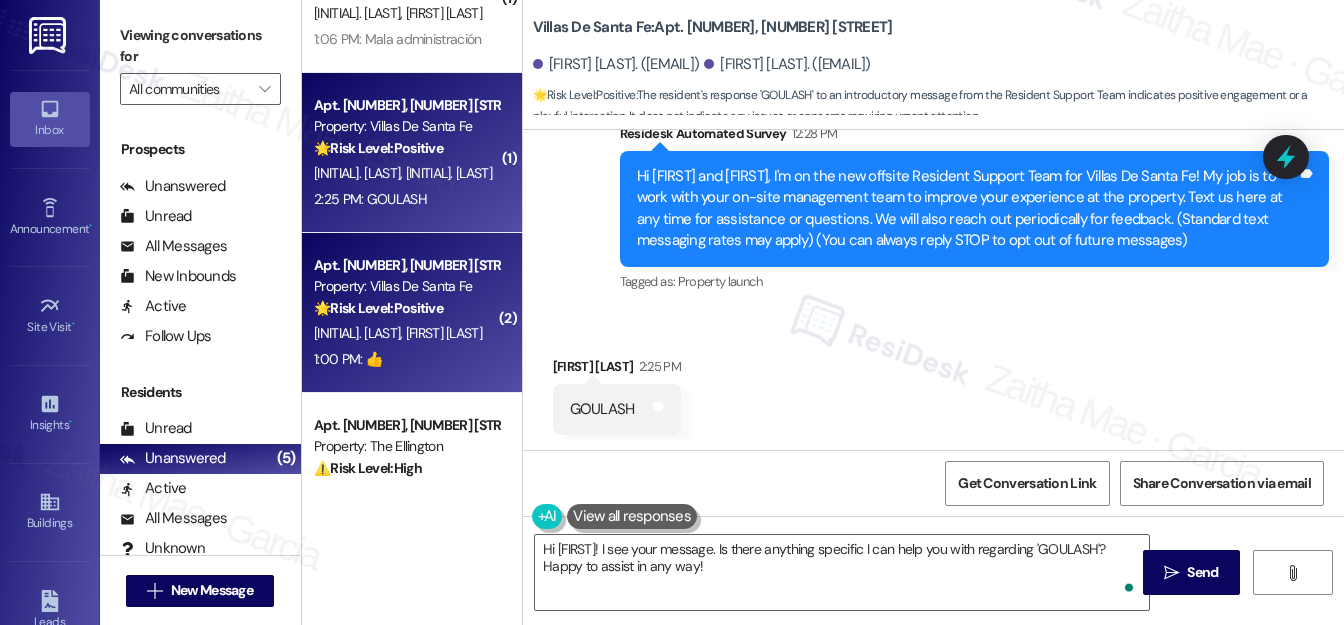 click on "1:00 PM: 👍 1:00 PM: 👍" at bounding box center (406, 359) 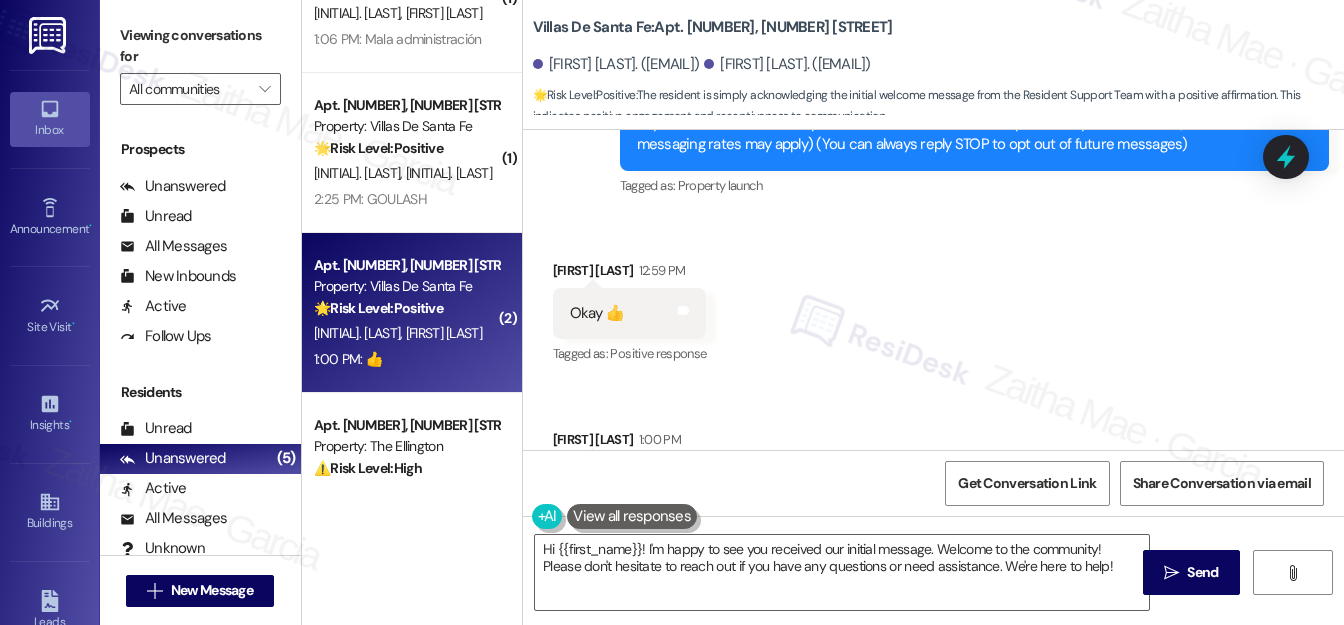 scroll, scrollTop: 385, scrollLeft: 0, axis: vertical 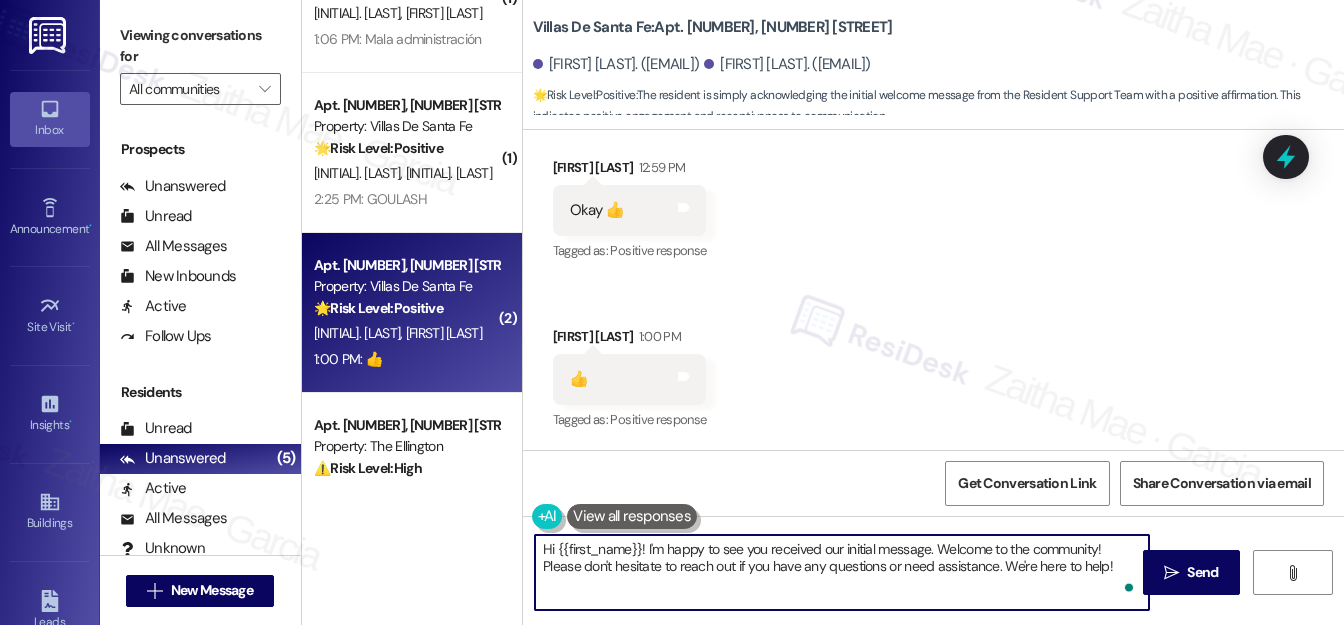 drag, startPoint x: 645, startPoint y: 548, endPoint x: 536, endPoint y: 550, distance: 109.01835 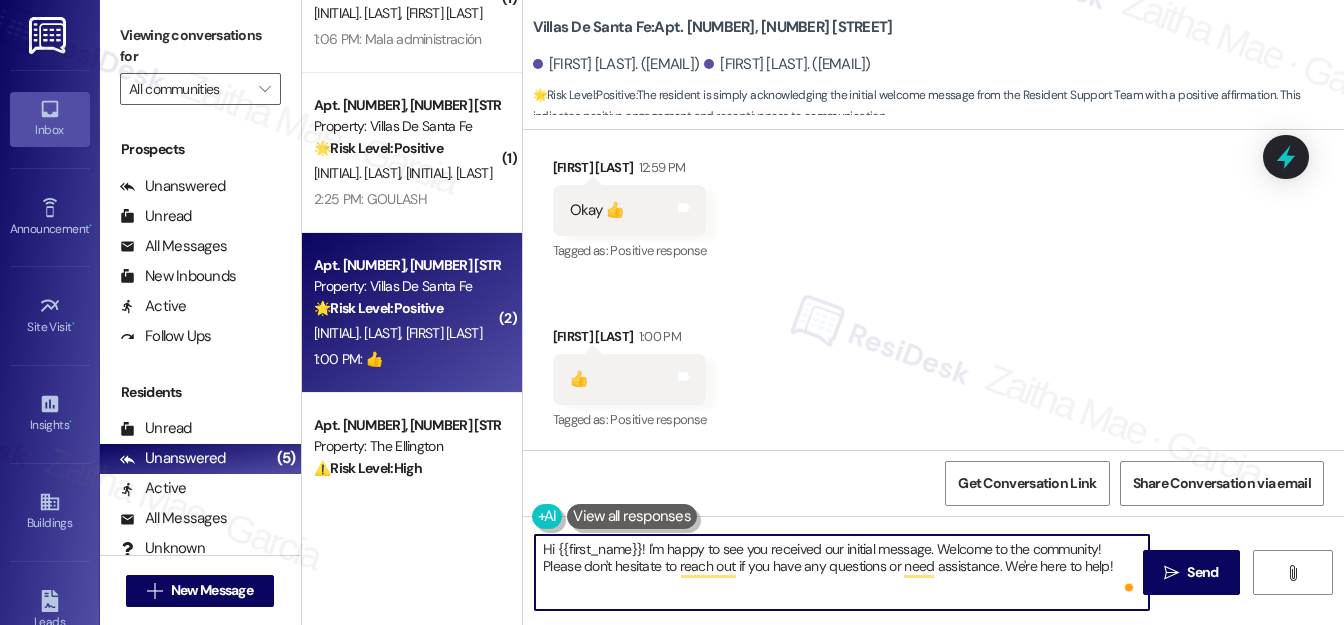 type on "I'm happy to see you received our initial message. Welcome to the community! Please don't hesitate to reach out if you have any questions or need assistance. We're here to help!" 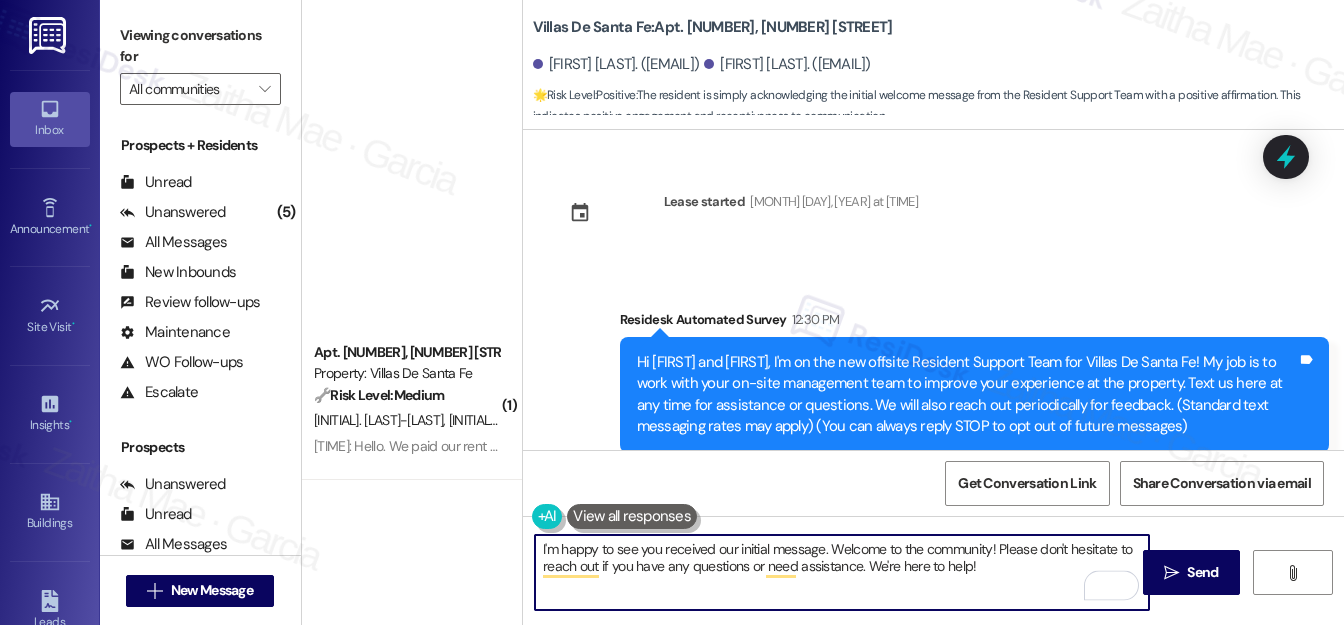 scroll, scrollTop: 0, scrollLeft: 0, axis: both 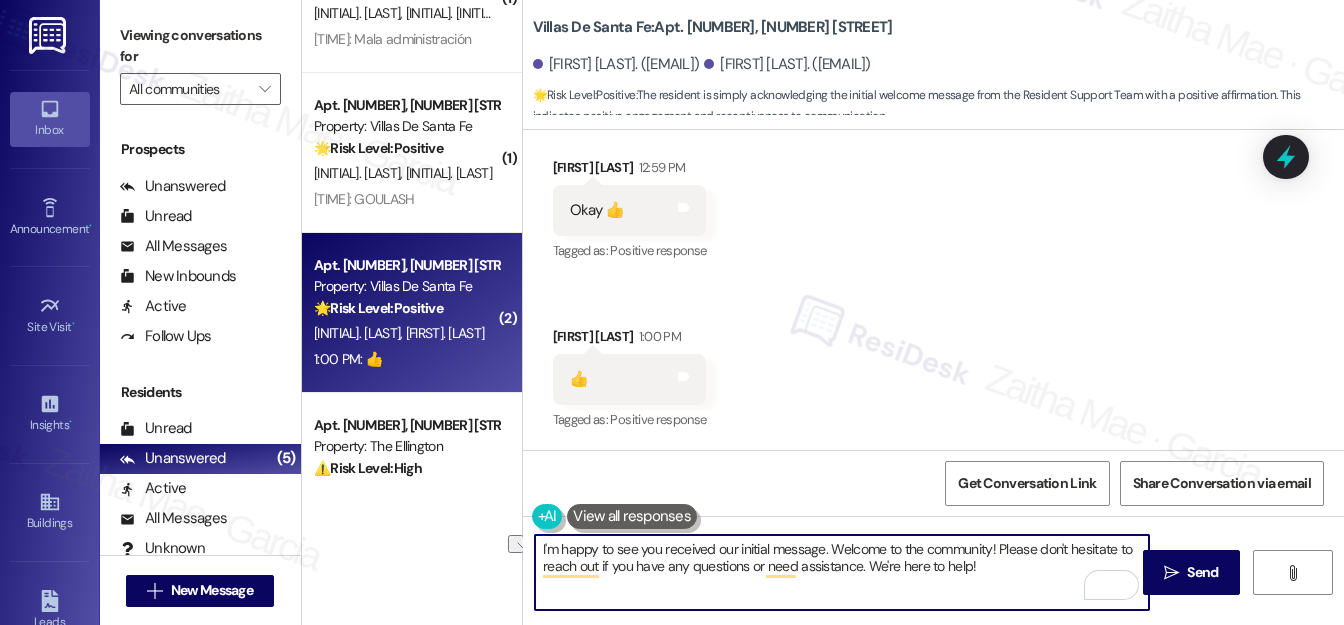drag, startPoint x: 832, startPoint y: 548, endPoint x: 995, endPoint y: 543, distance: 163.07668 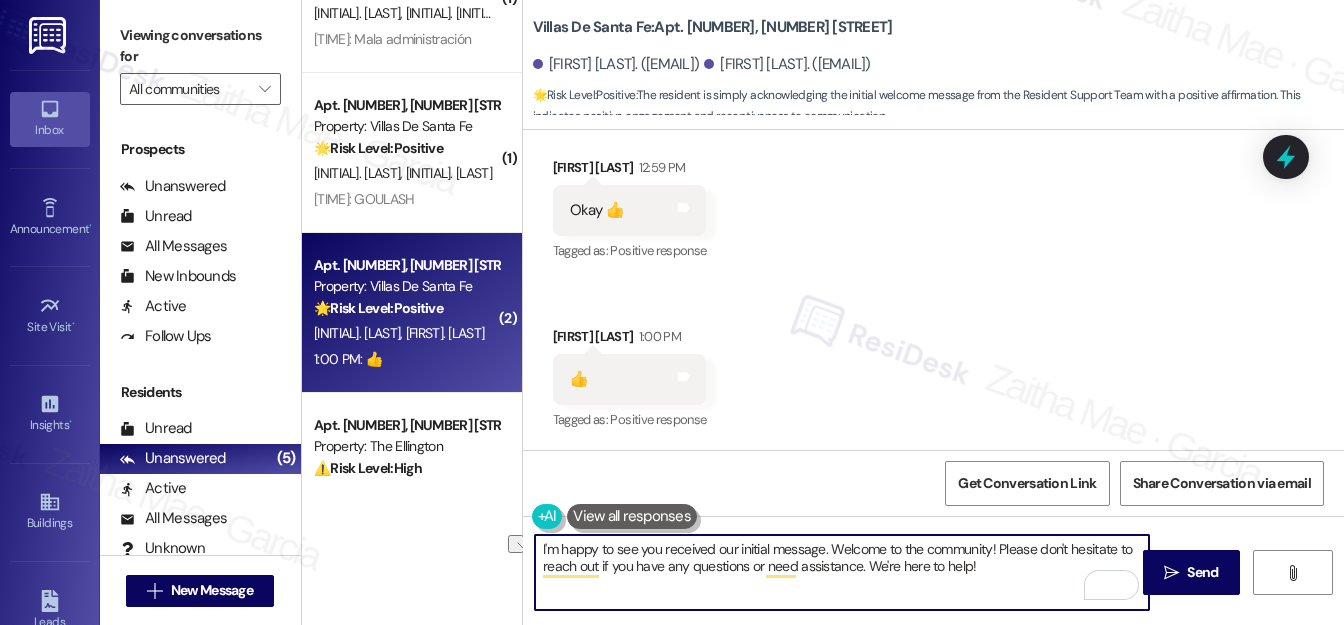 click on "I'm happy to see you received our initial message. Welcome to the community! Please don't hesitate to reach out if you have any questions or need assistance. We're here to help!" at bounding box center [842, 572] 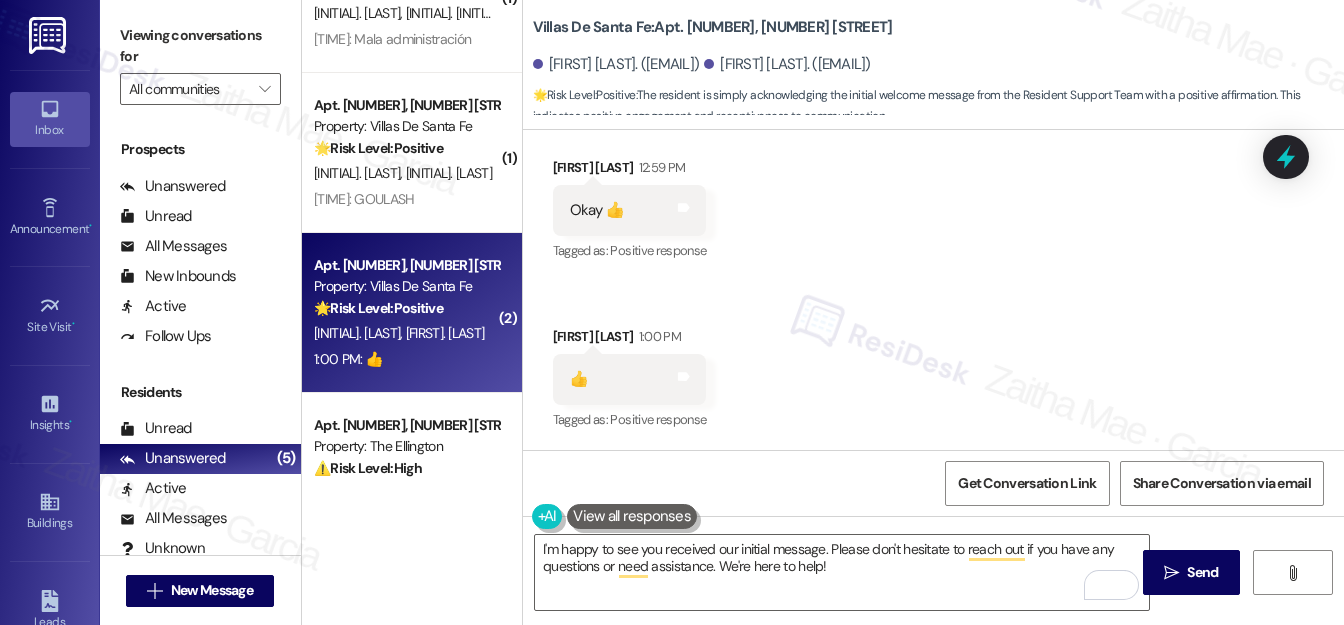 click on "[FIRST] [LAST] [TIME]" at bounding box center [630, 171] 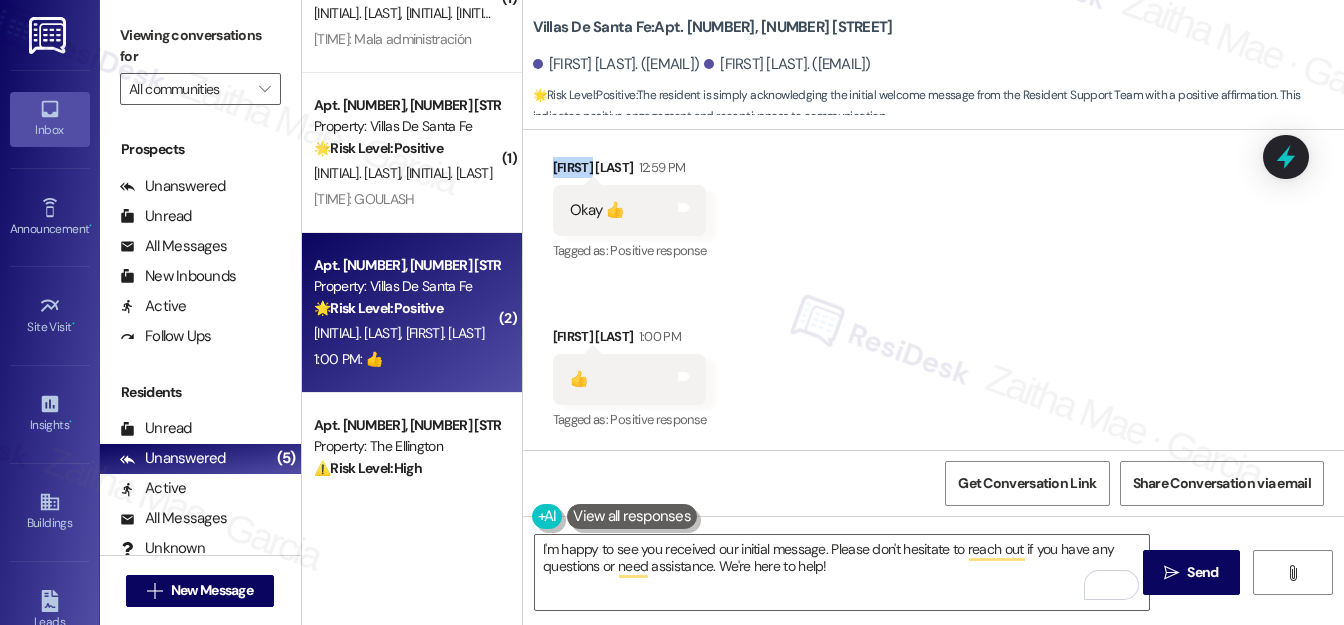 click on "[FIRST] [LAST] [TIME]" at bounding box center [630, 171] 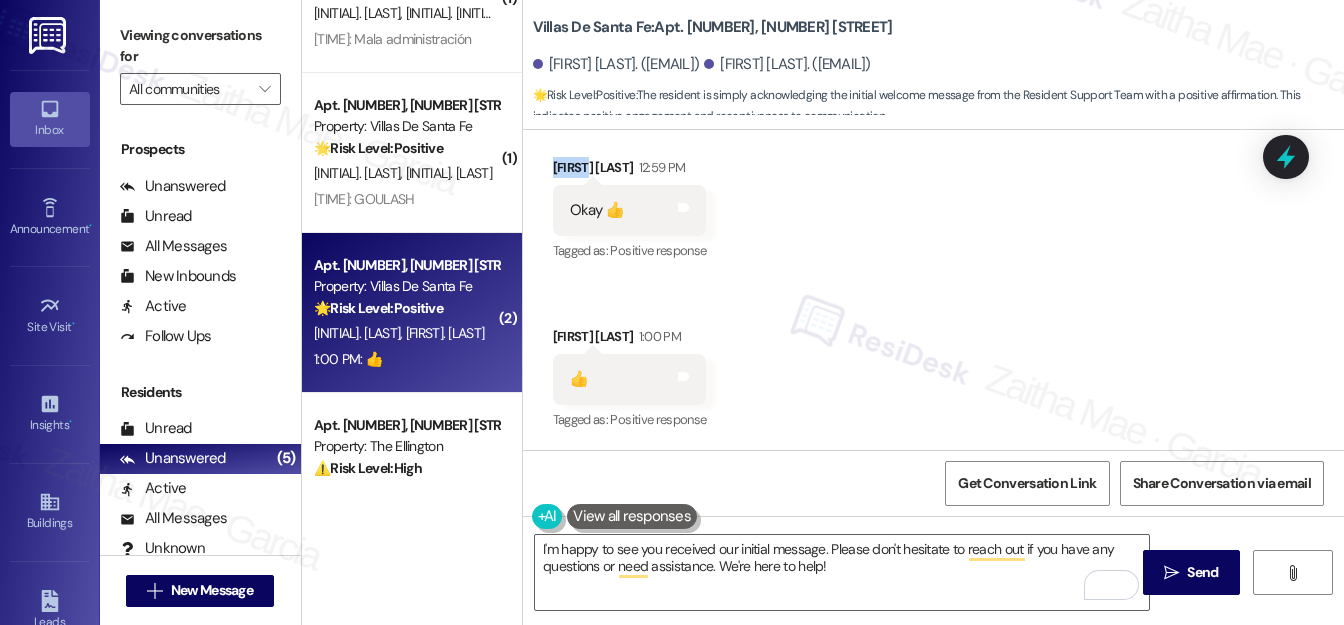 copy on "[FIRST]" 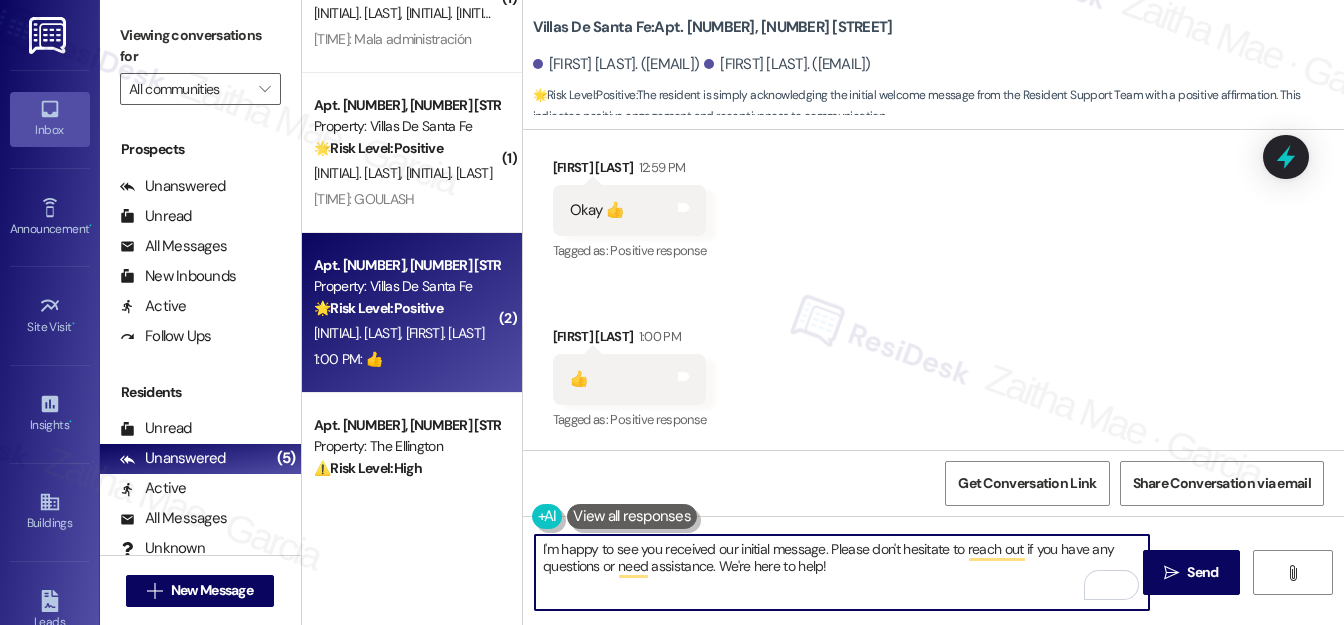 click on "I'm happy to see you received our initial message. Please don't hesitate to reach out if you have any questions or need assistance. We're here to help!" at bounding box center [842, 572] 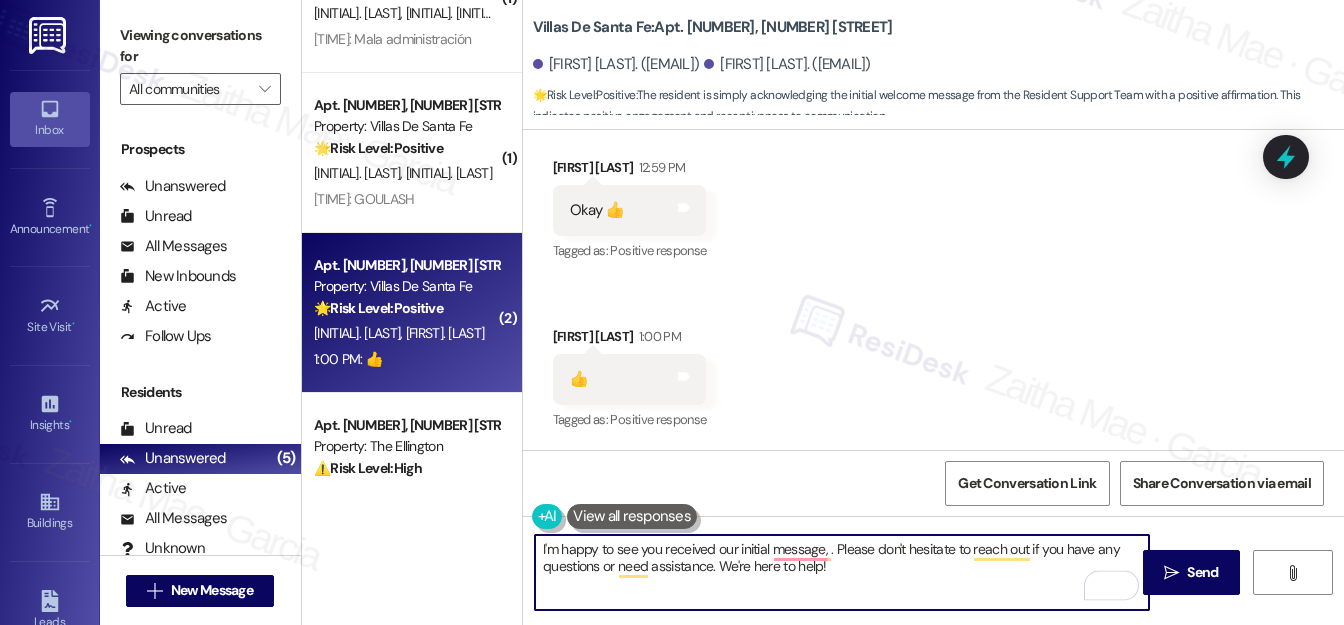 paste on "[FIRST]" 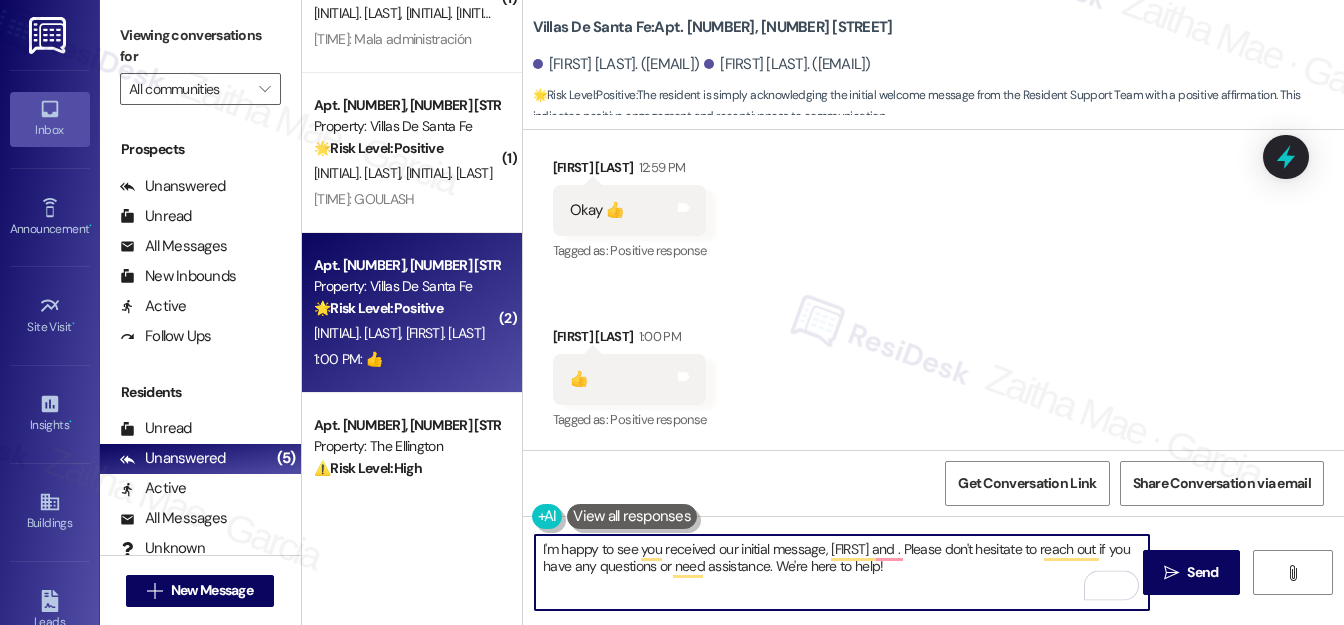 click on "[FIRST] [LAST] [TIME]" at bounding box center (630, 340) 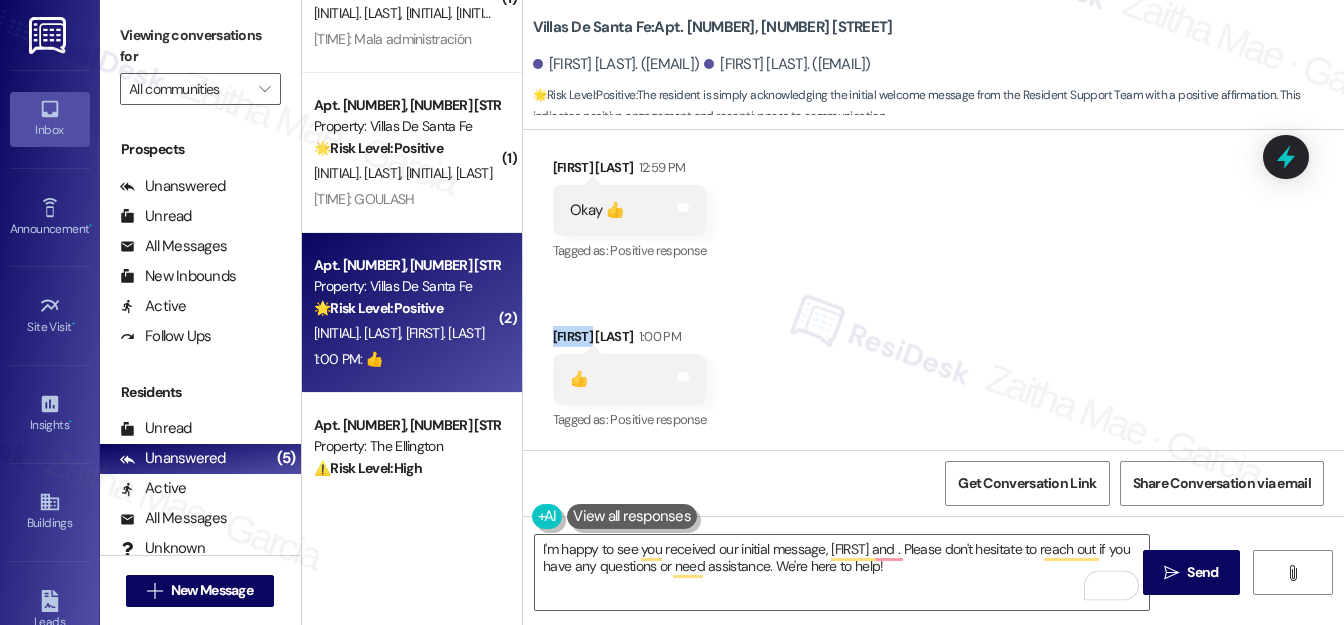 click on "[FIRST] [LAST] [TIME]" at bounding box center [630, 340] 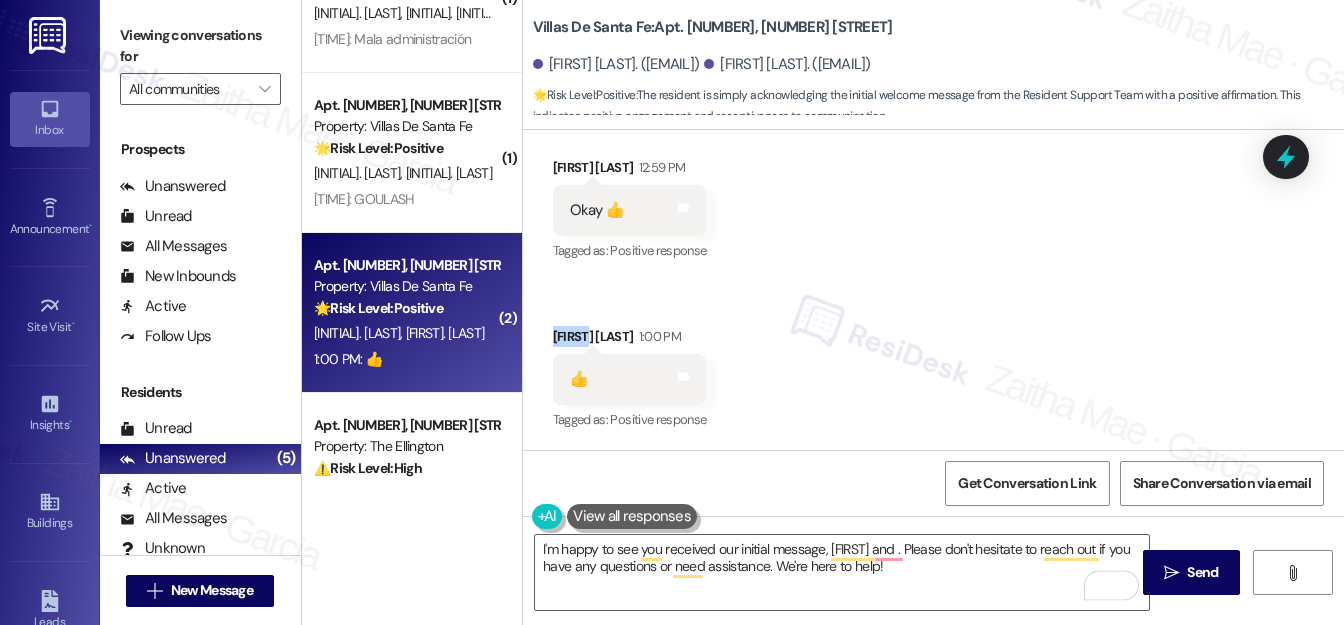 copy on "Daniel" 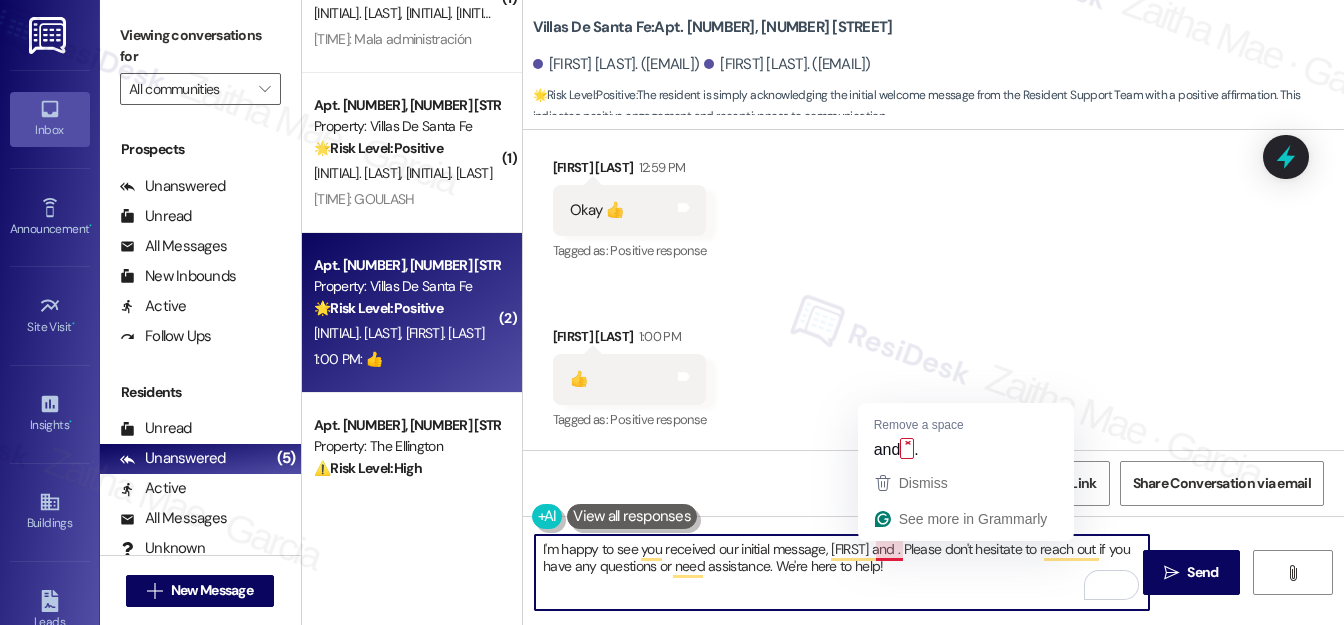 click on "I'm happy to see you received our initial message, [FIRST] and . Please don't hesitate to reach out if you have any questions or need assistance. We're here to help!" at bounding box center (842, 572) 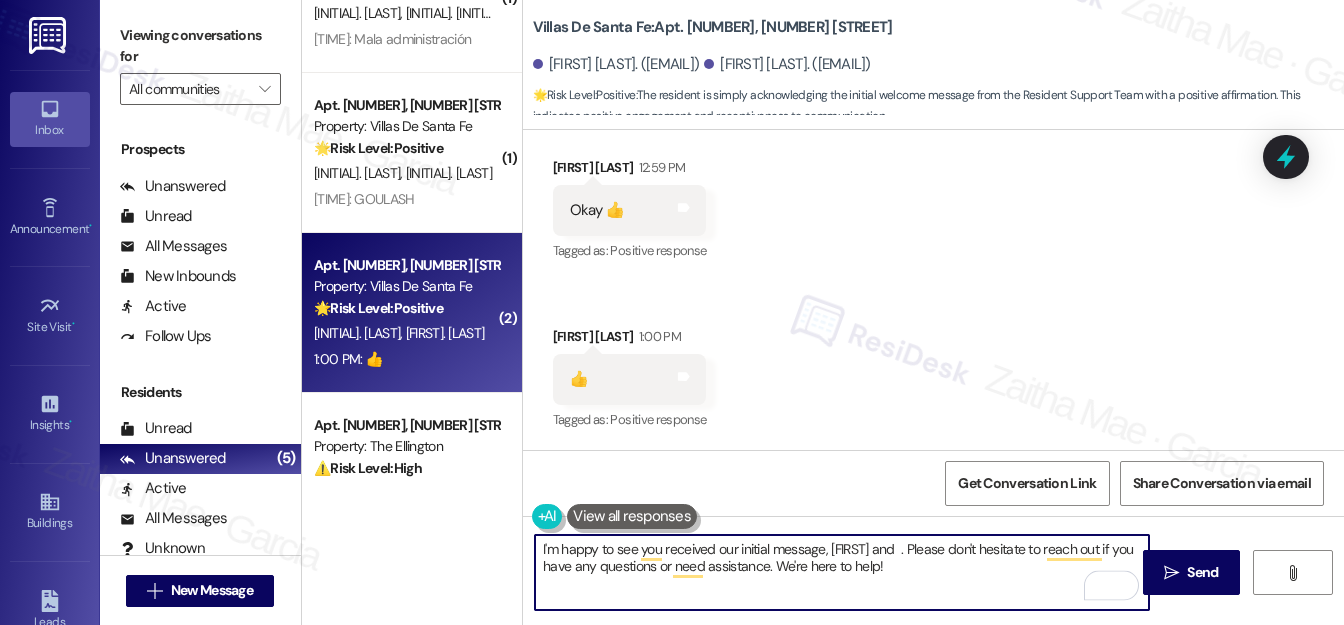 paste on "Daniel" 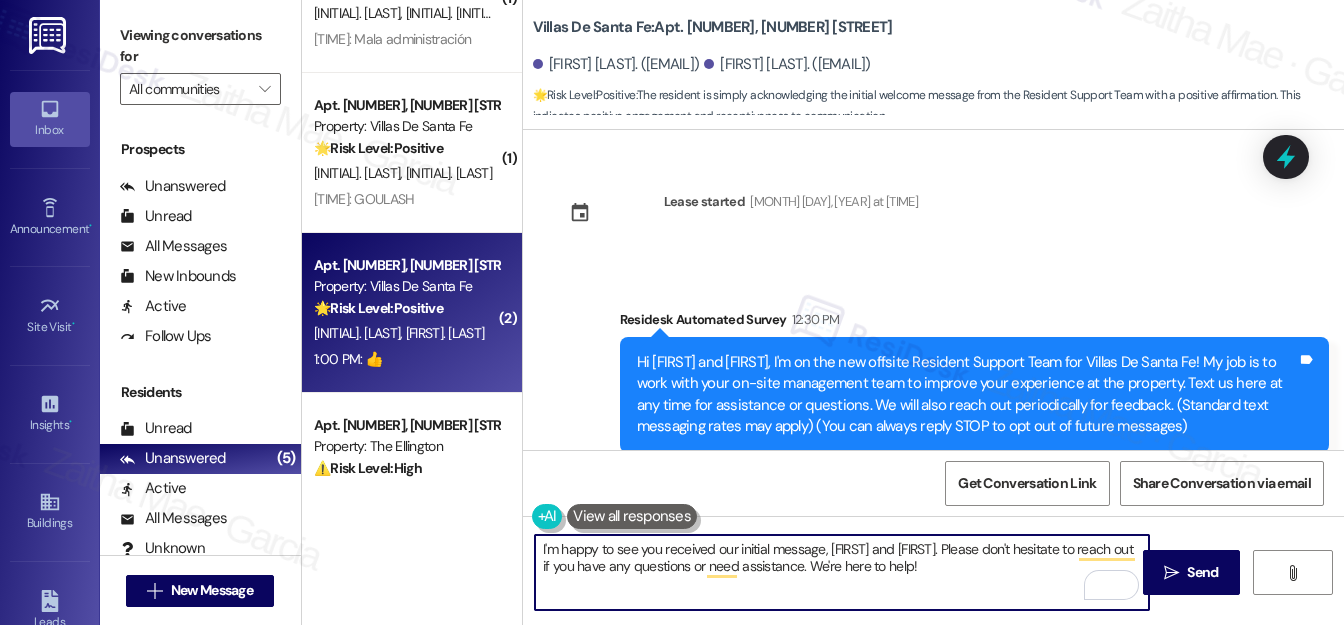 scroll, scrollTop: 385, scrollLeft: 0, axis: vertical 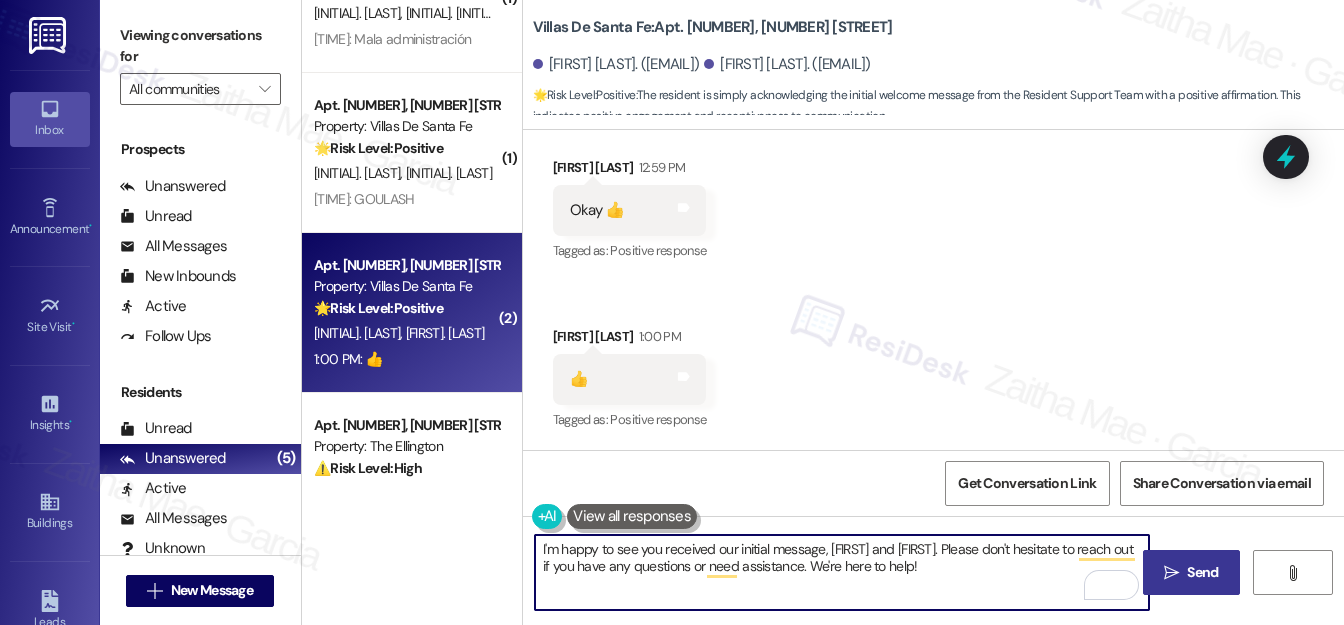 type on "I'm happy to see you received our initial message, [FIRST] and [FIRST]. Please don't hesitate to reach out if you have any questions or need assistance. We're here to help!" 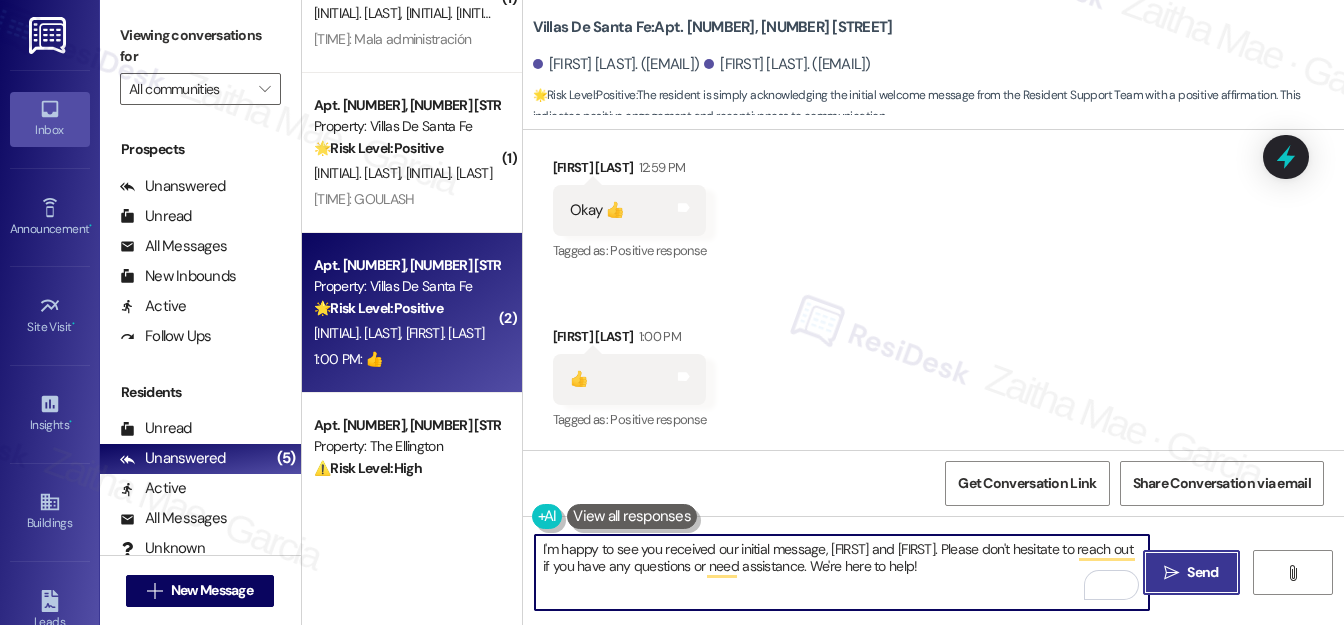 click on " Send" at bounding box center [1191, 572] 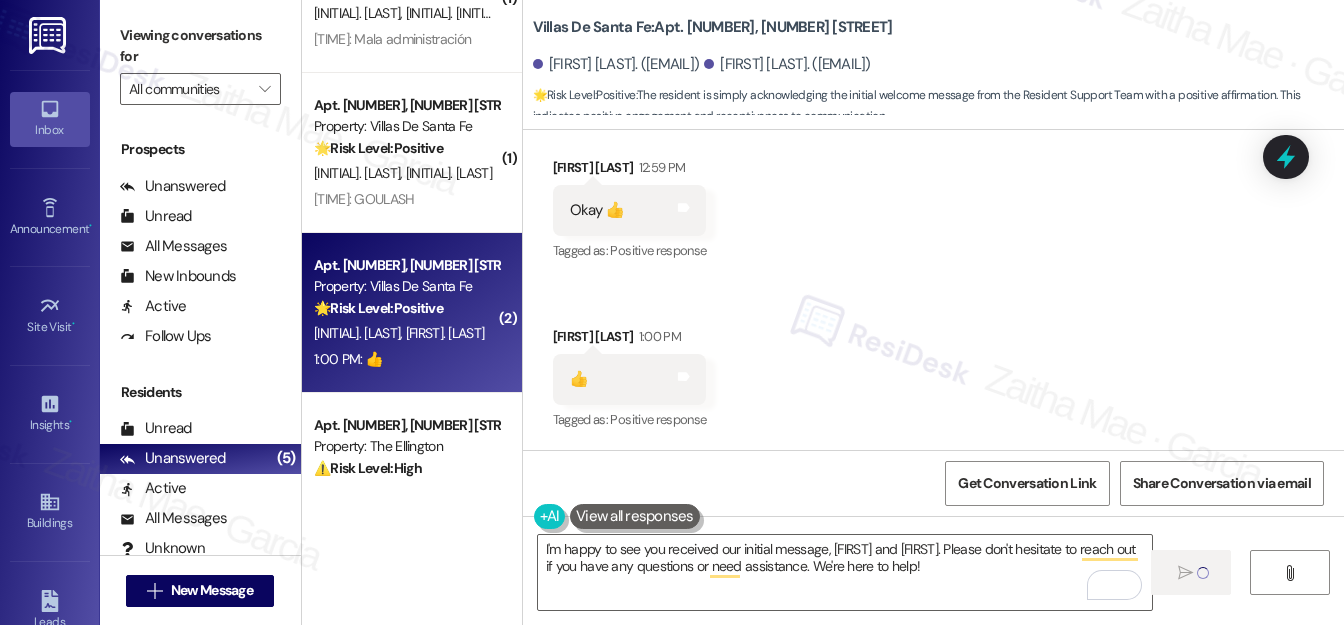 scroll, scrollTop: 384, scrollLeft: 0, axis: vertical 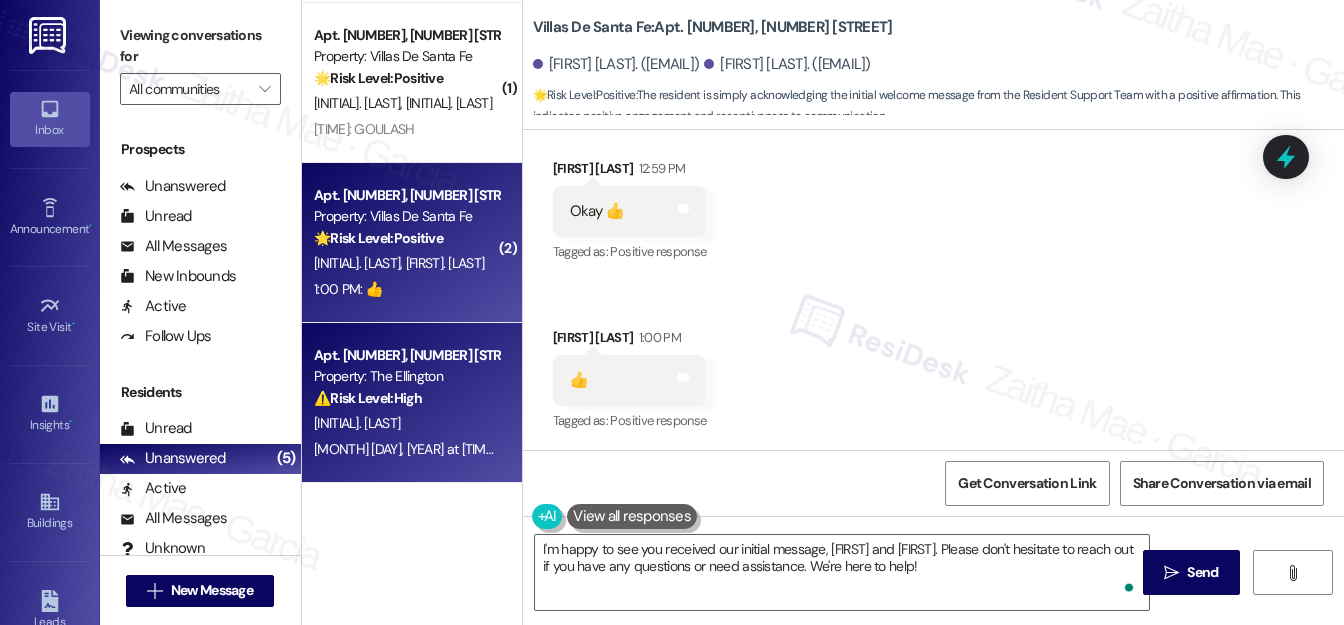 click on "[INITIAL]. [LAST]" at bounding box center [406, 423] 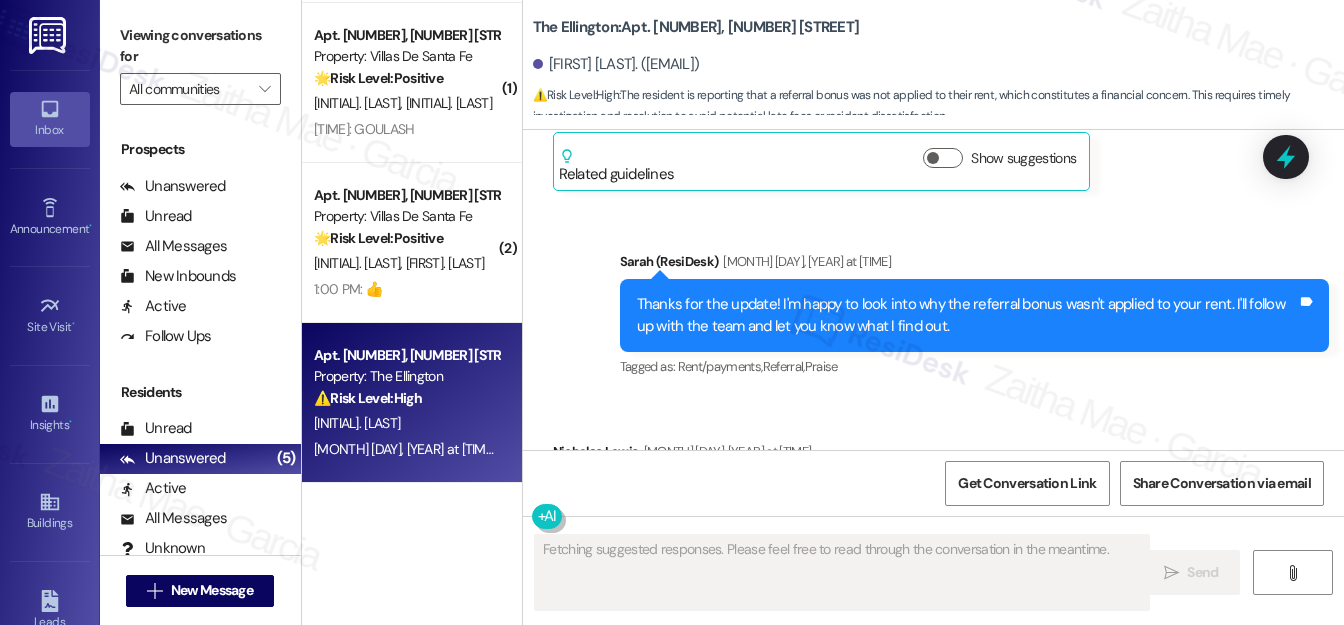 scroll, scrollTop: 7071, scrollLeft: 0, axis: vertical 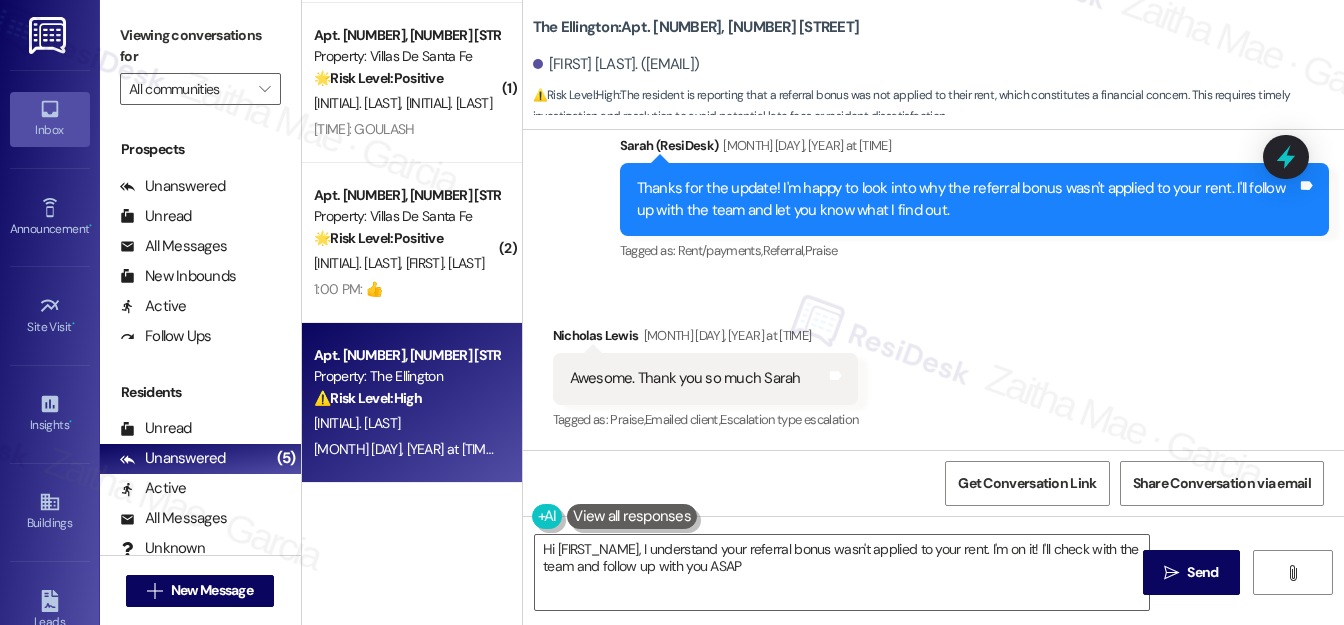 type on "Hi [FIRST_NAME], I understand your referral bonus wasn't applied to your rent. I'm on it! I'll check with the team and follow up with you ASAP." 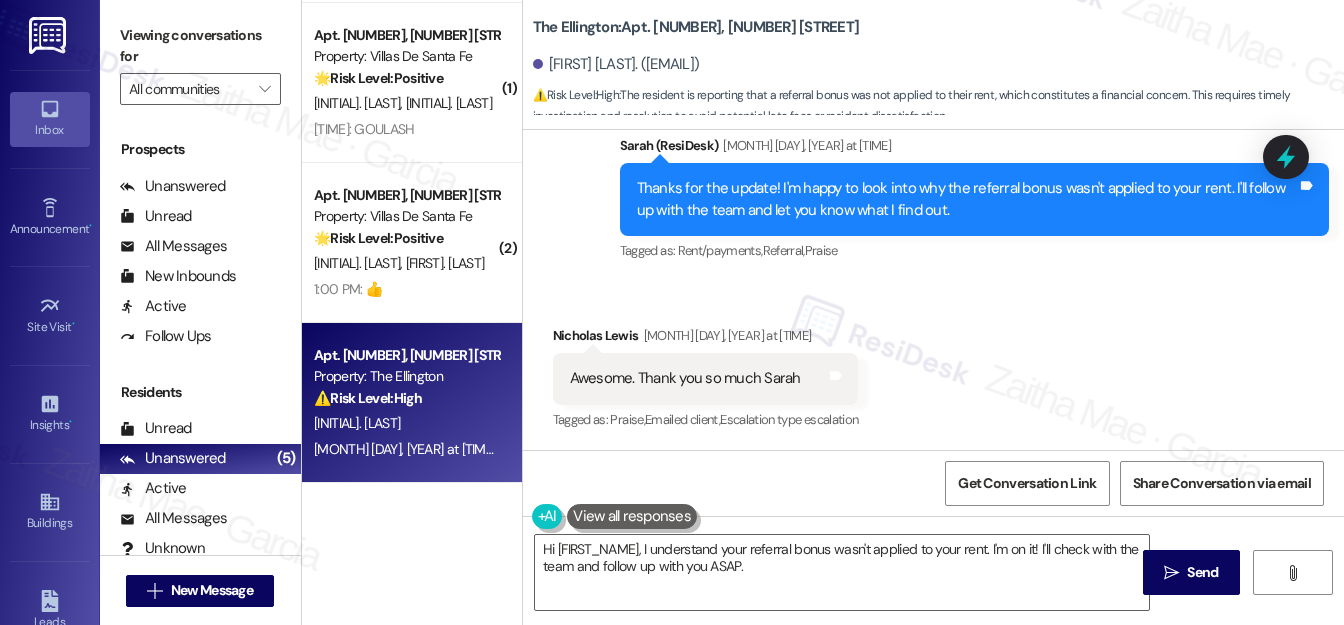 scroll, scrollTop: 298, scrollLeft: 0, axis: vertical 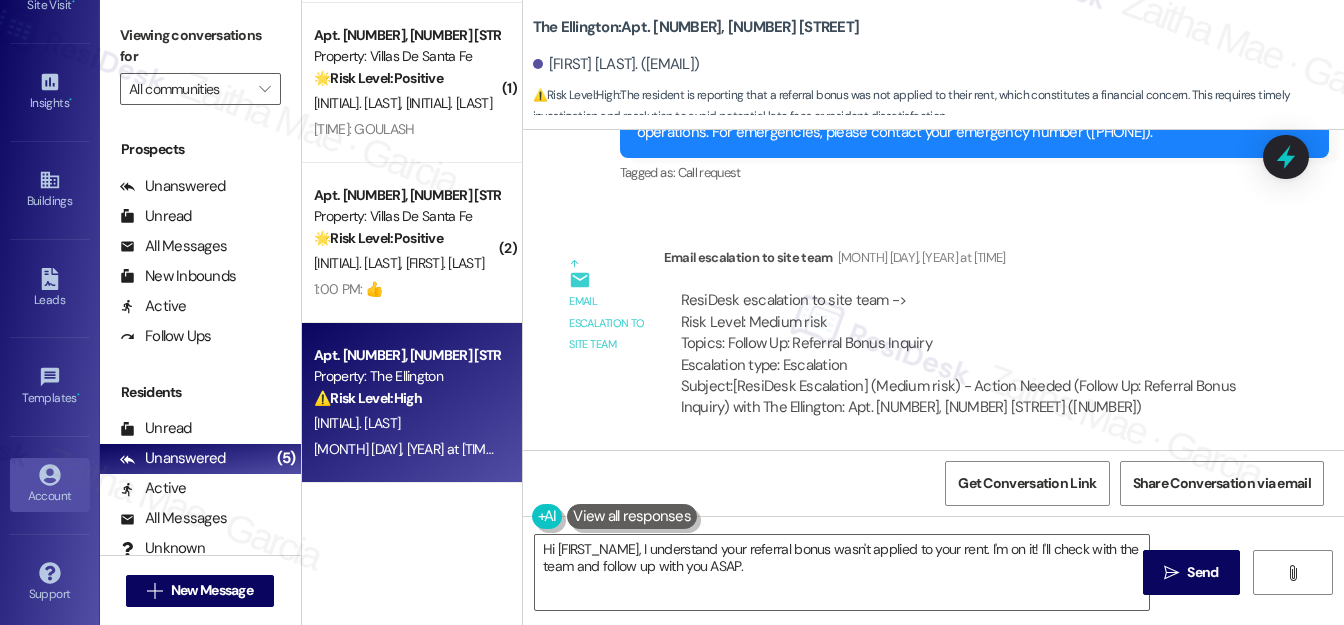 click 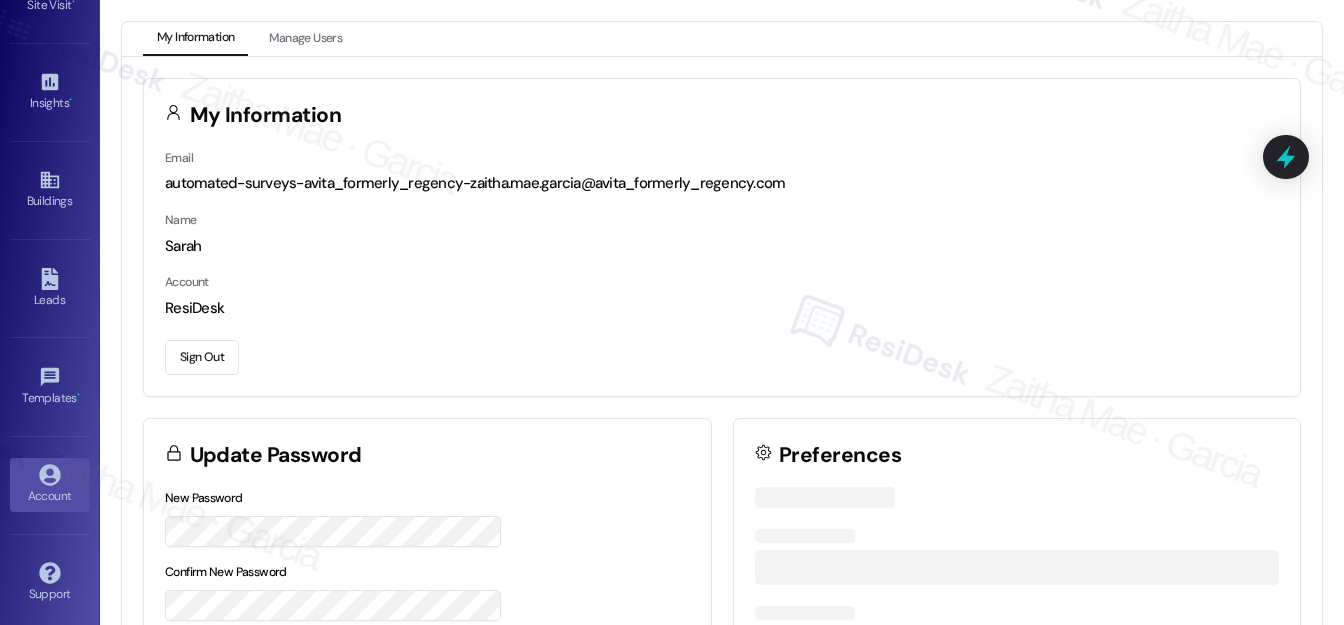 click on "Sign Out" at bounding box center (202, 357) 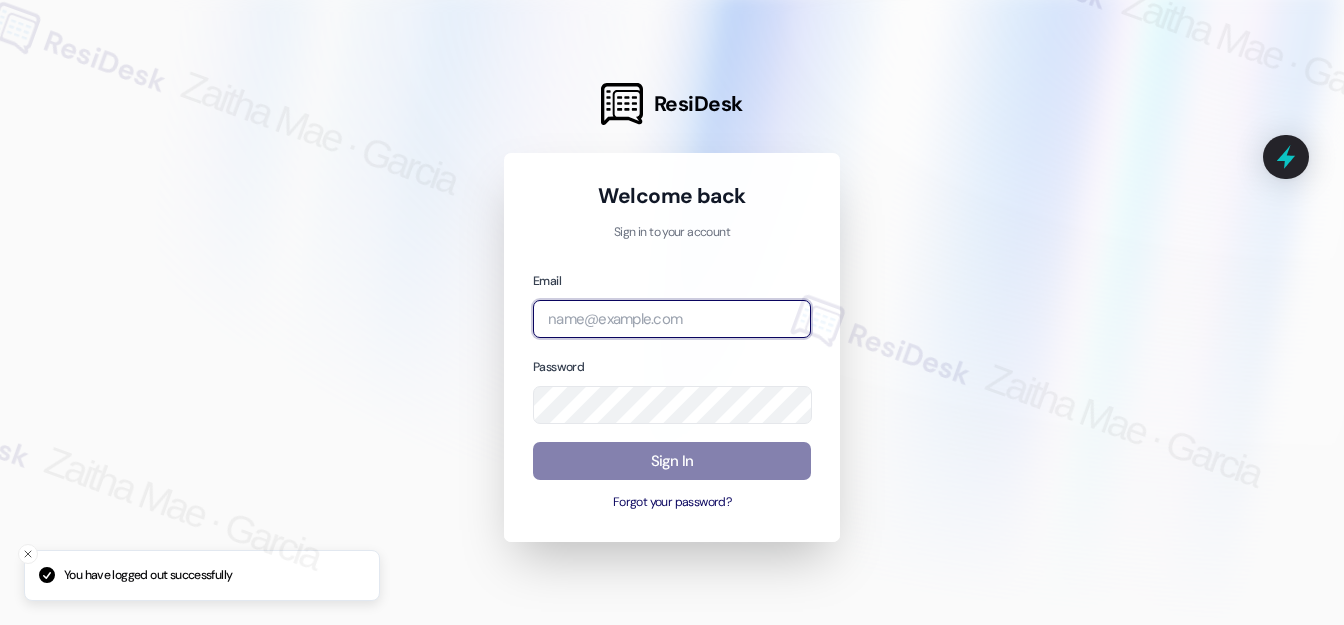 click at bounding box center (672, 319) 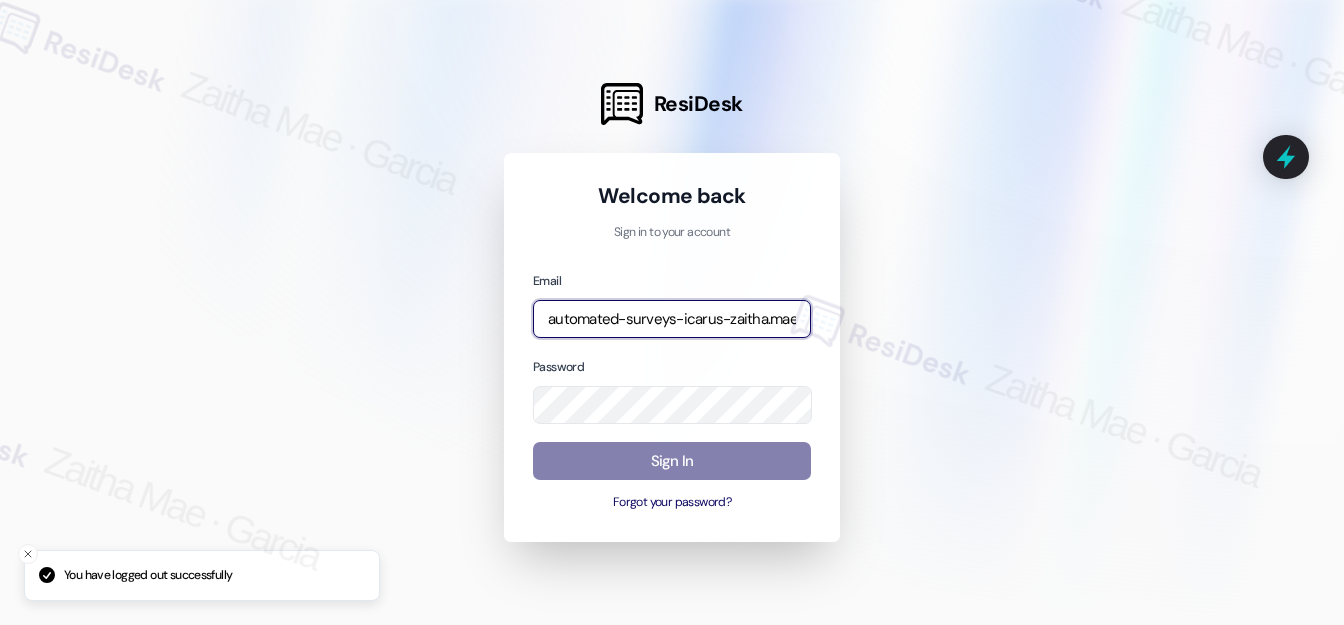 type on "automated-surveys-icarus-zaitha.mae.garcia@icarus.com" 